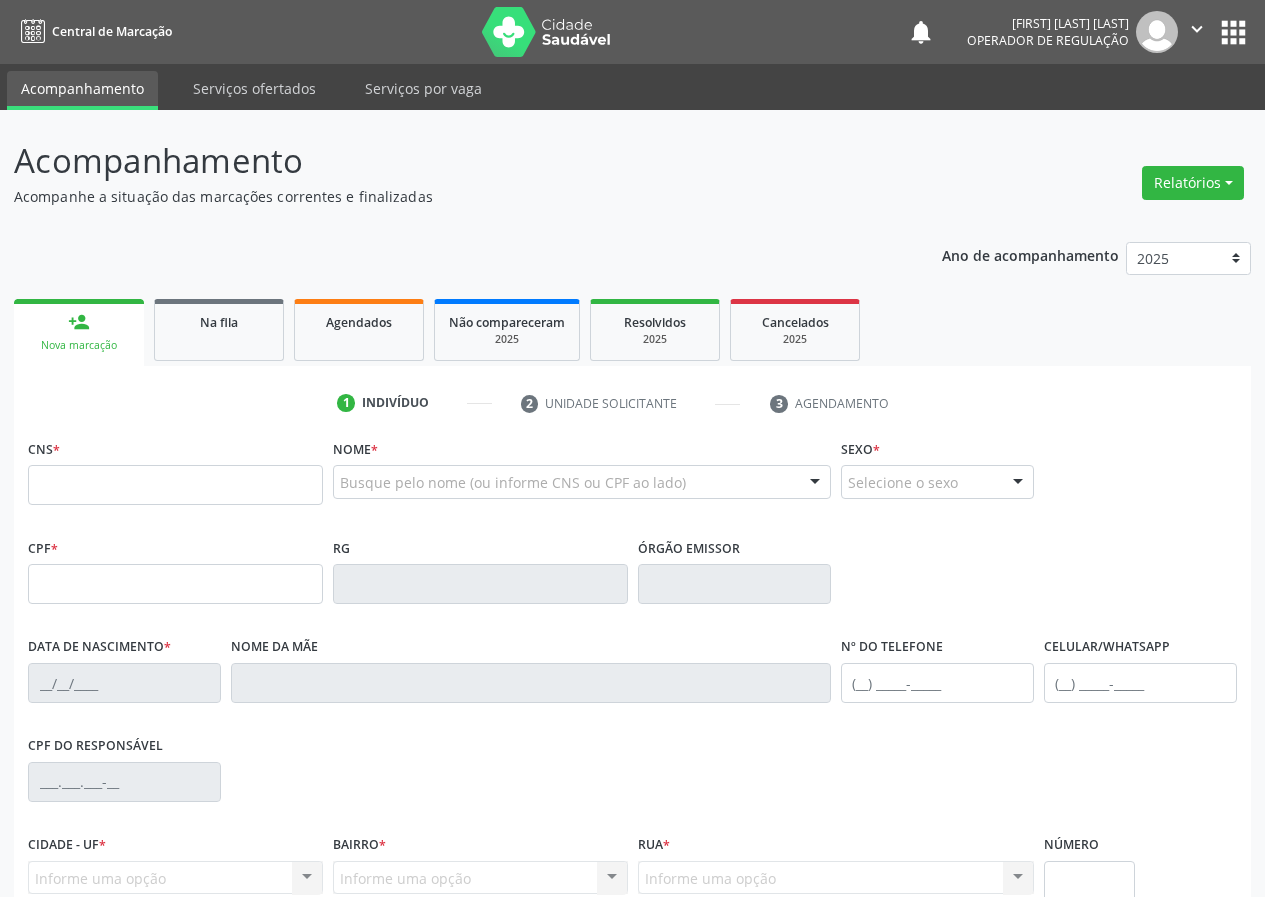 scroll, scrollTop: 0, scrollLeft: 0, axis: both 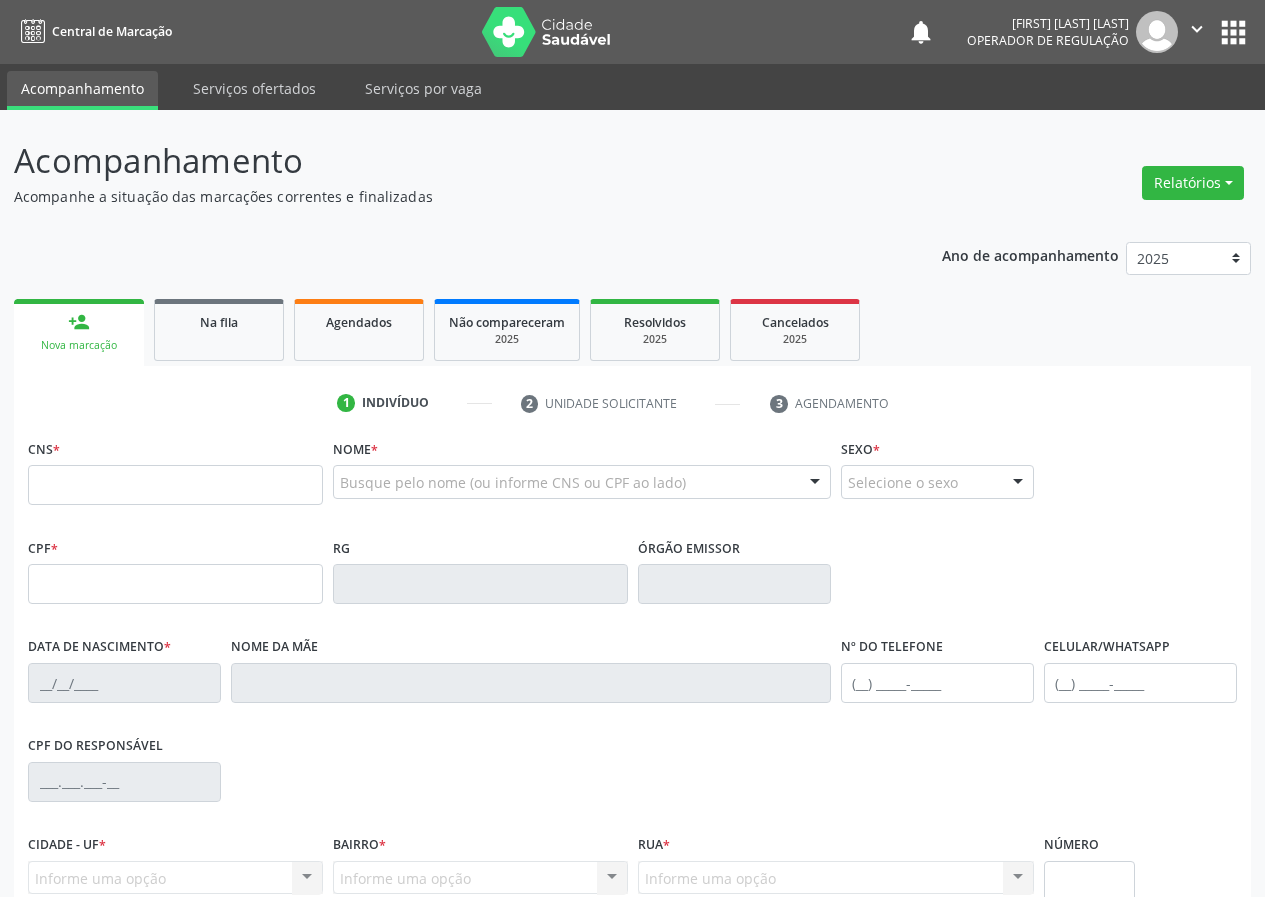 click on "CNS
*" at bounding box center [175, 483] 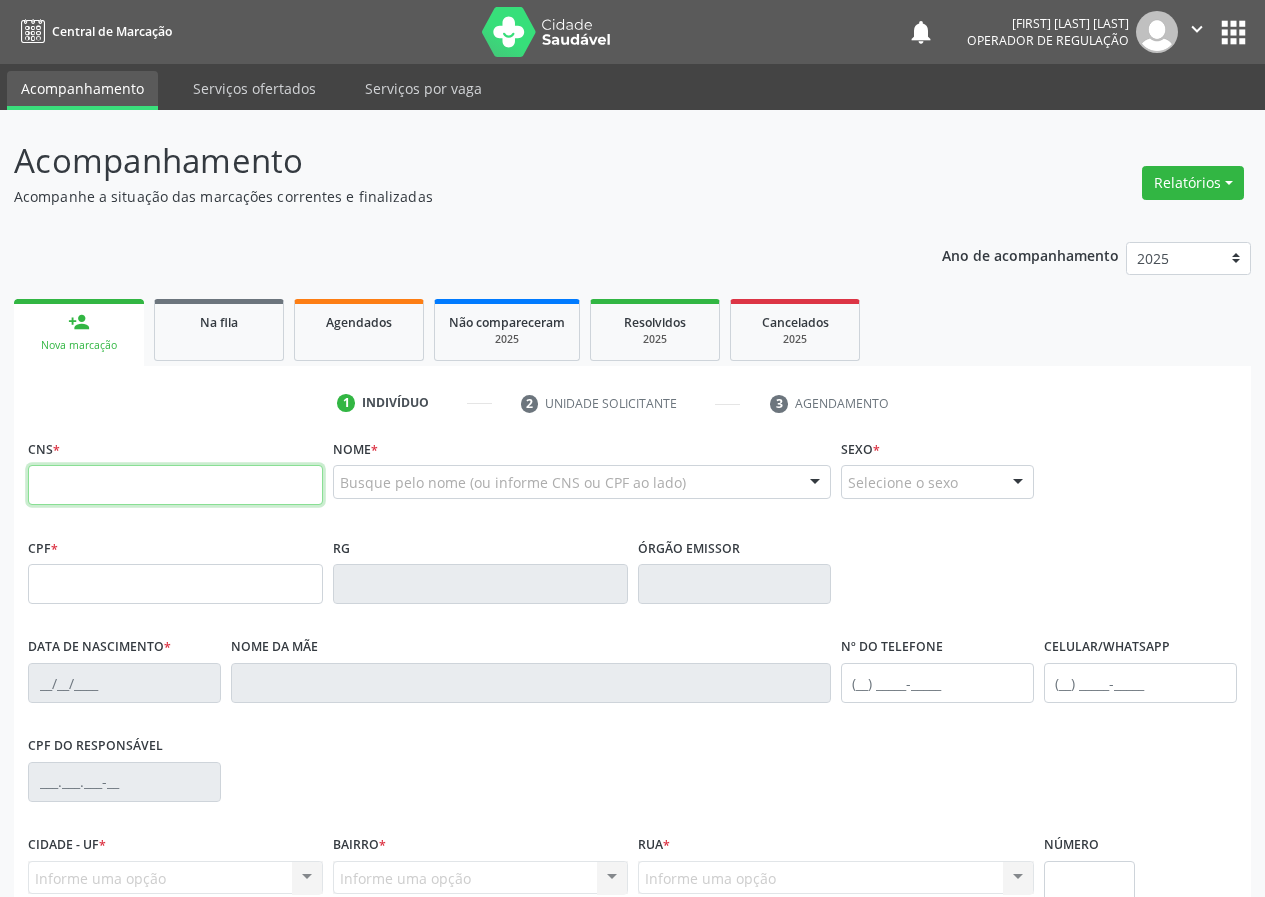 click at bounding box center [175, 485] 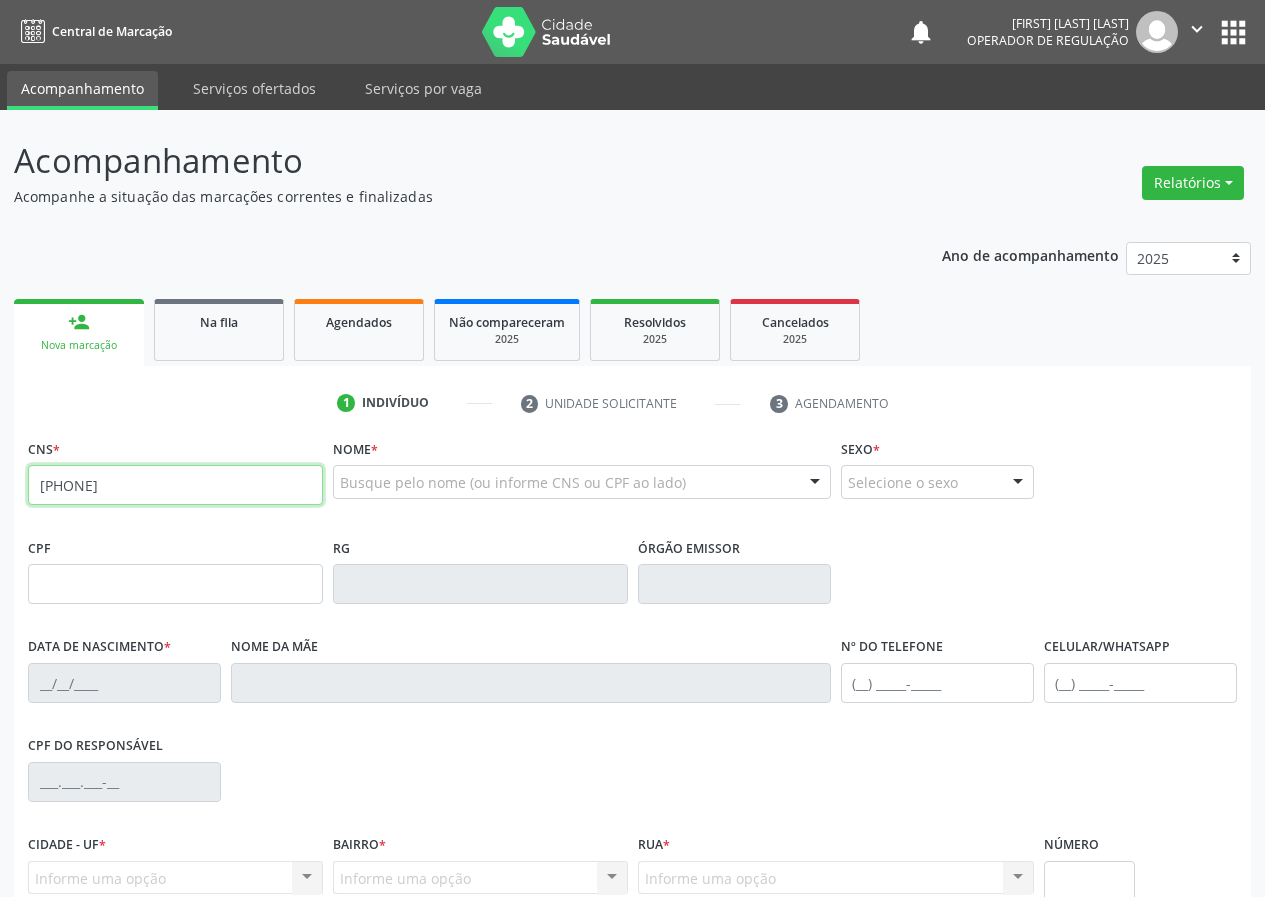 type on "[PHONE]" 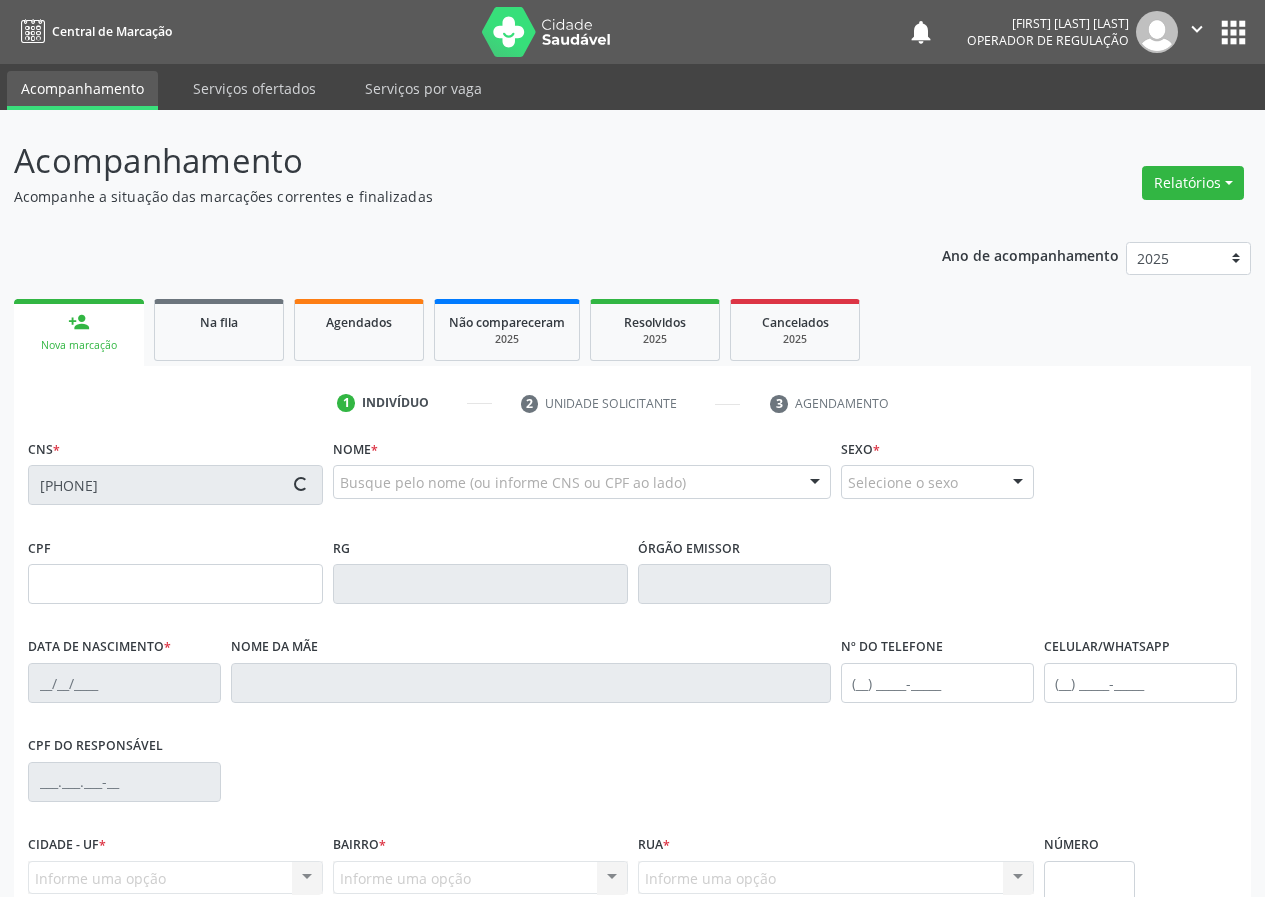 type on "[SSN]" 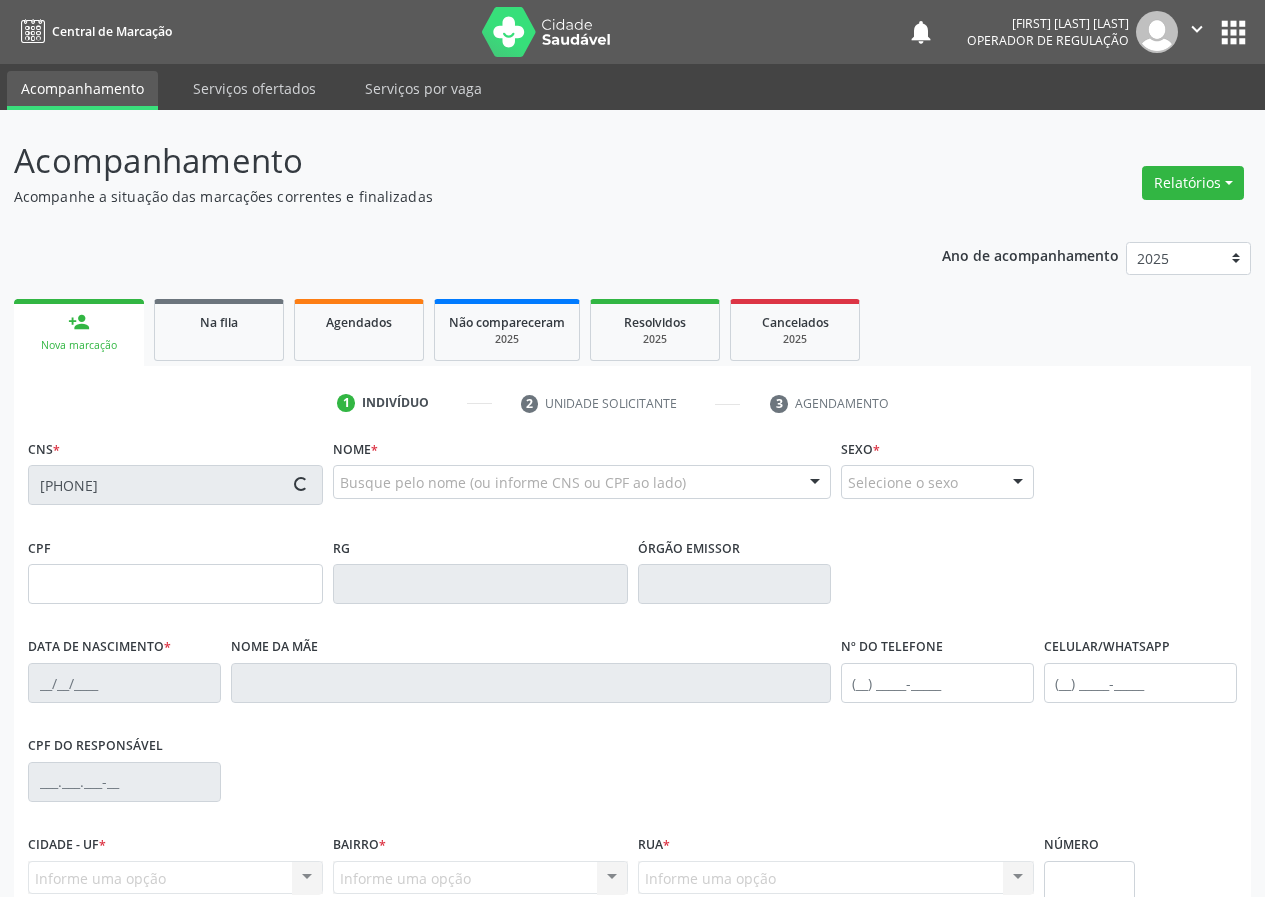 type on "[DATE]" 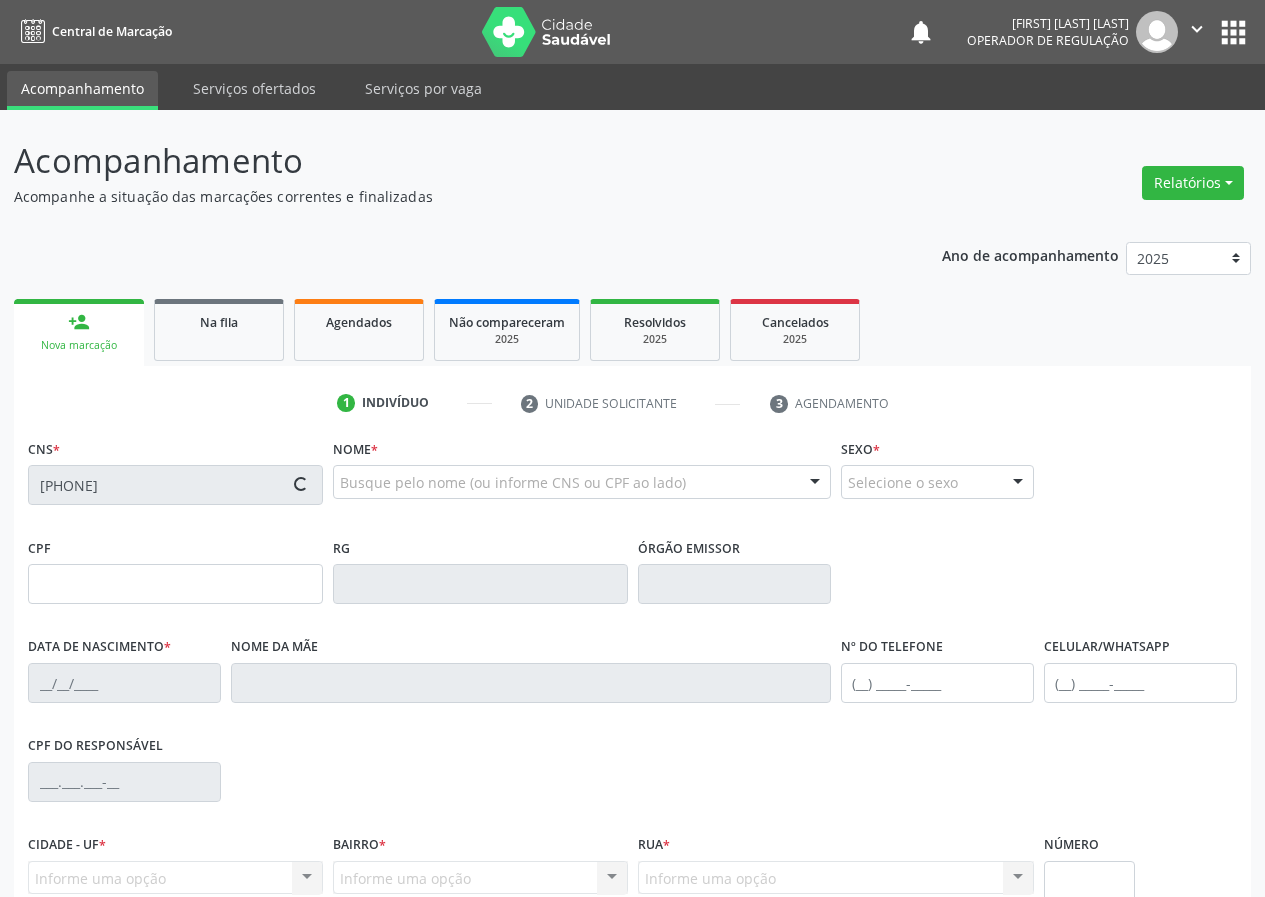 type on "[PHONE]" 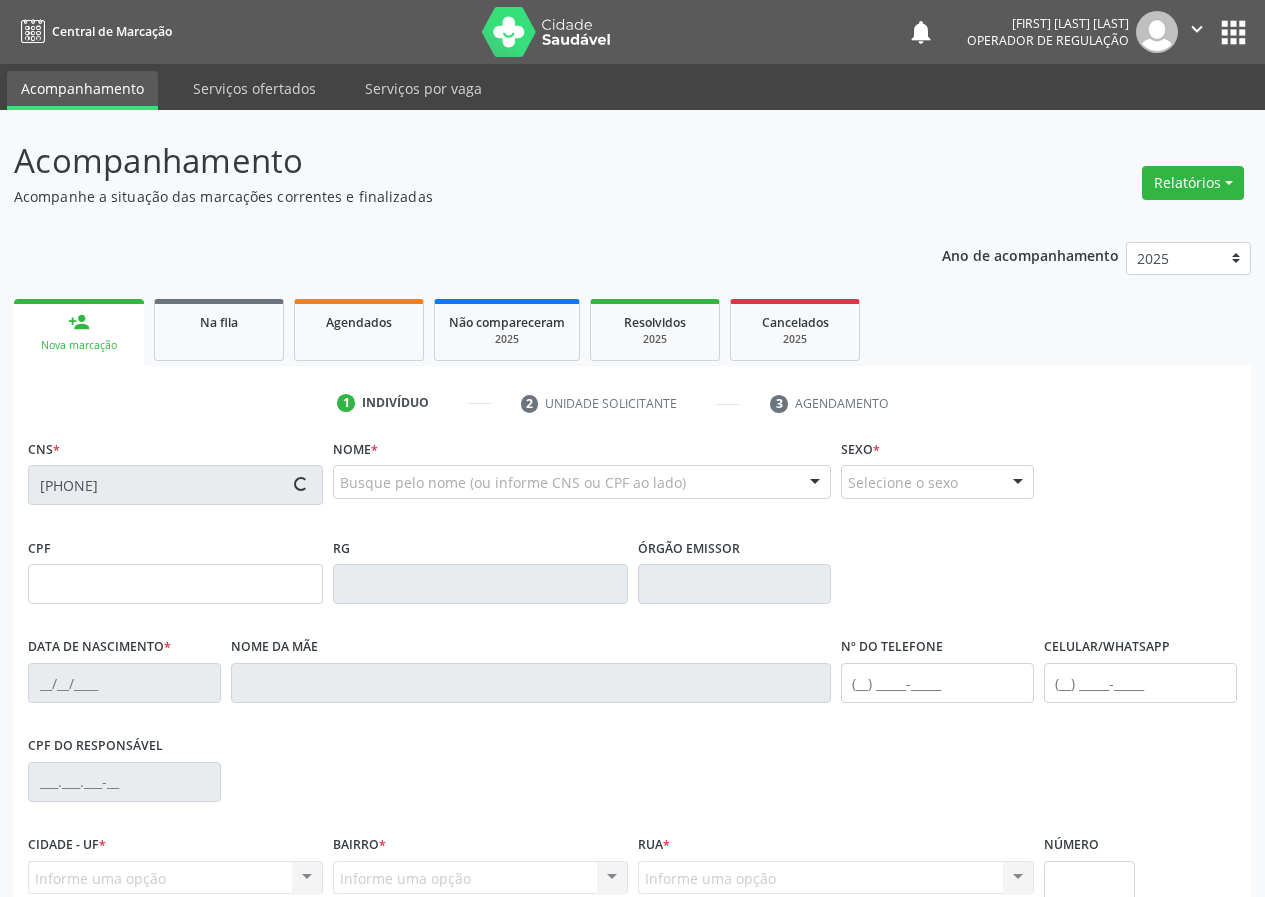 type on "10" 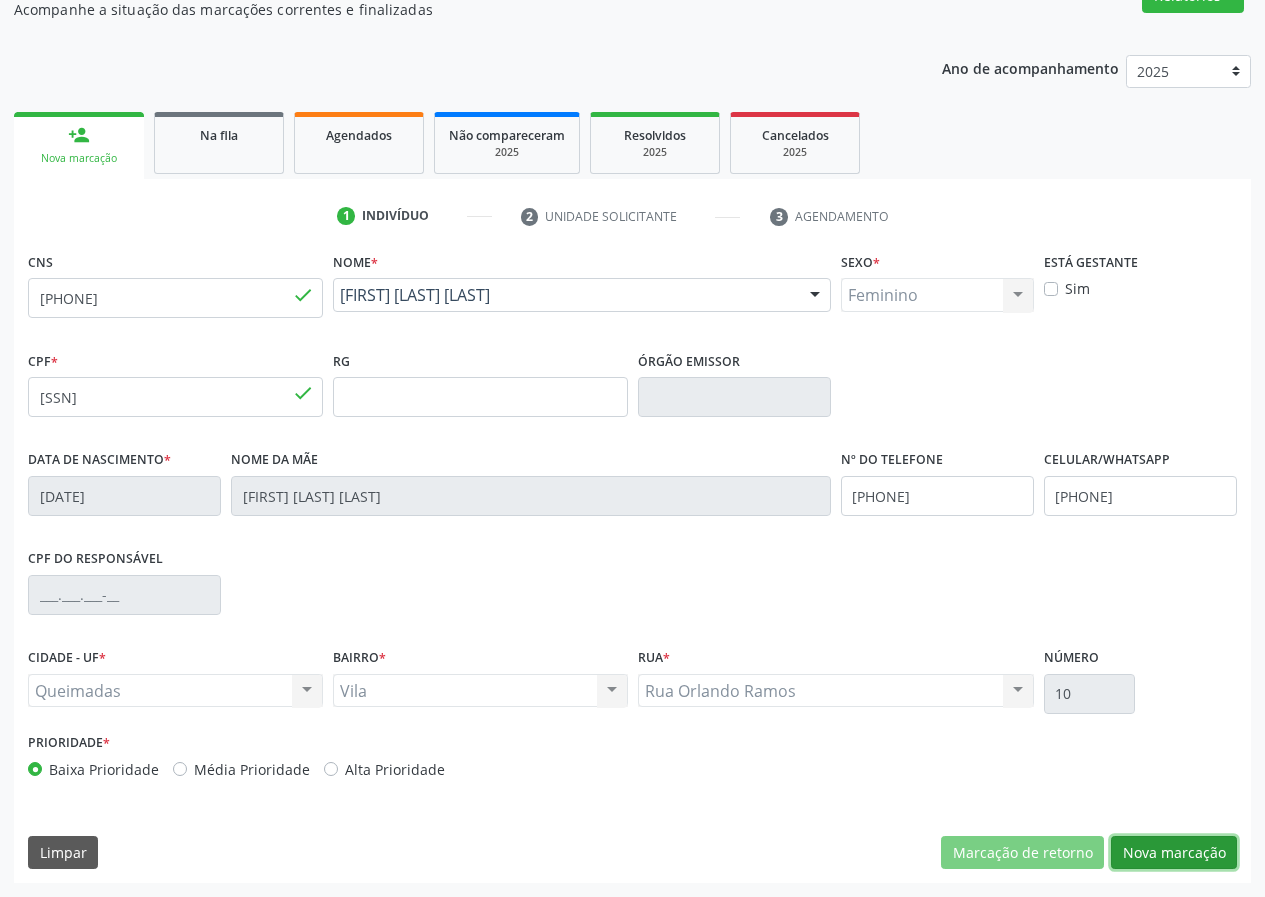 drag, startPoint x: 1184, startPoint y: 850, endPoint x: 186, endPoint y: 609, distance: 1026.6864 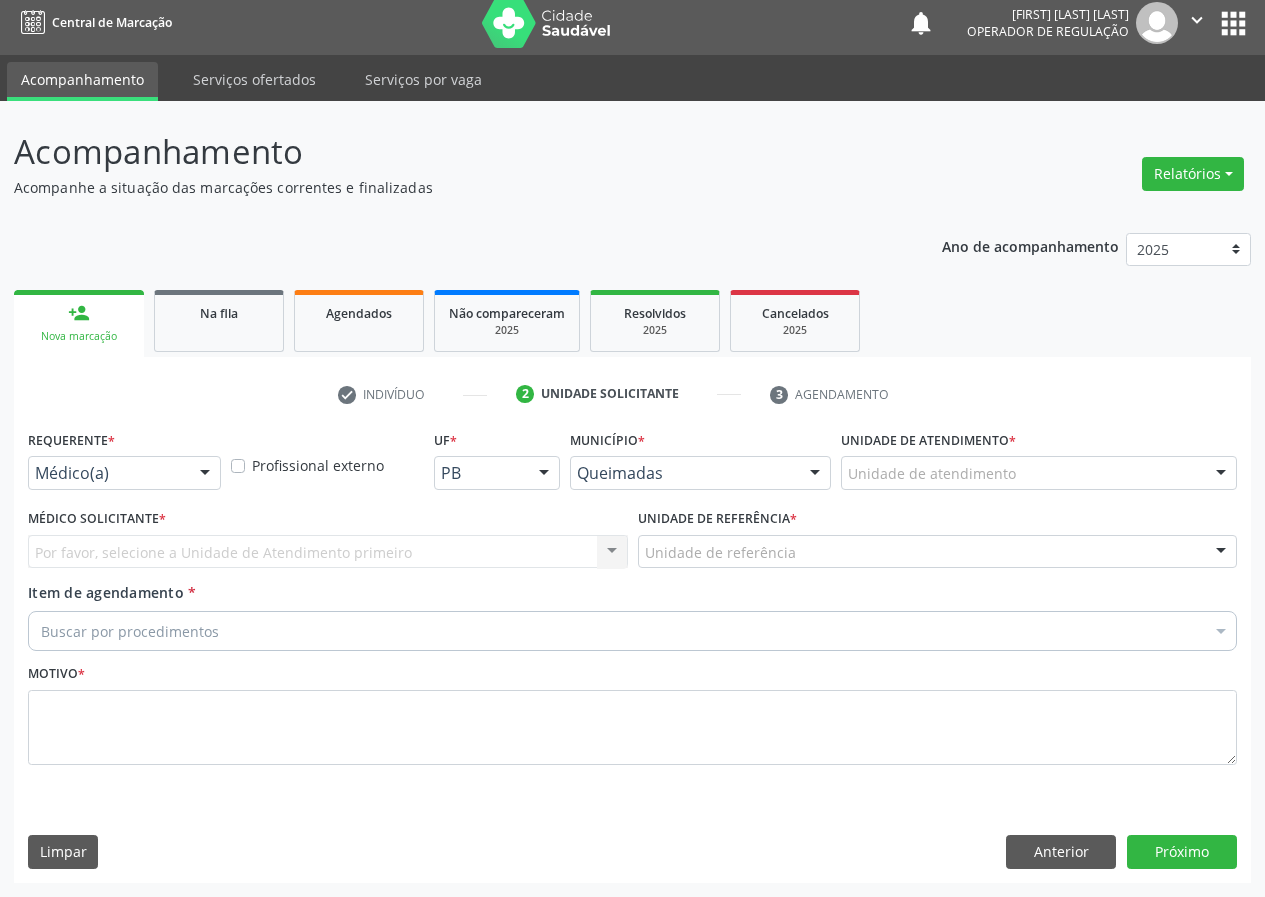 scroll, scrollTop: 9, scrollLeft: 0, axis: vertical 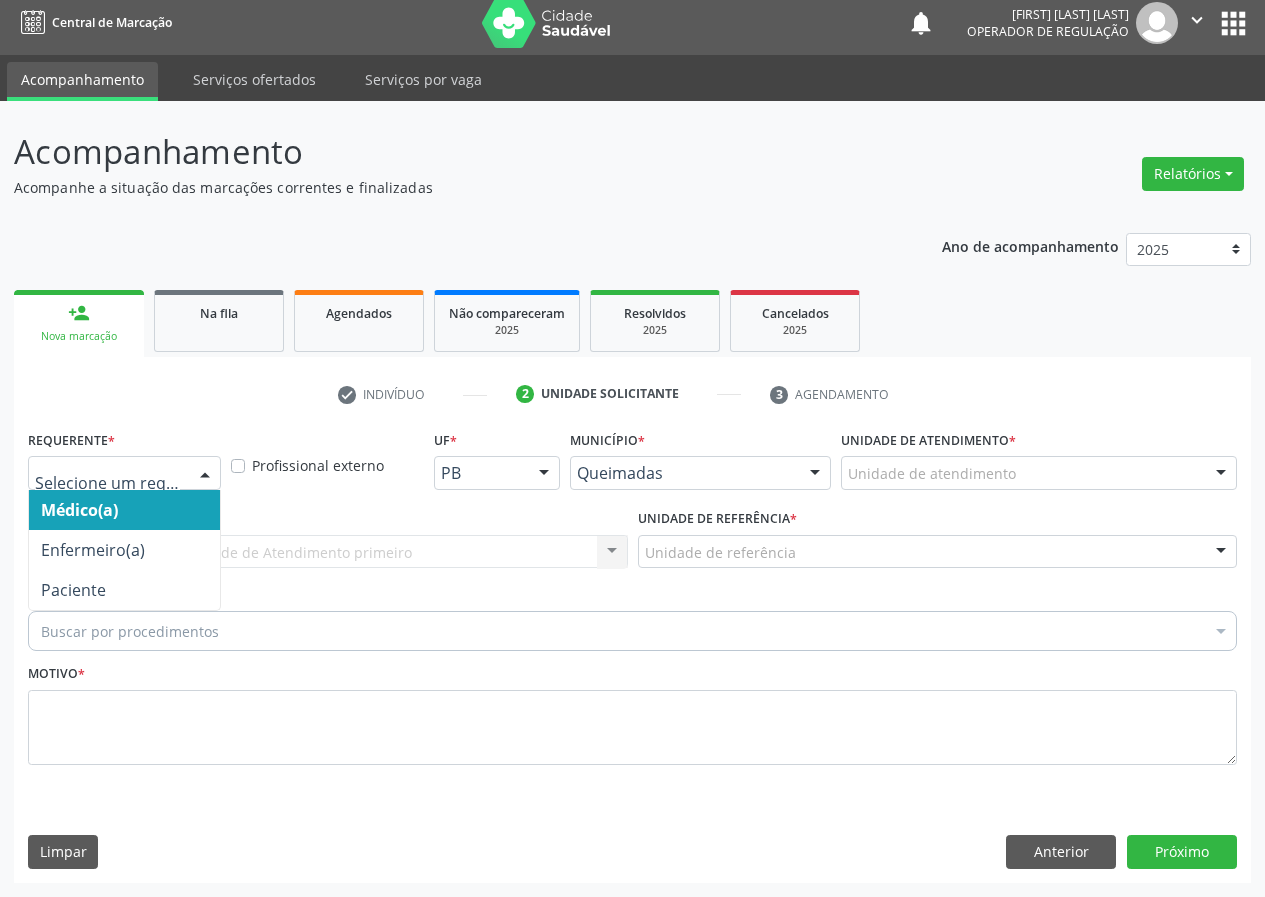 drag, startPoint x: 200, startPoint y: 470, endPoint x: 147, endPoint y: 555, distance: 100.16985 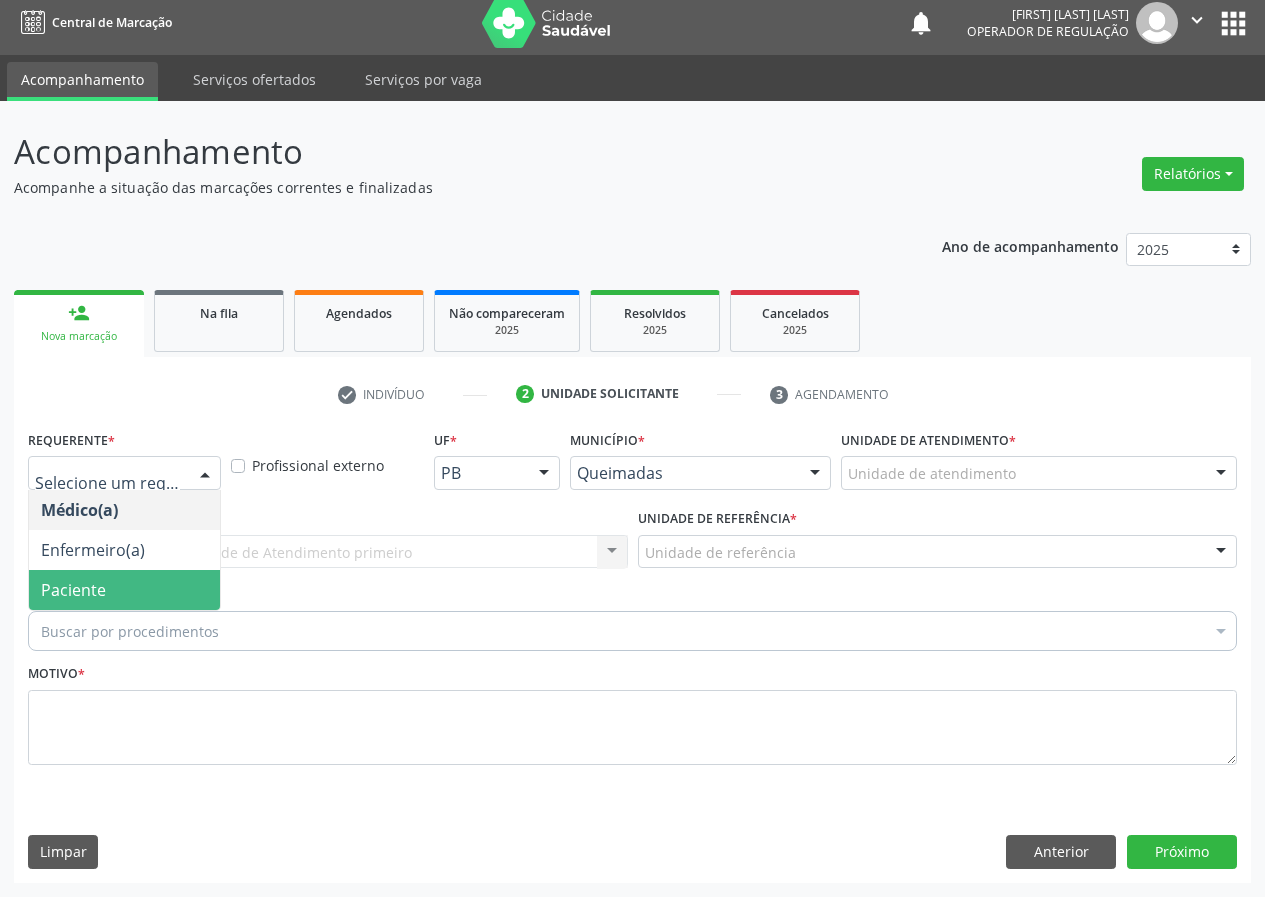 drag, startPoint x: 141, startPoint y: 586, endPoint x: 383, endPoint y: 599, distance: 242.34892 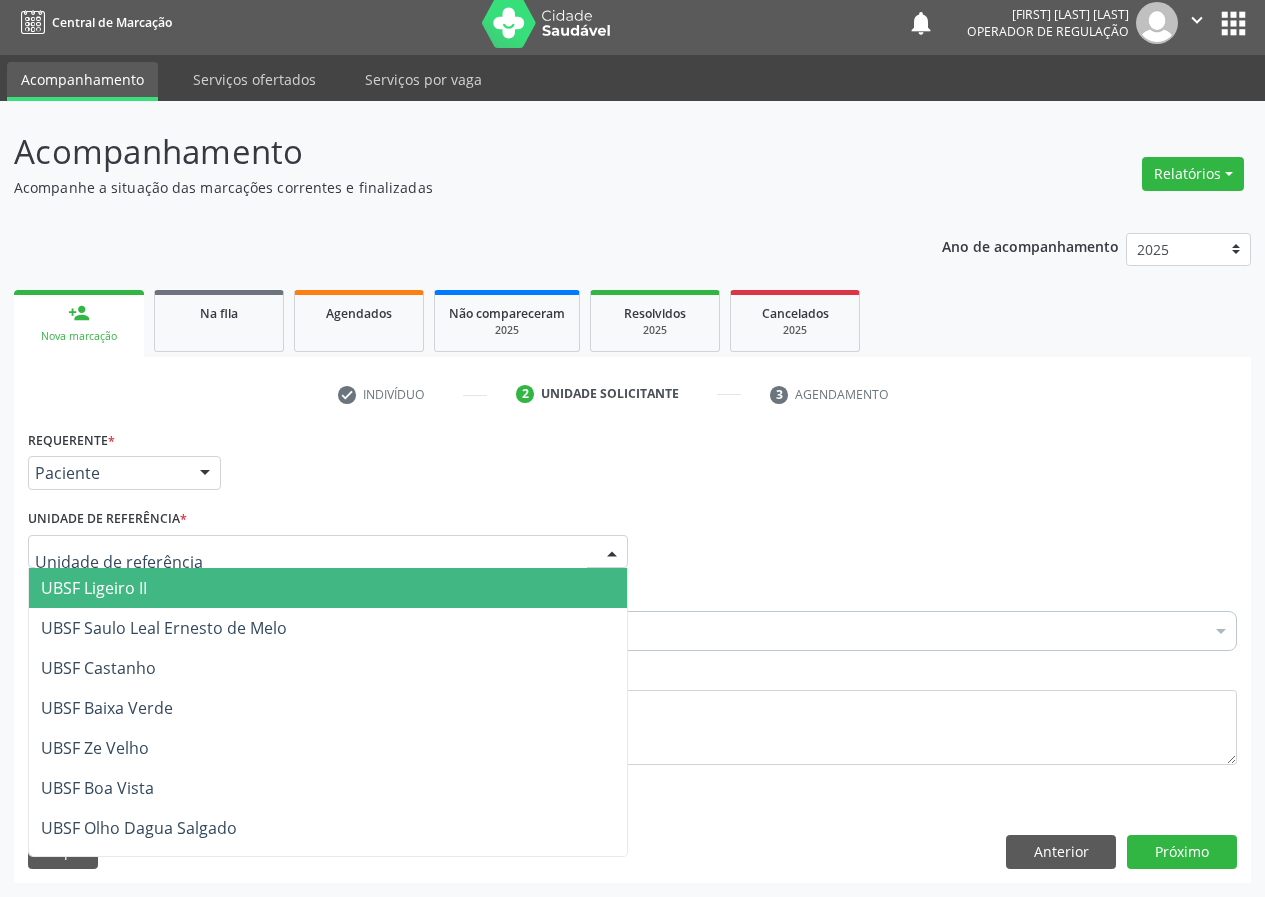 click at bounding box center [328, 552] 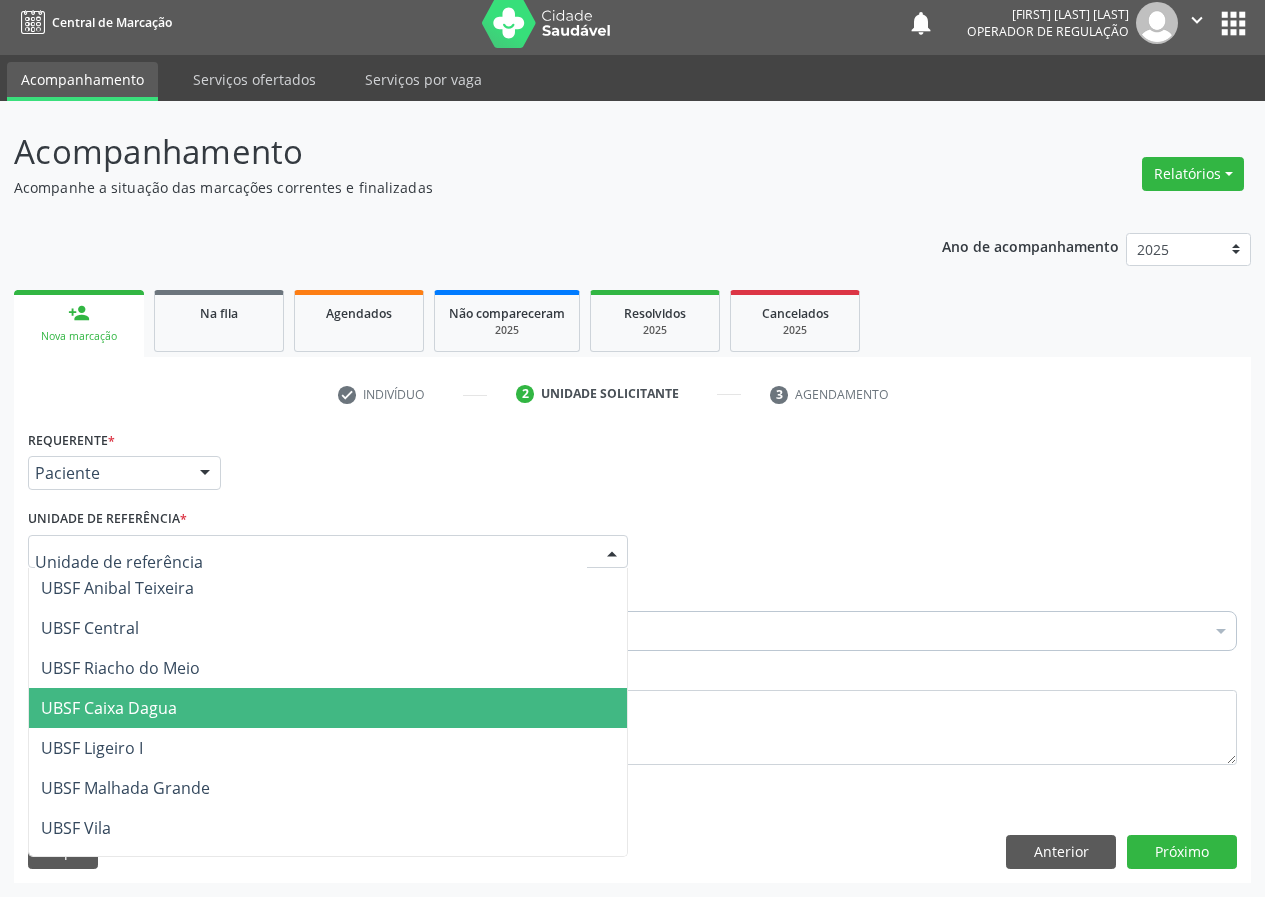 scroll, scrollTop: 500, scrollLeft: 0, axis: vertical 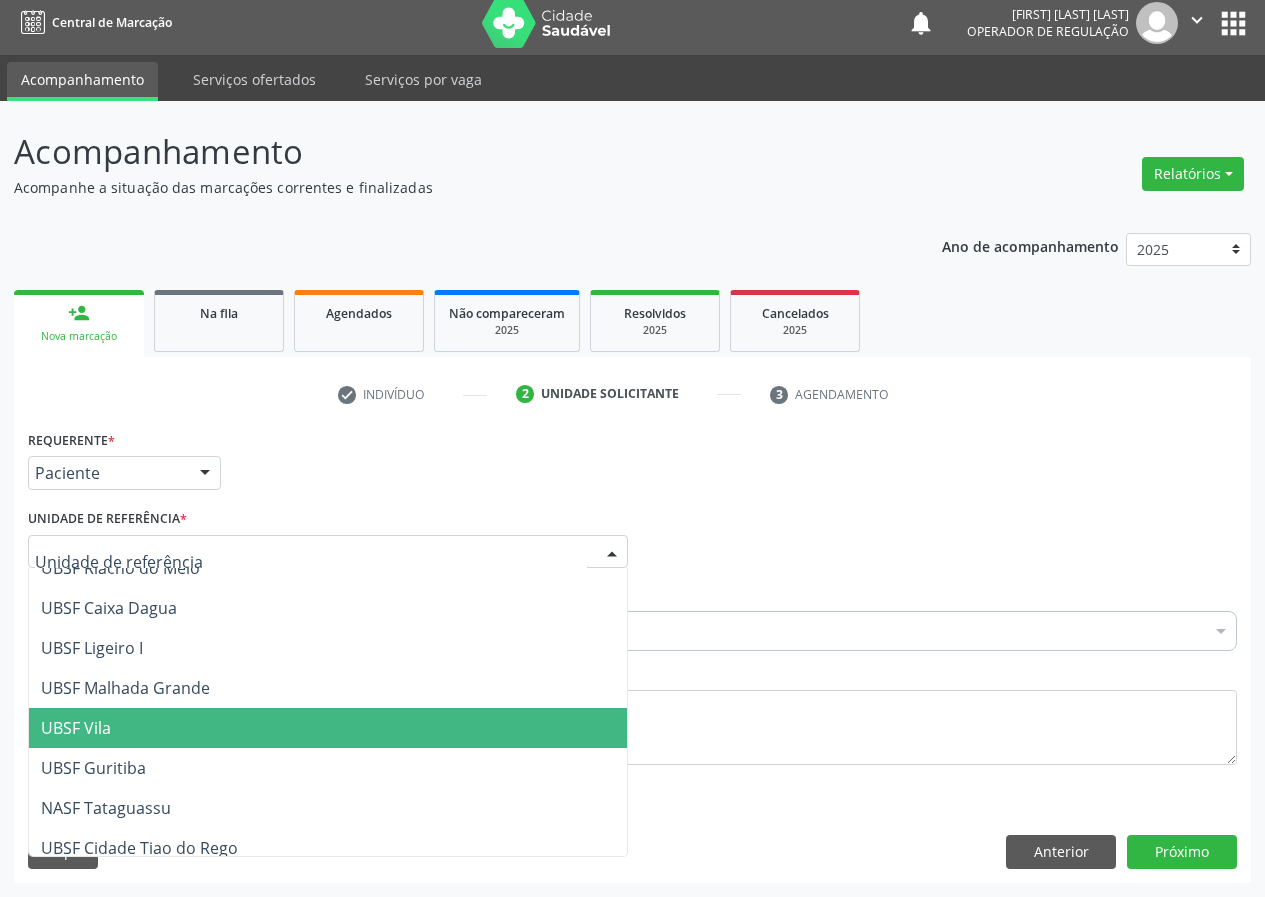 drag, startPoint x: 114, startPoint y: 736, endPoint x: 34, endPoint y: 713, distance: 83.240616 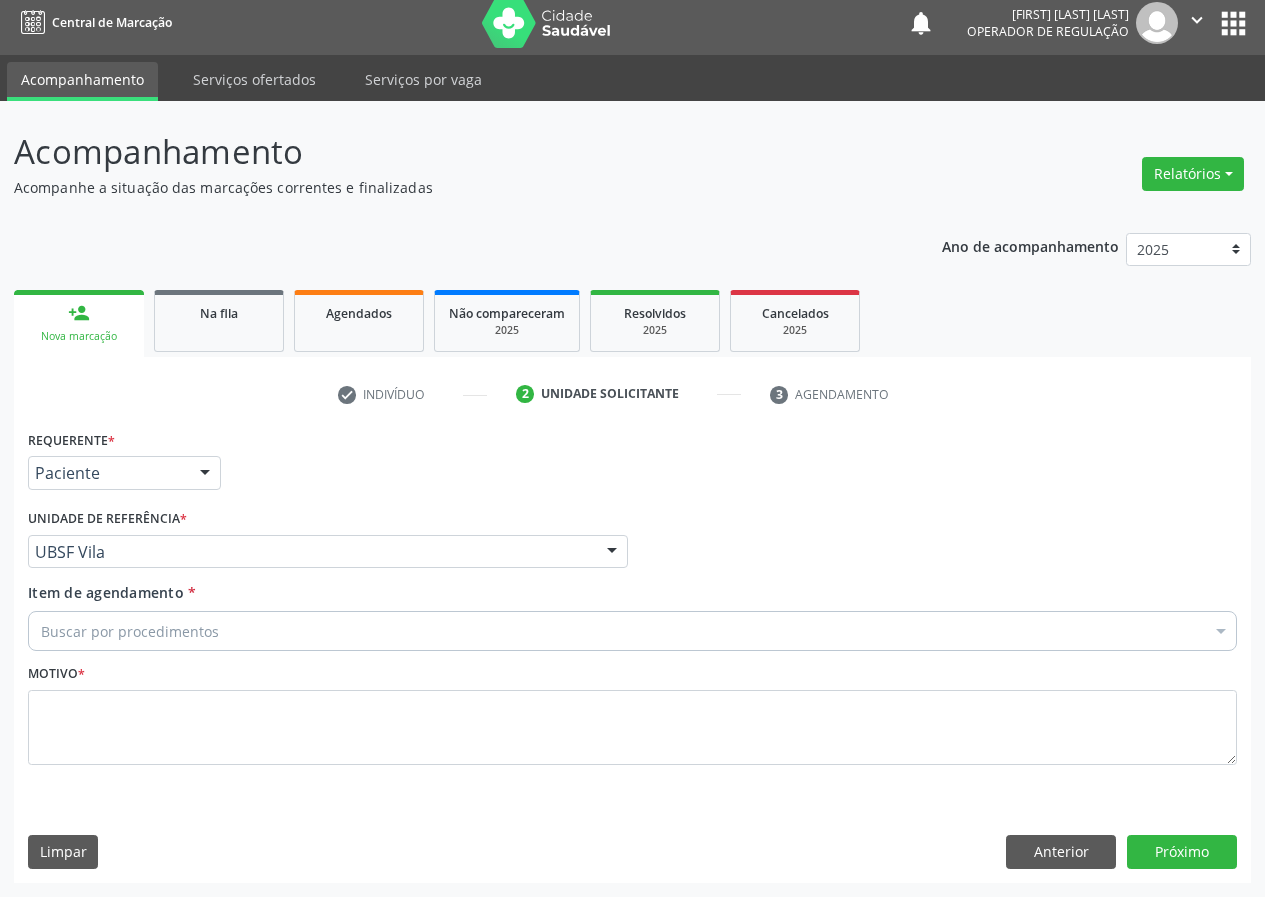 click on "Buscar por procedimentos" at bounding box center [632, 631] 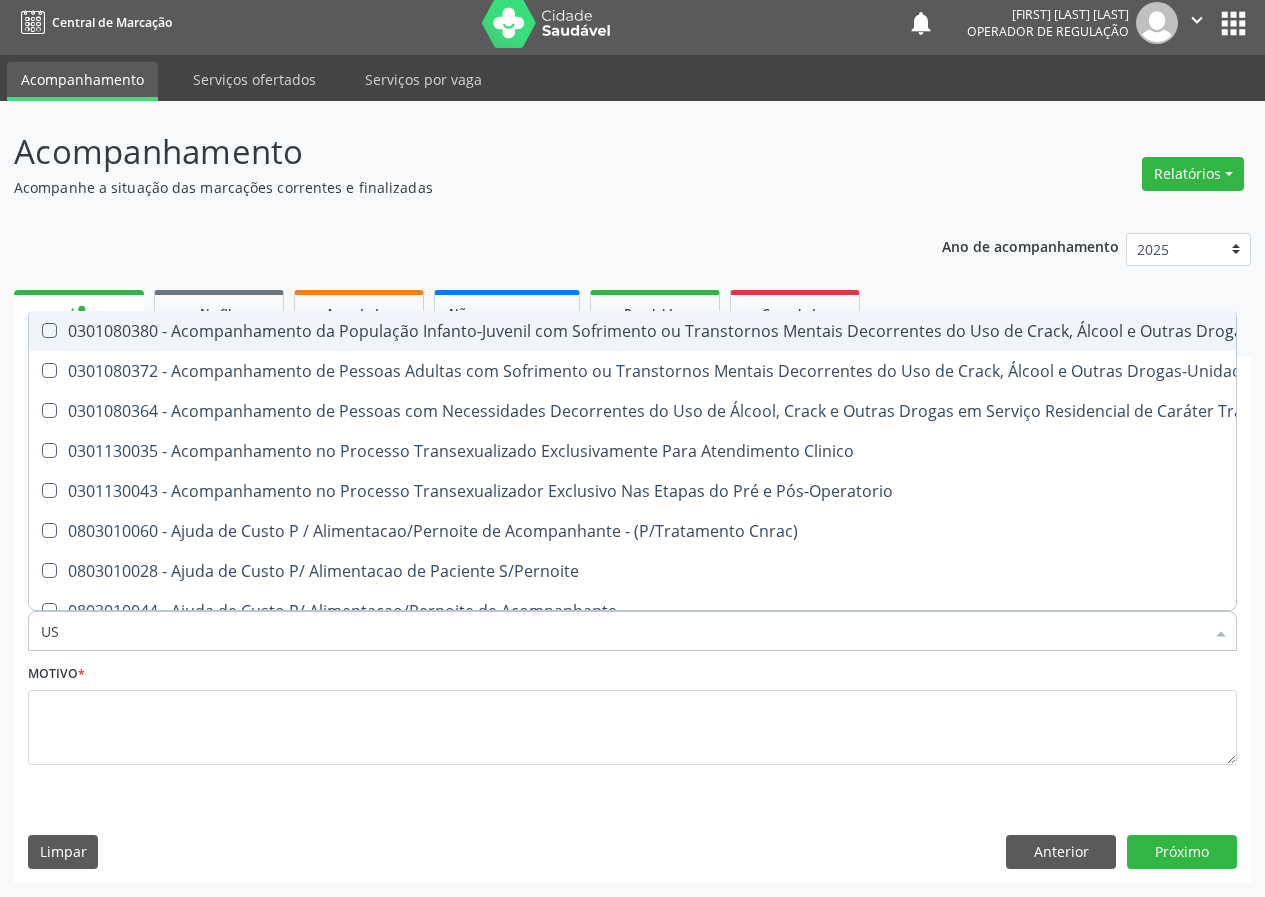 type on "USG" 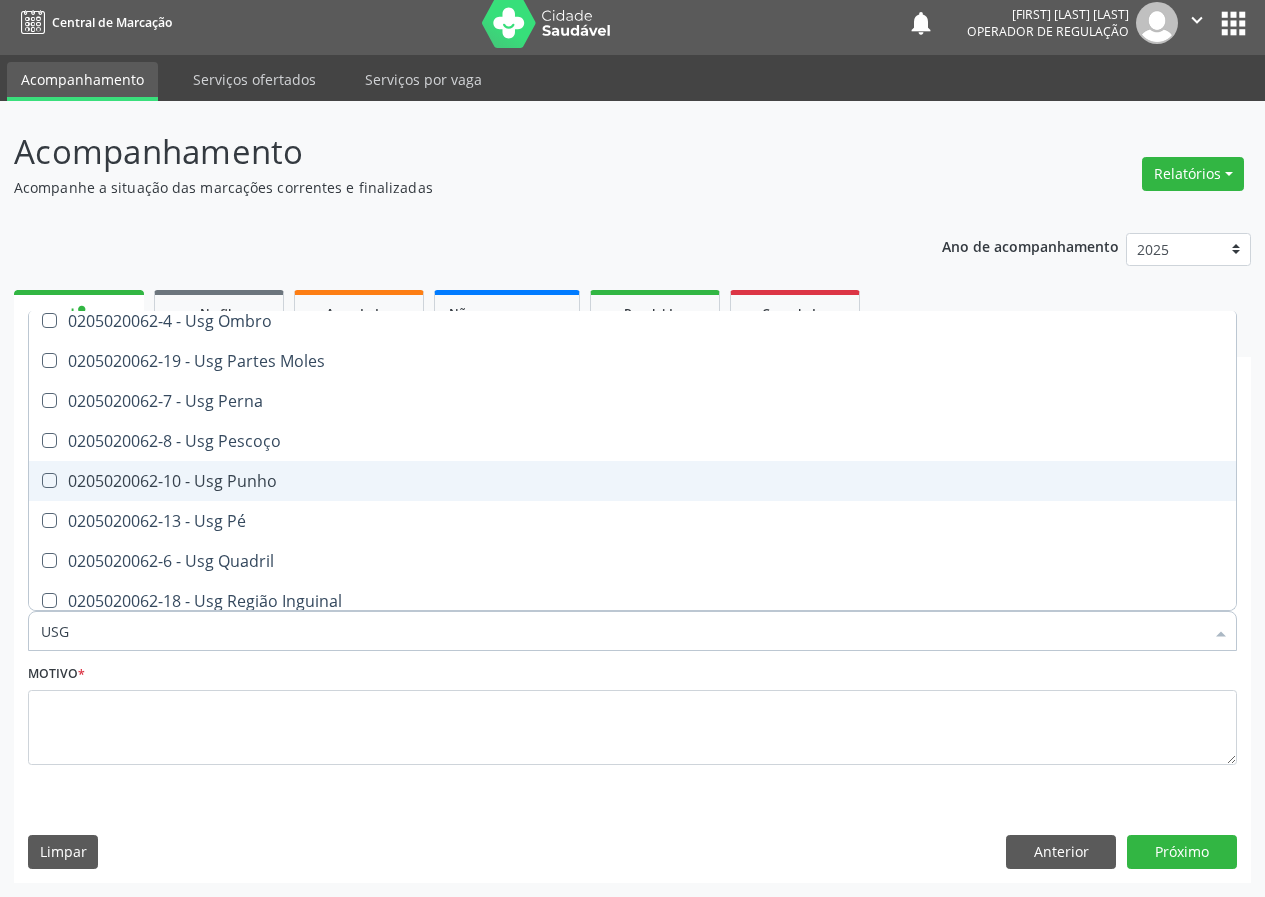 scroll, scrollTop: 461, scrollLeft: 0, axis: vertical 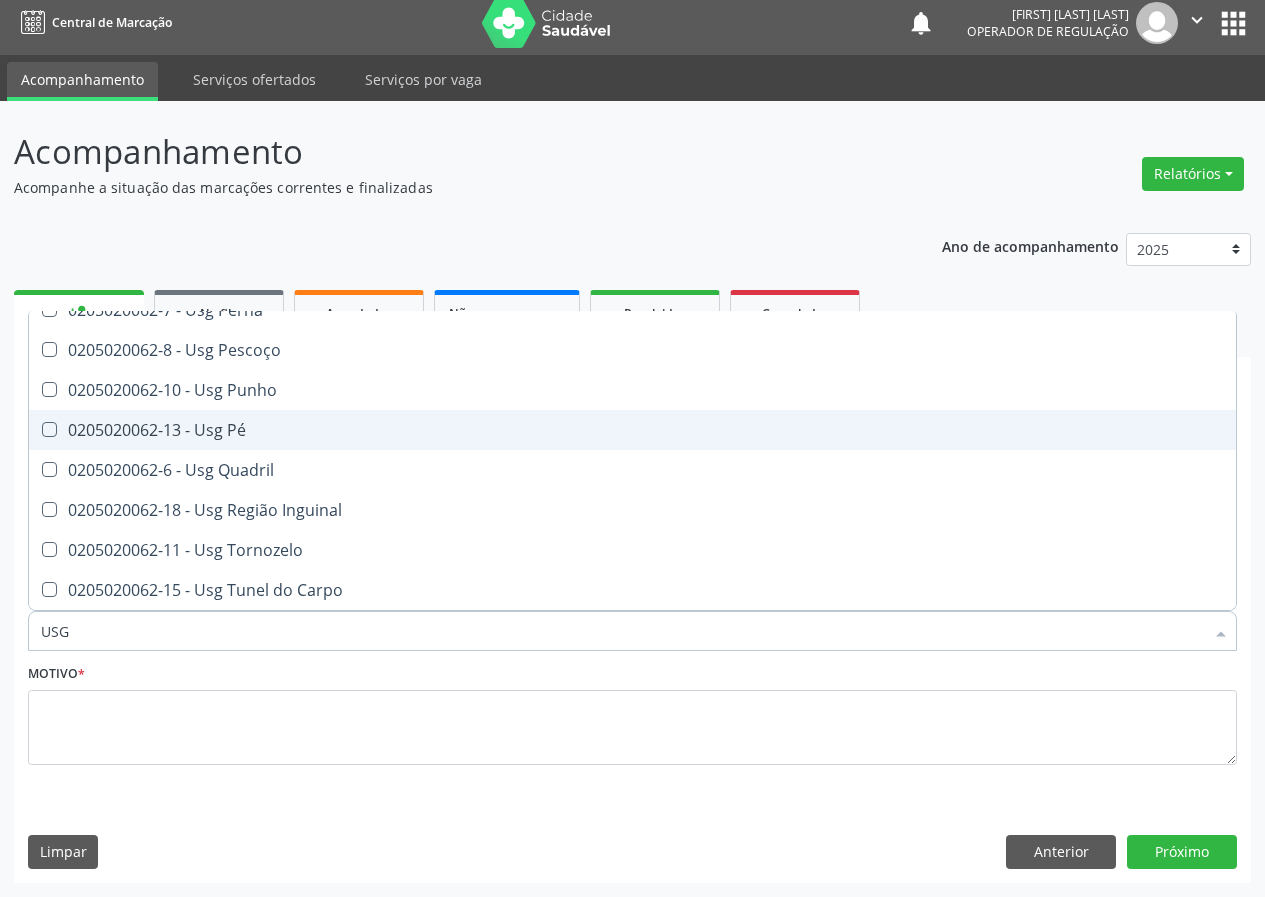 drag, startPoint x: 241, startPoint y: 437, endPoint x: 130, endPoint y: 543, distance: 153.4829 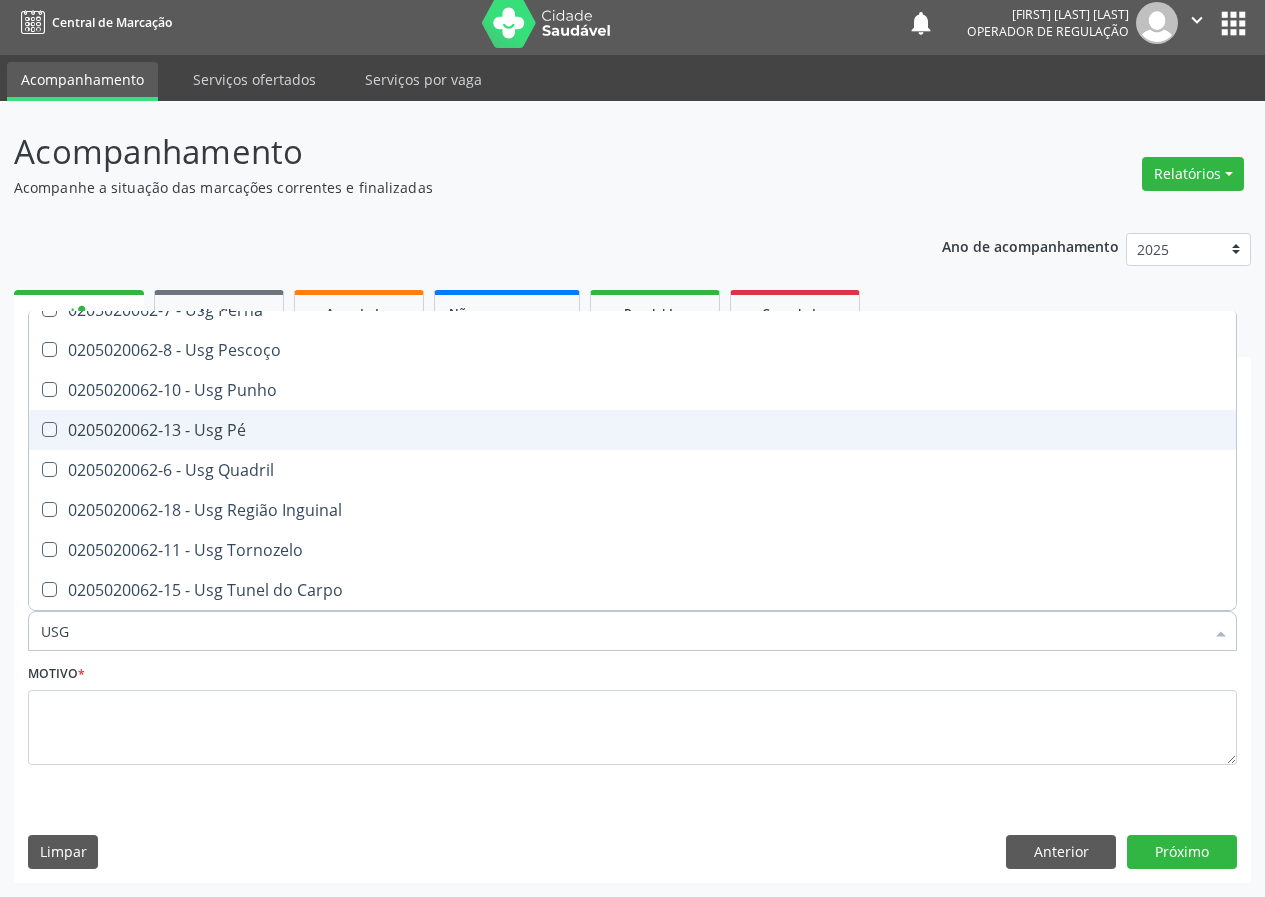 checkbox on "true" 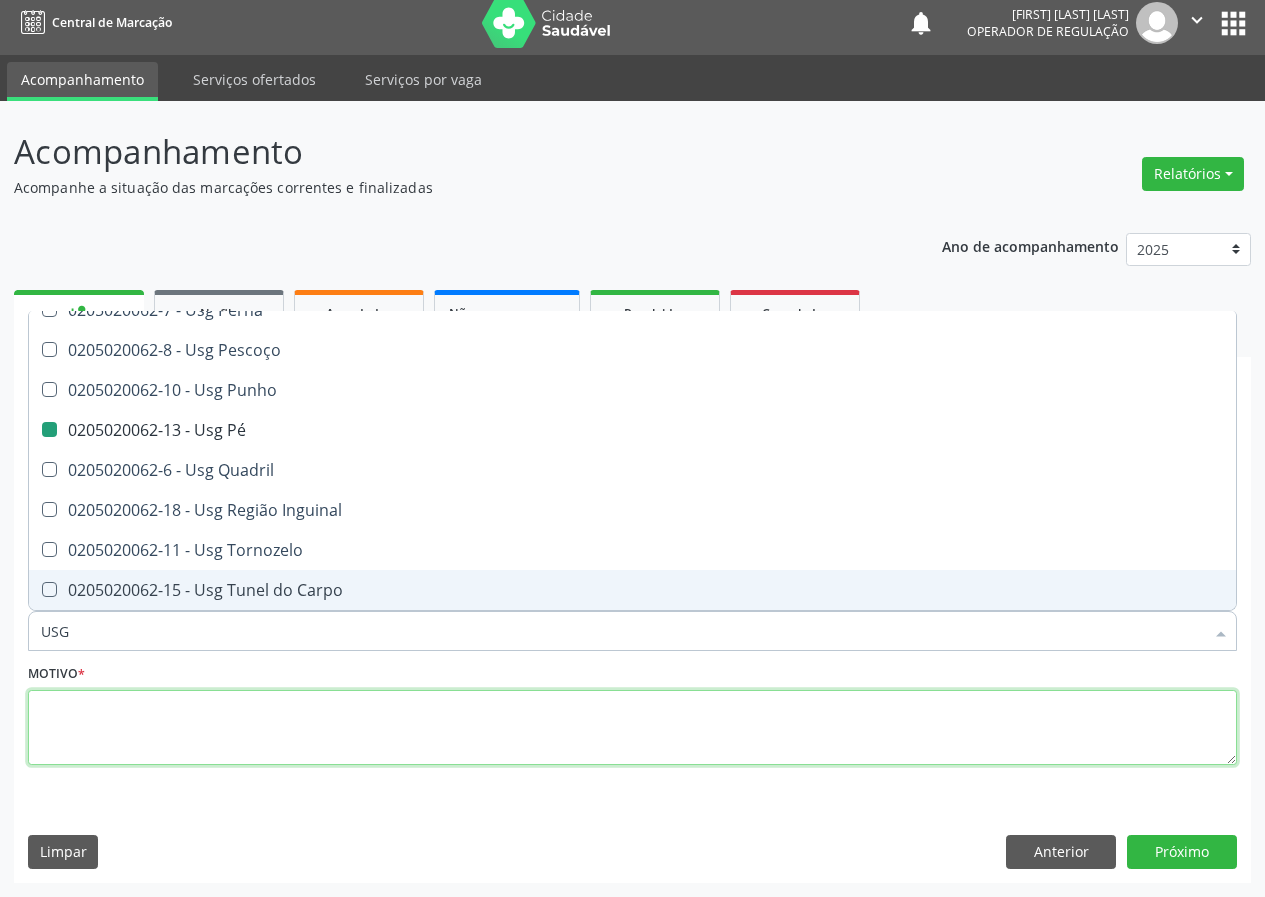 click at bounding box center (632, 728) 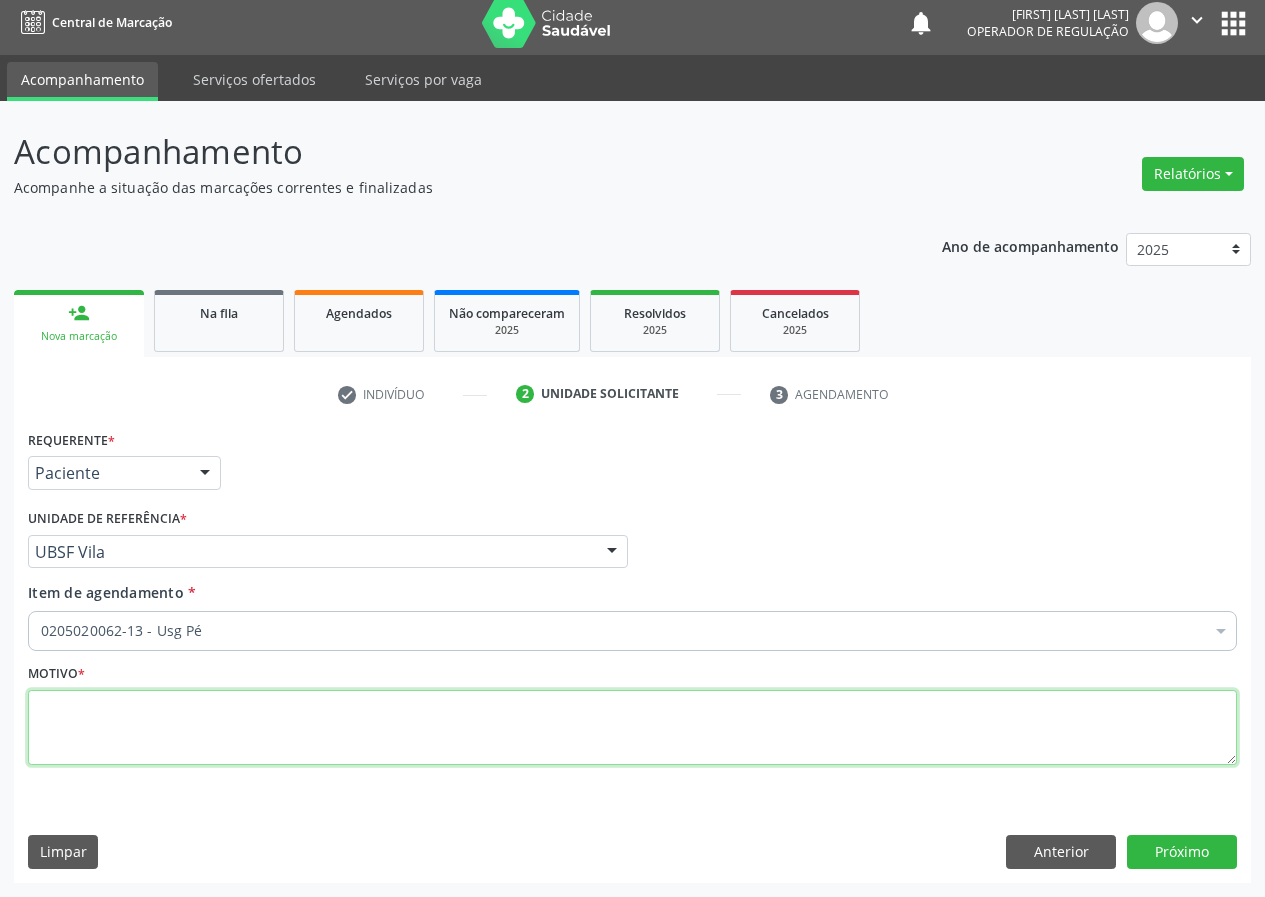 scroll, scrollTop: 0, scrollLeft: 0, axis: both 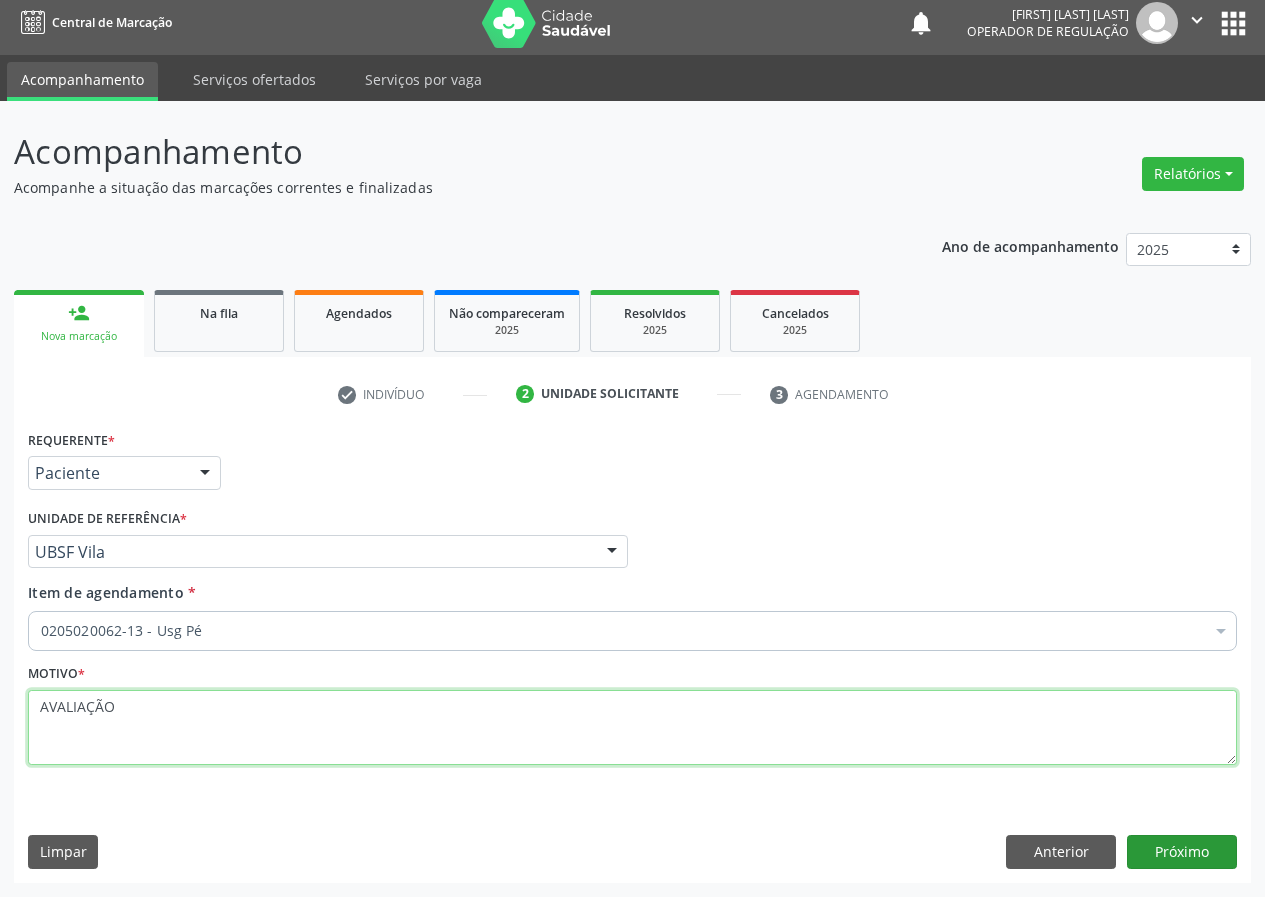 type on "AVALIAÇÃO" 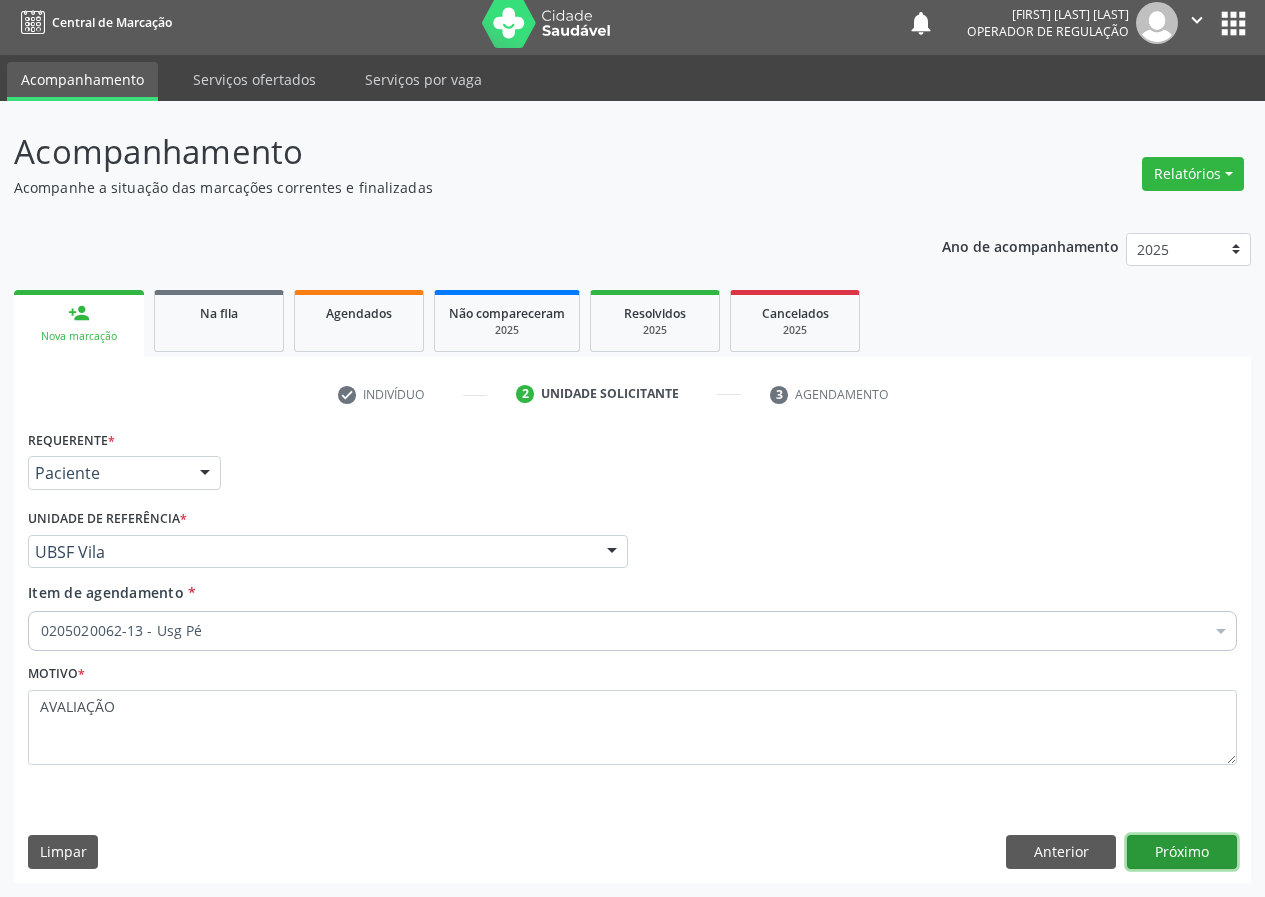 drag, startPoint x: 1147, startPoint y: 854, endPoint x: 1130, endPoint y: 848, distance: 18.027756 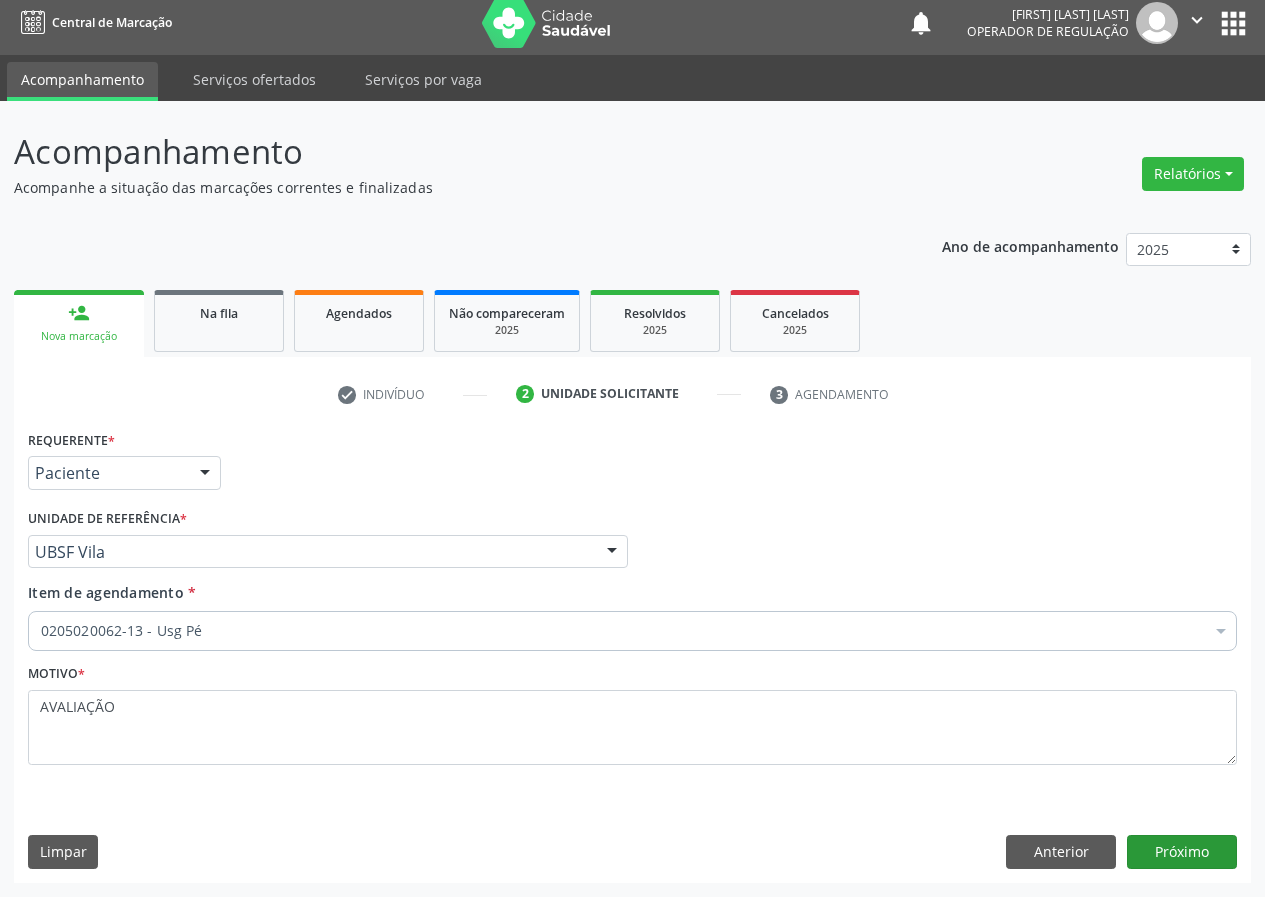 scroll, scrollTop: 0, scrollLeft: 0, axis: both 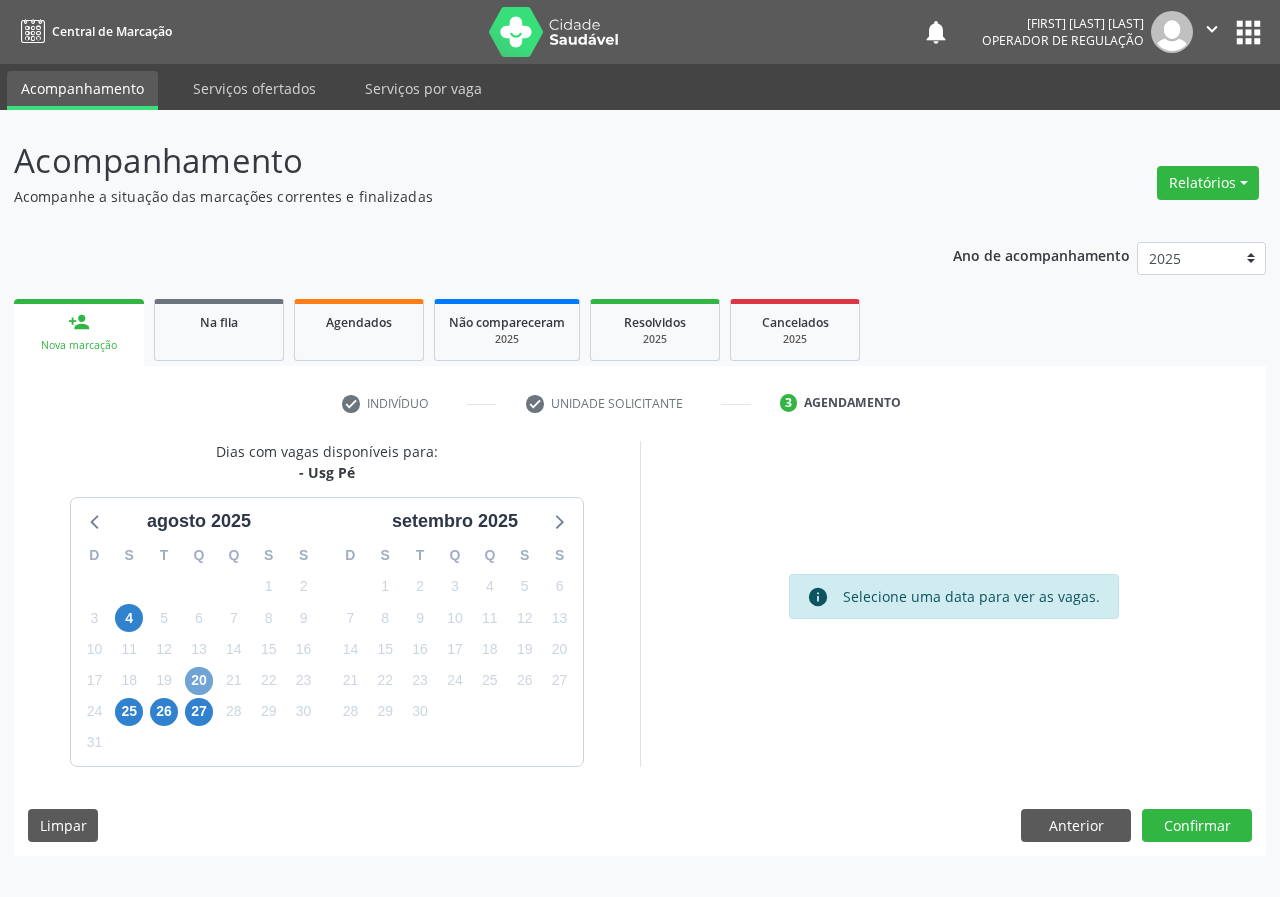 click on "20" at bounding box center (199, 681) 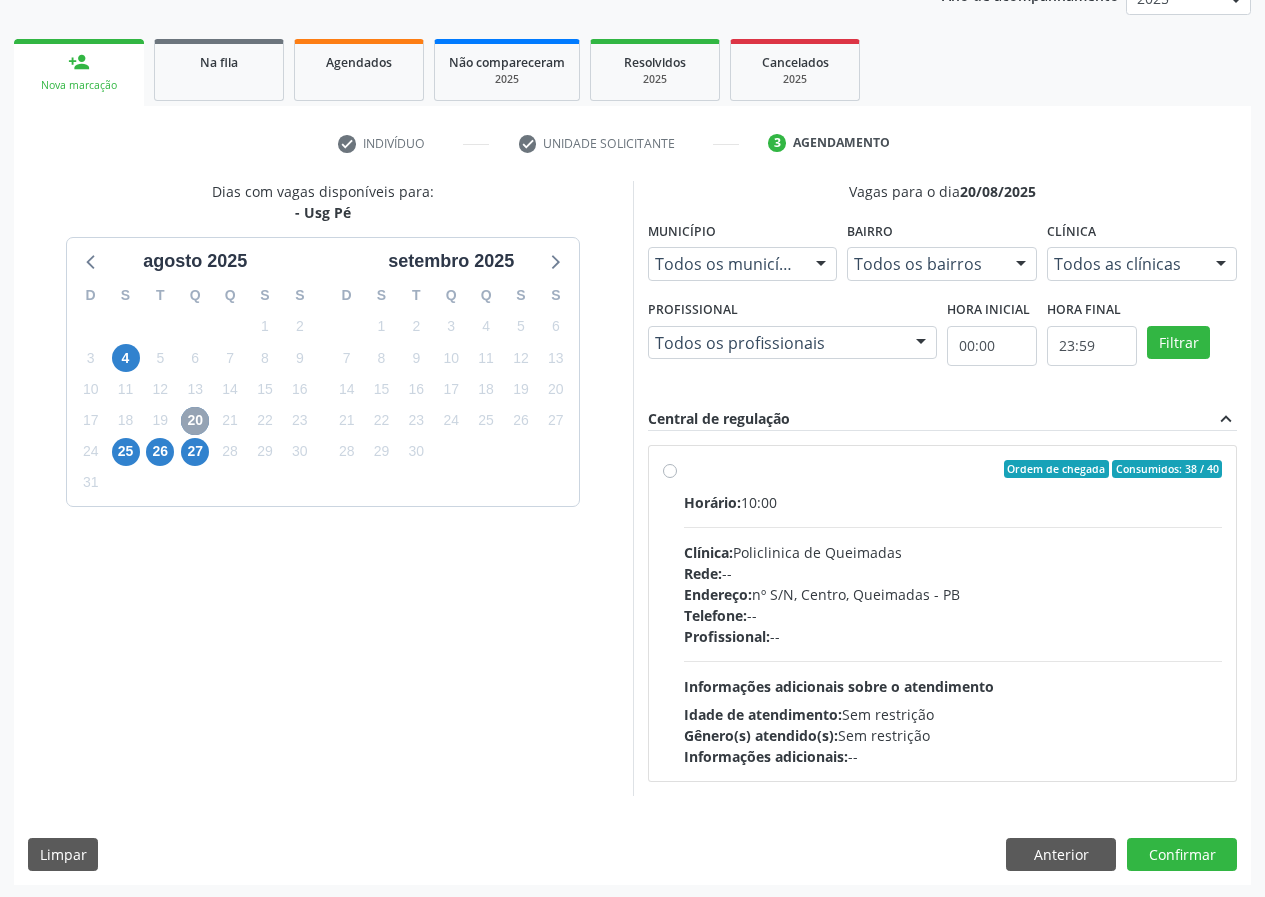 scroll, scrollTop: 262, scrollLeft: 0, axis: vertical 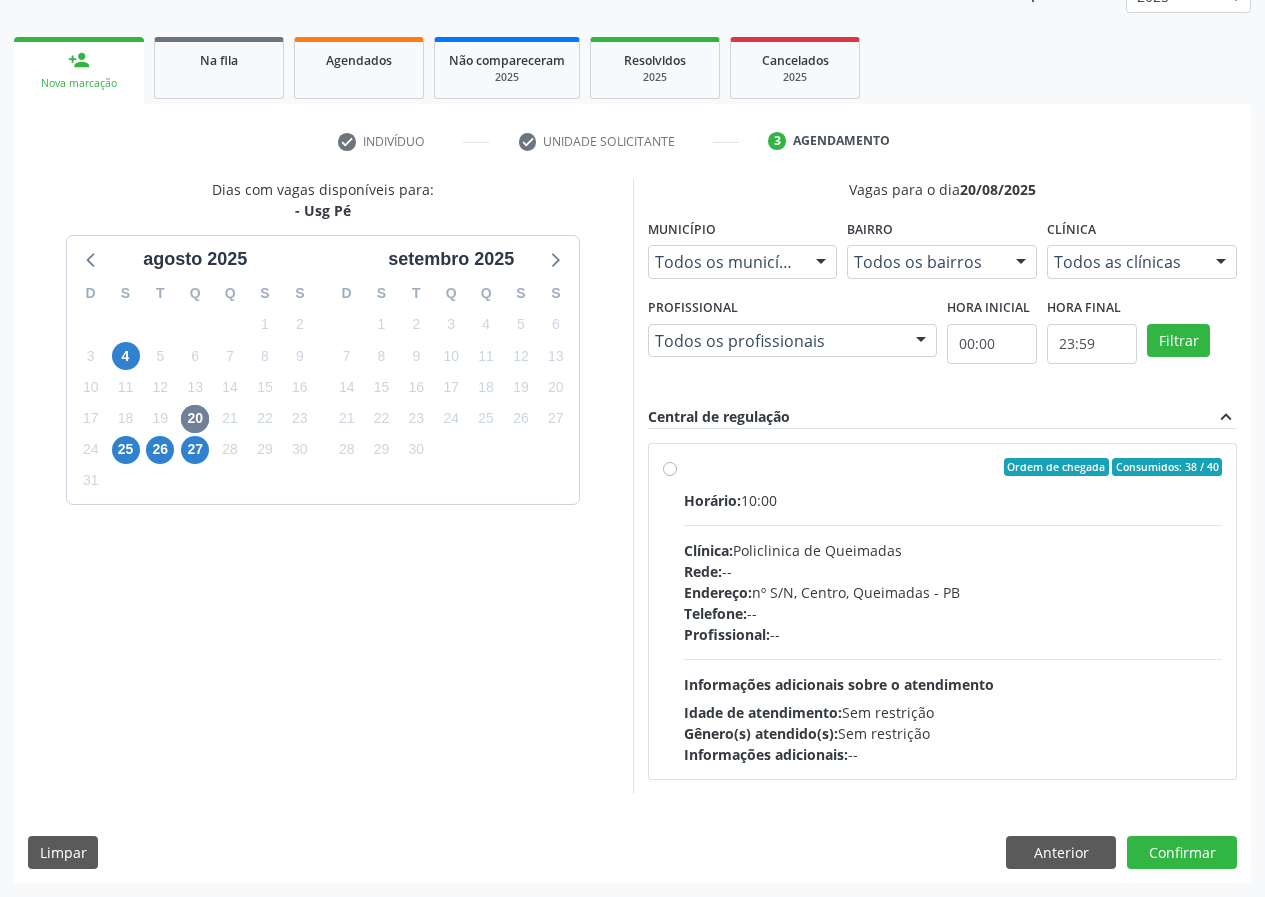 click on "Ordem de chegada
Consumidos: 38 / 40
Horário:   10:00
Clínica:  Policlinica de Queimadas
Rede:
--
Endereço:   nº S/N, Centro, [CITY] - [STATE]
Telefone:   --
Profissional:
--
Informações adicionais sobre o atendimento
Idade de atendimento:
Sem restrição
Gênero(s) atendido(s):
Sem restrição
Informações adicionais:
--" at bounding box center [953, 611] 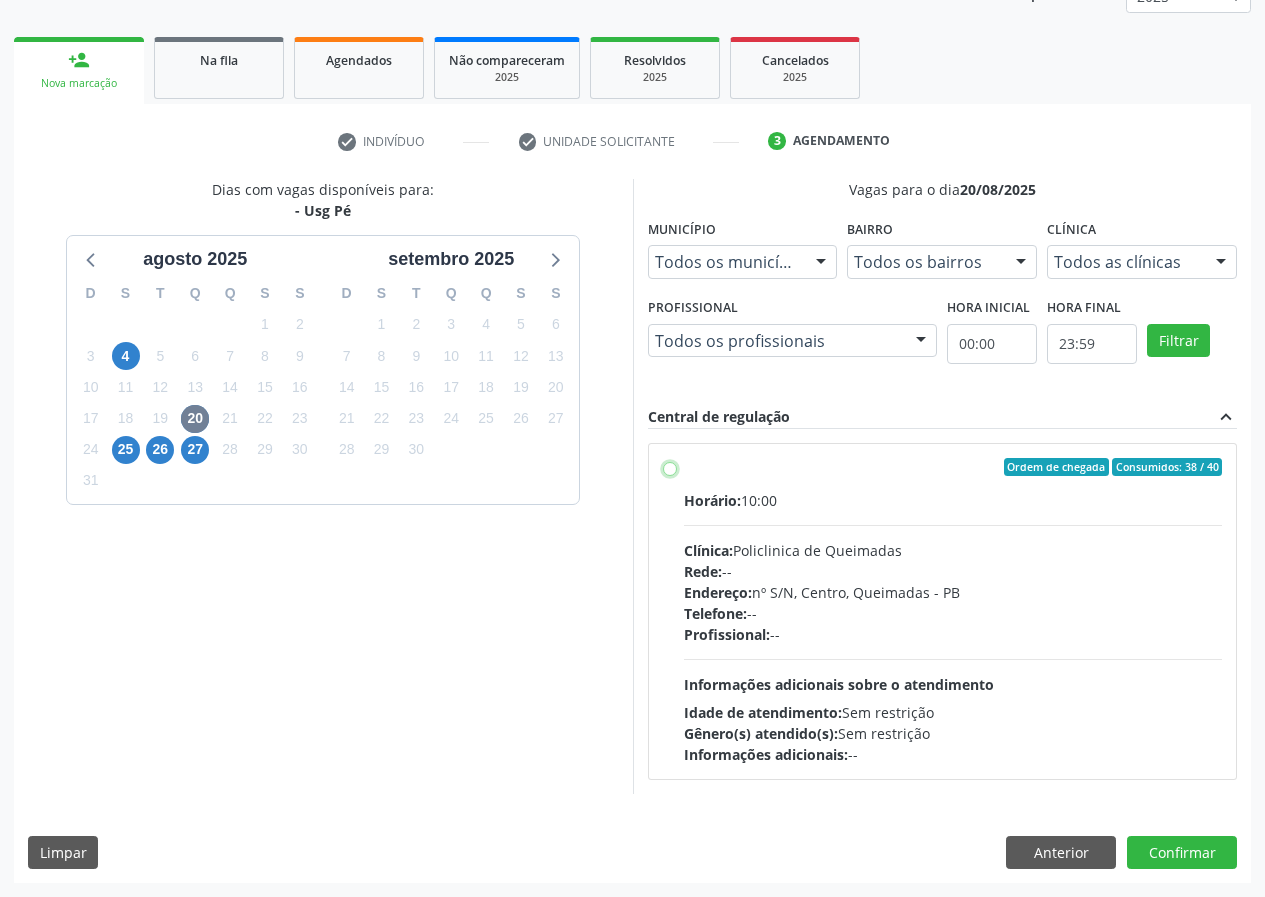 radio on "true" 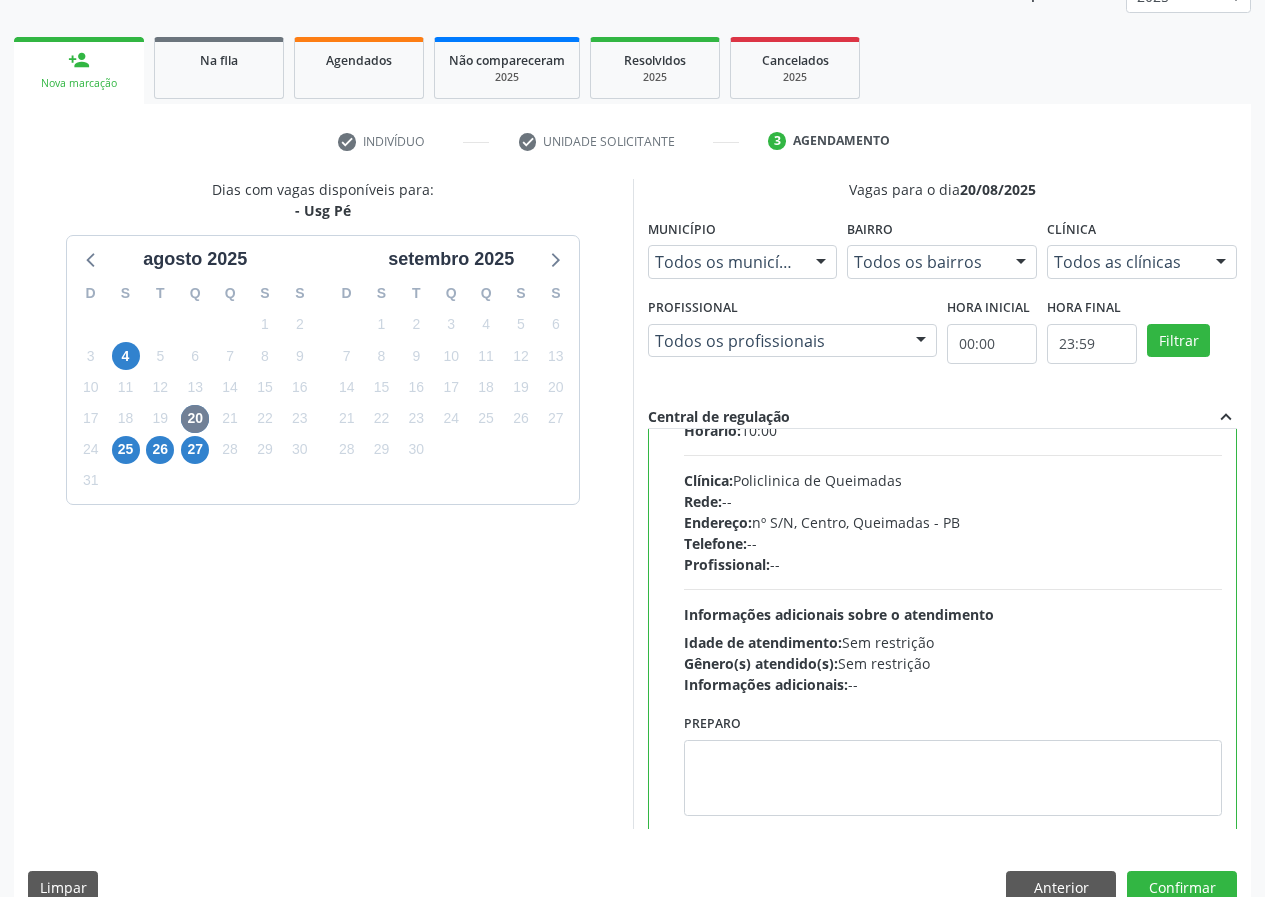 scroll, scrollTop: 99, scrollLeft: 0, axis: vertical 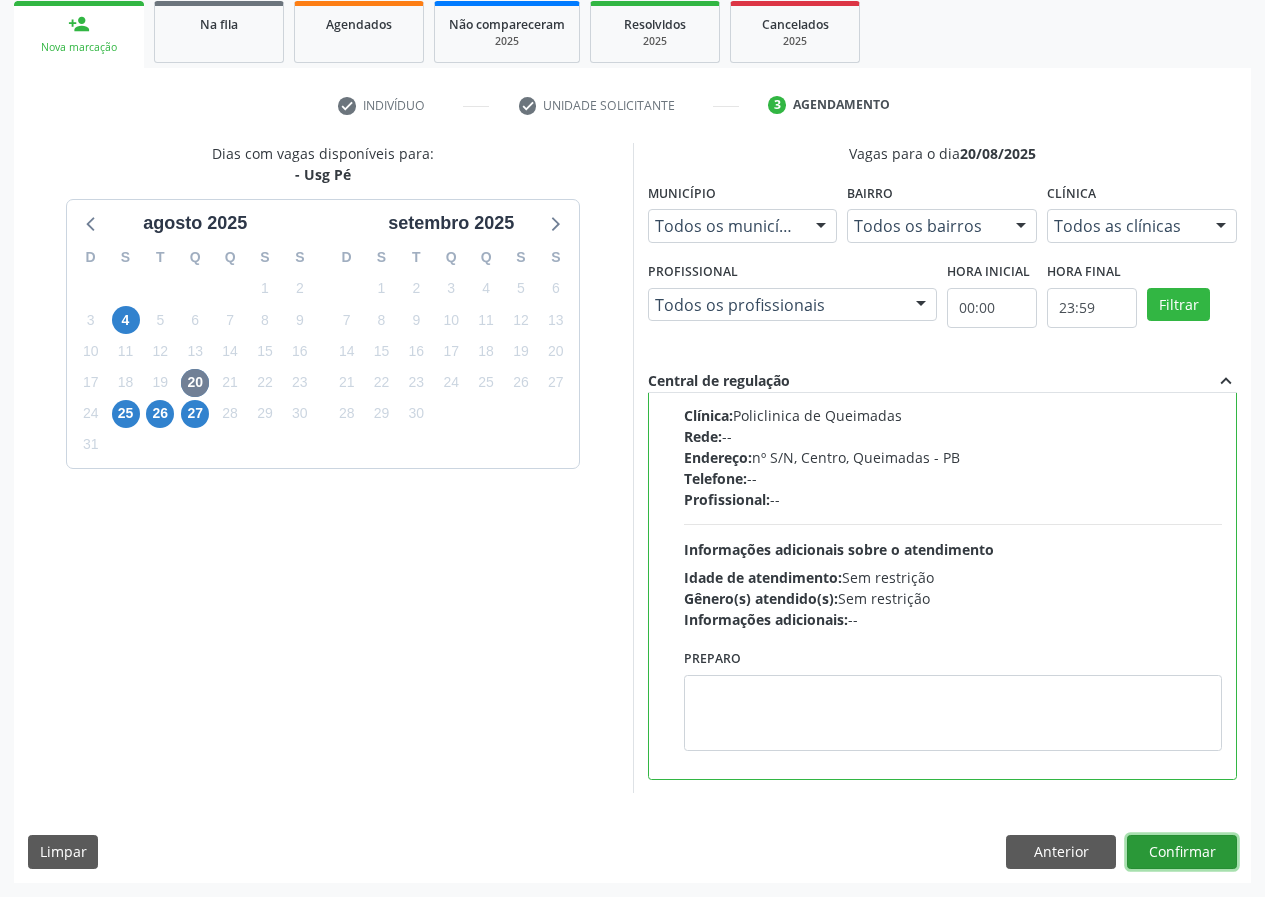 drag, startPoint x: 1175, startPoint y: 849, endPoint x: 927, endPoint y: 844, distance: 248.0504 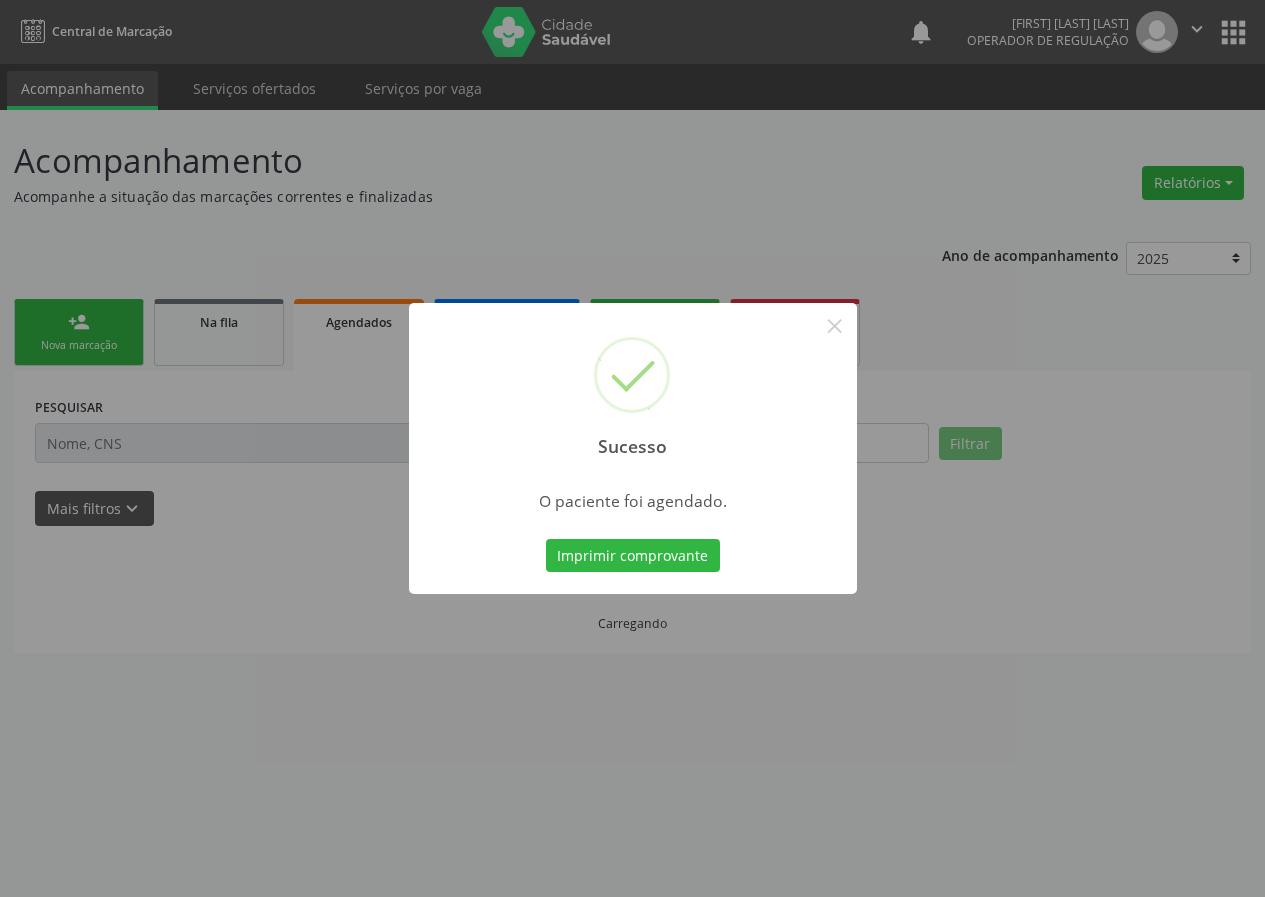 scroll, scrollTop: 0, scrollLeft: 0, axis: both 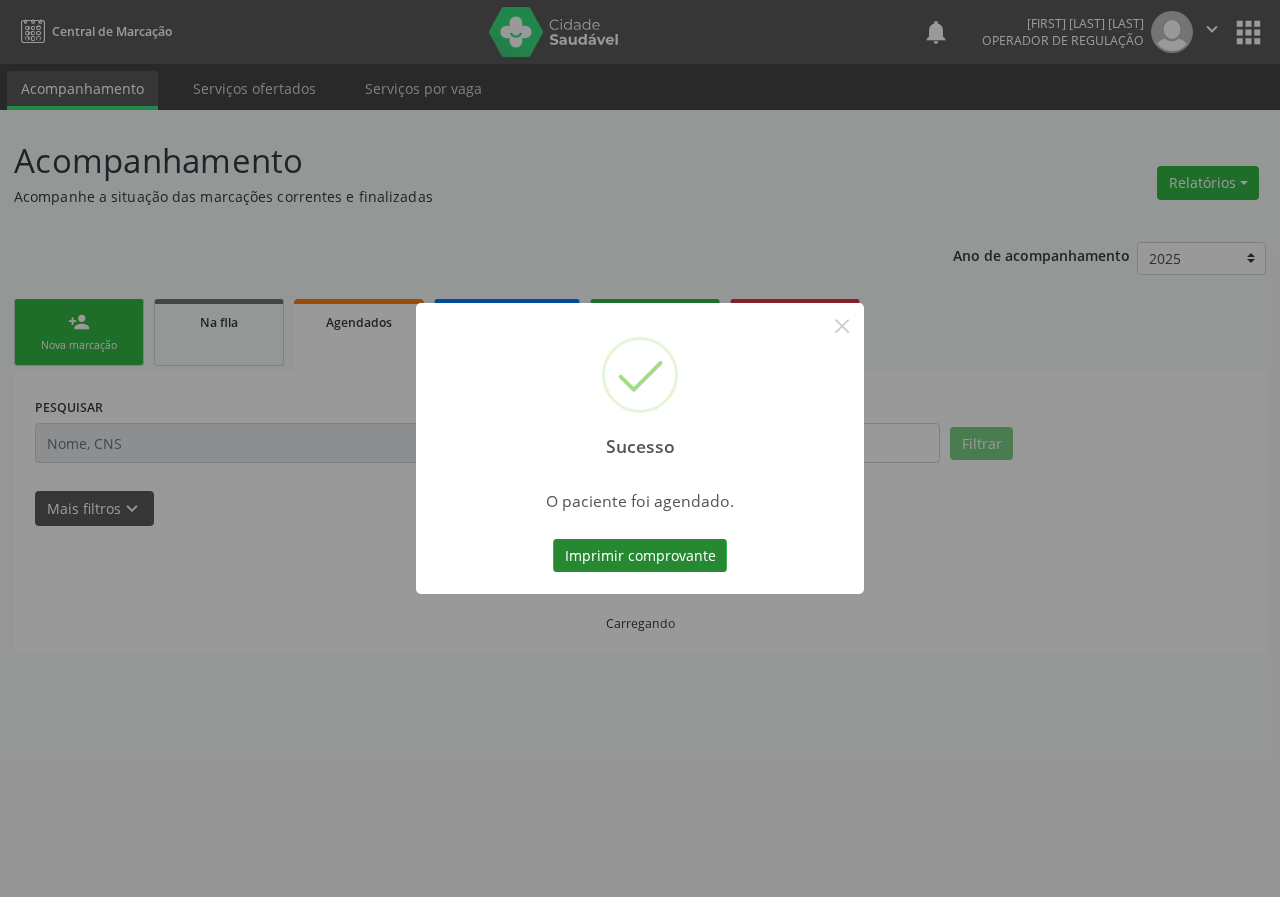 click on "Imprimir comprovante" at bounding box center (640, 556) 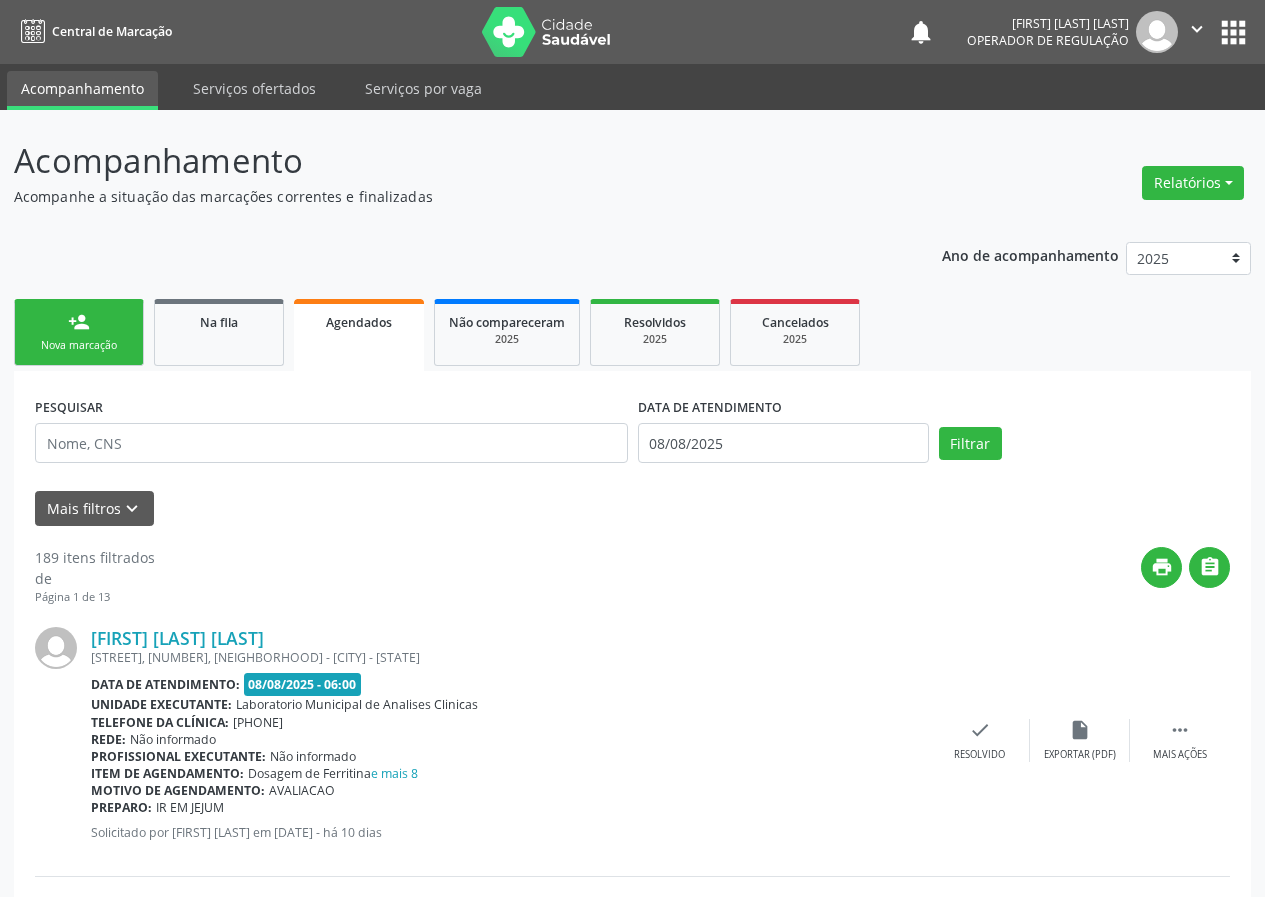 click on "person_add
Nova marcação" at bounding box center [79, 332] 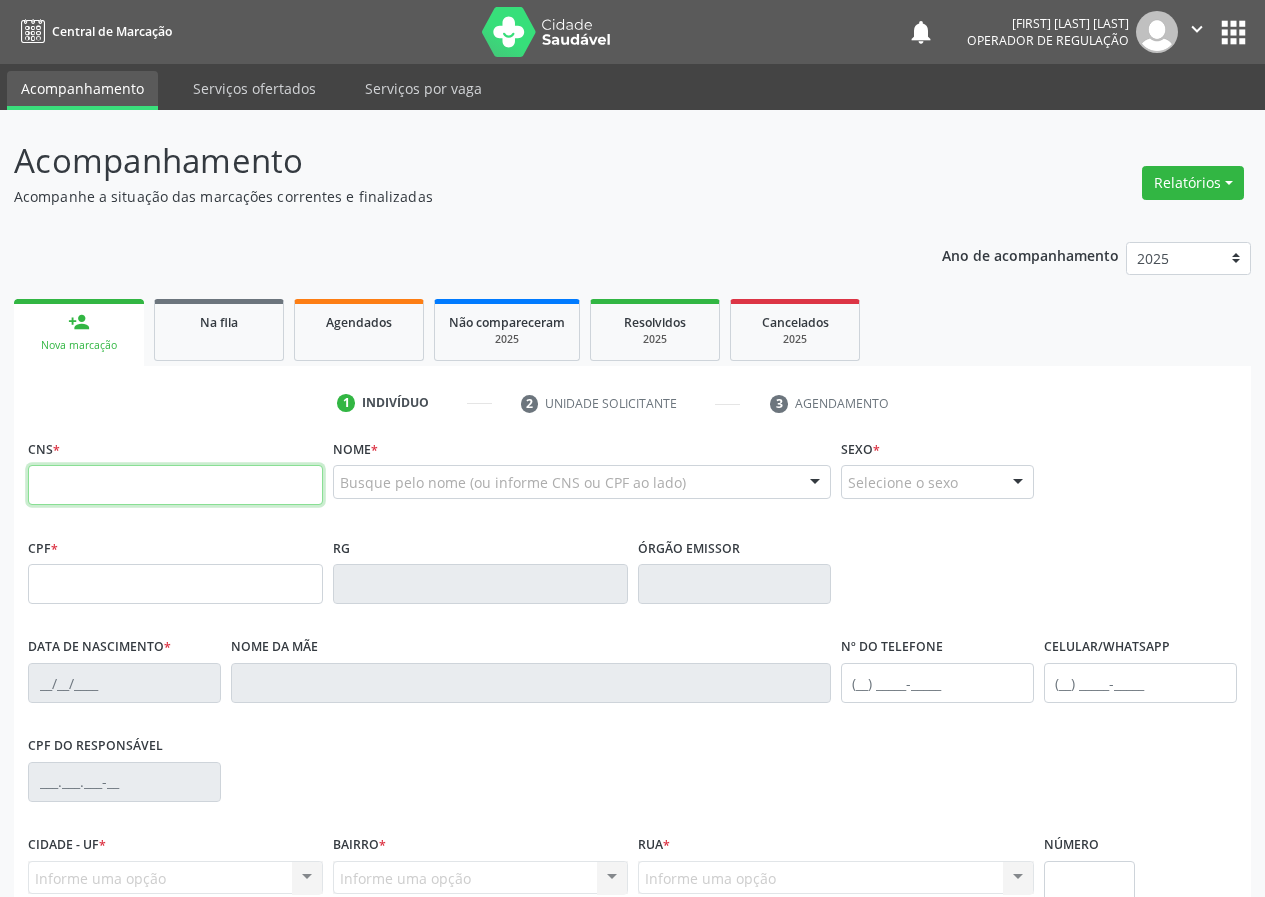drag, startPoint x: 40, startPoint y: 485, endPoint x: 66, endPoint y: 447, distance: 46.043457 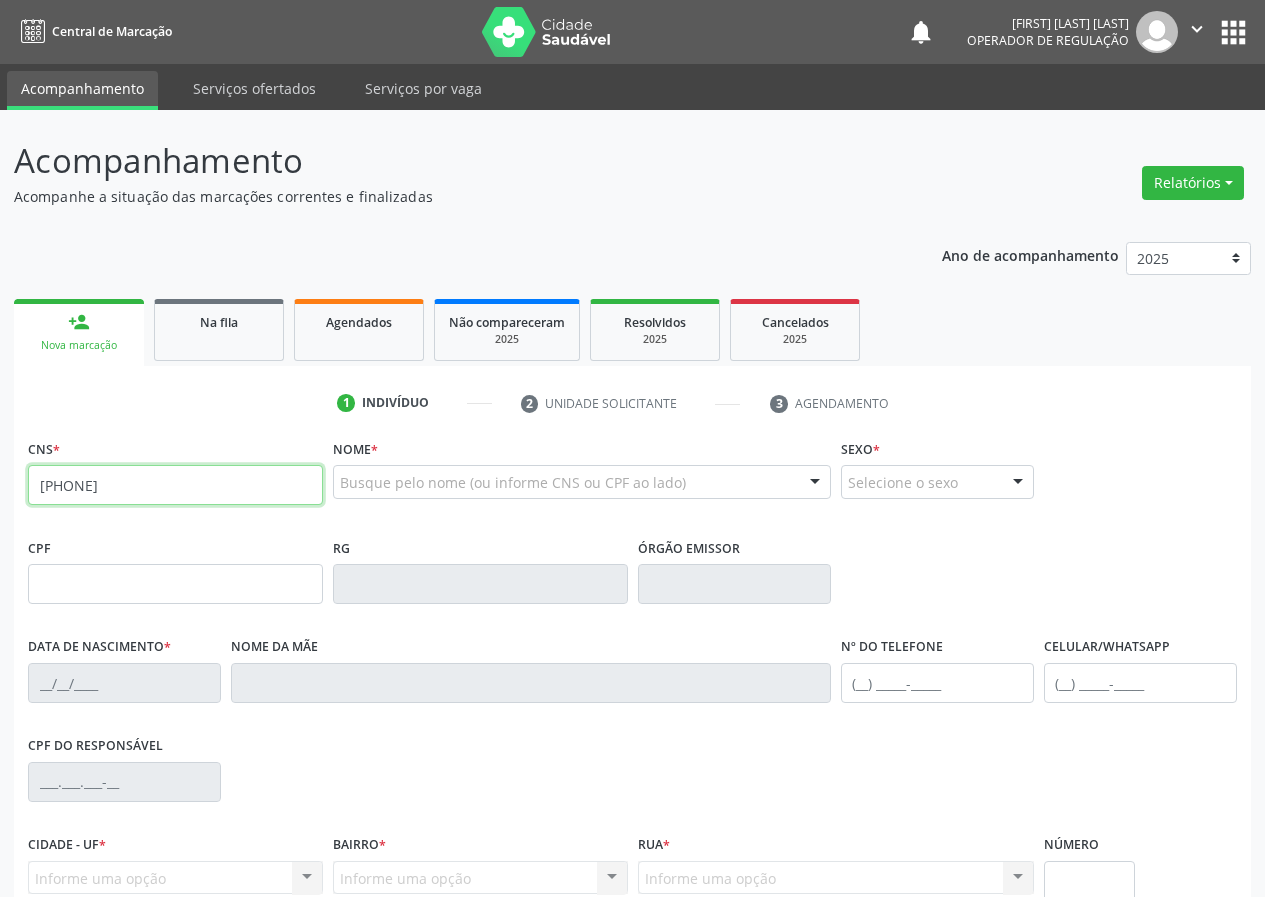 type on "[PHONE]" 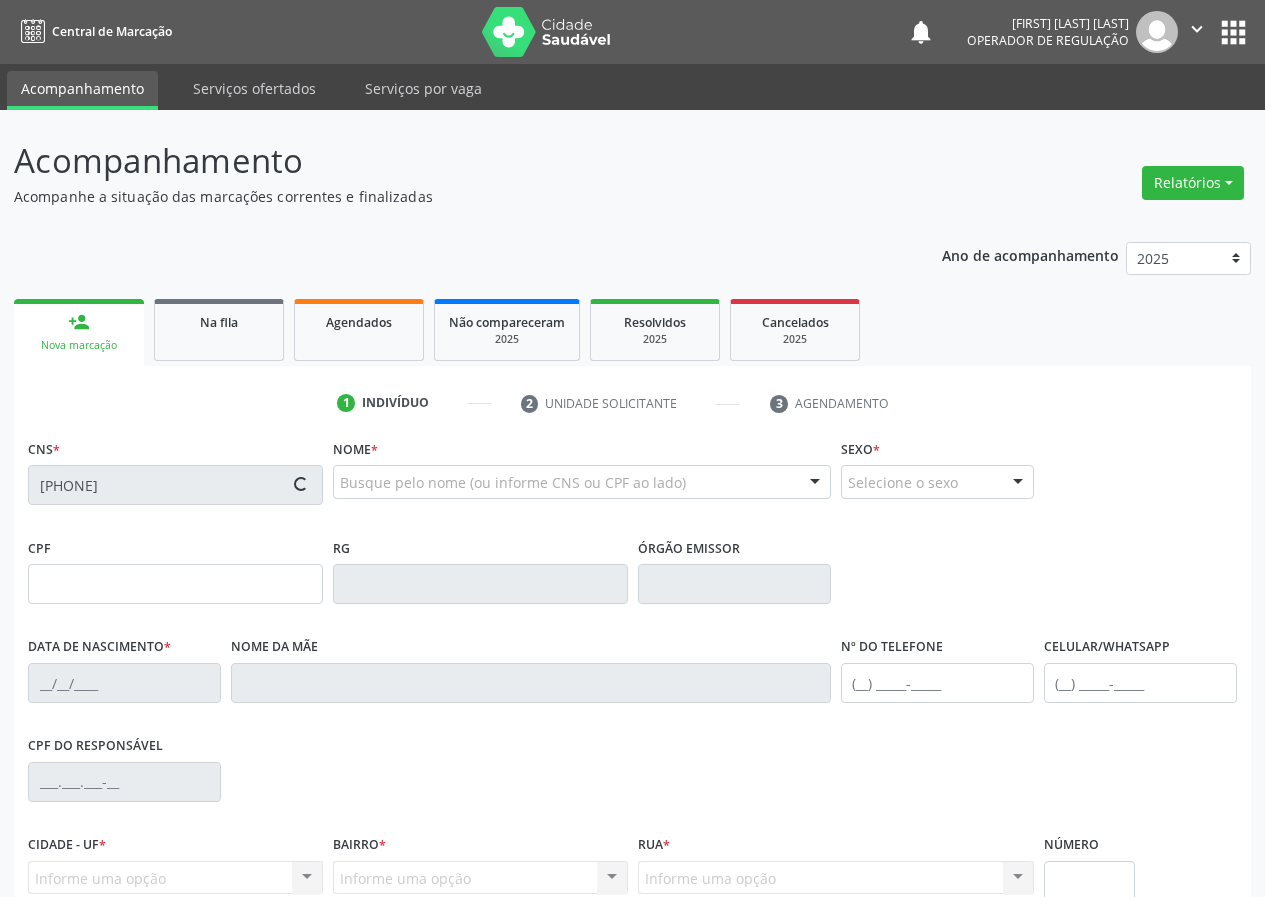 type on "[SSN]" 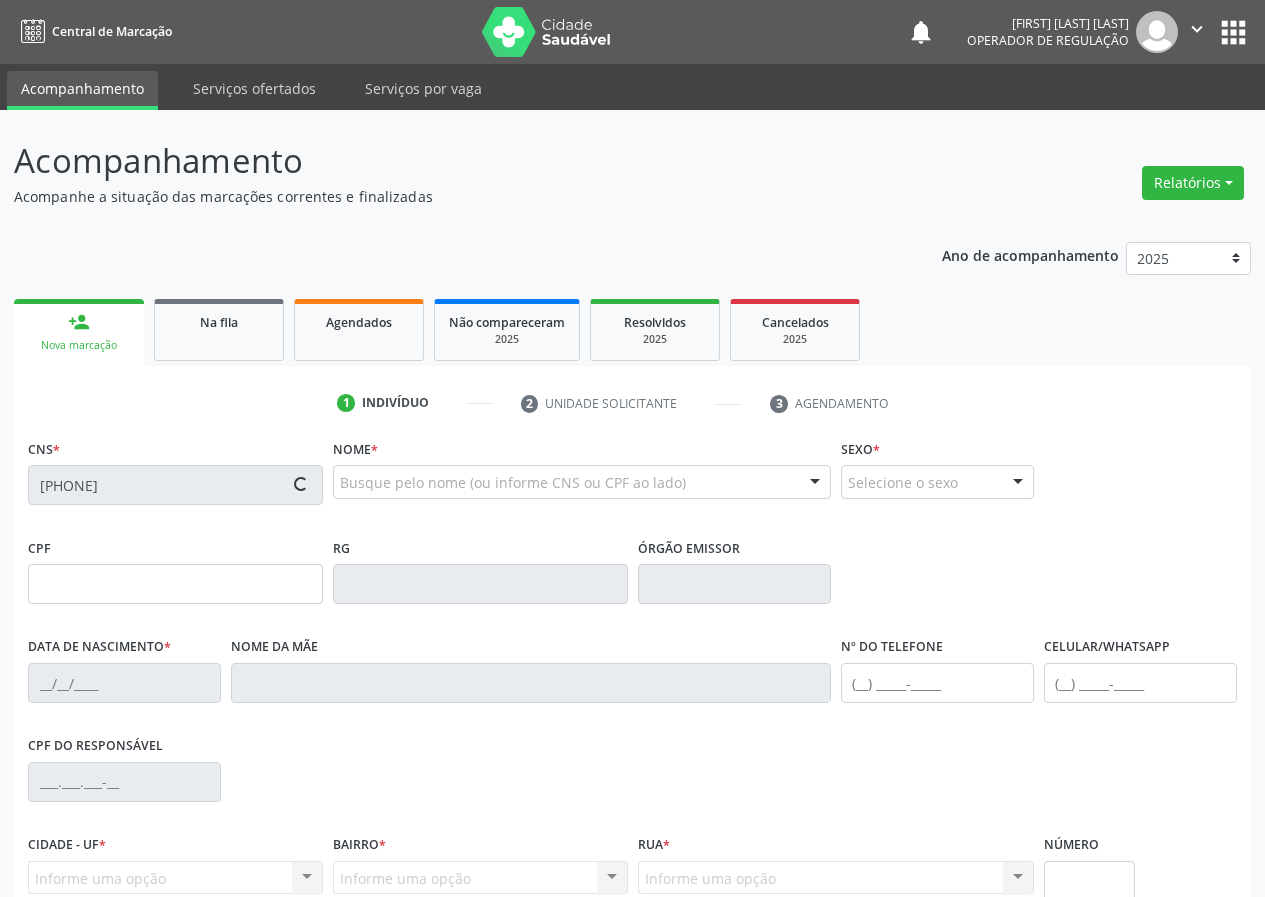 type on "[DATE]" 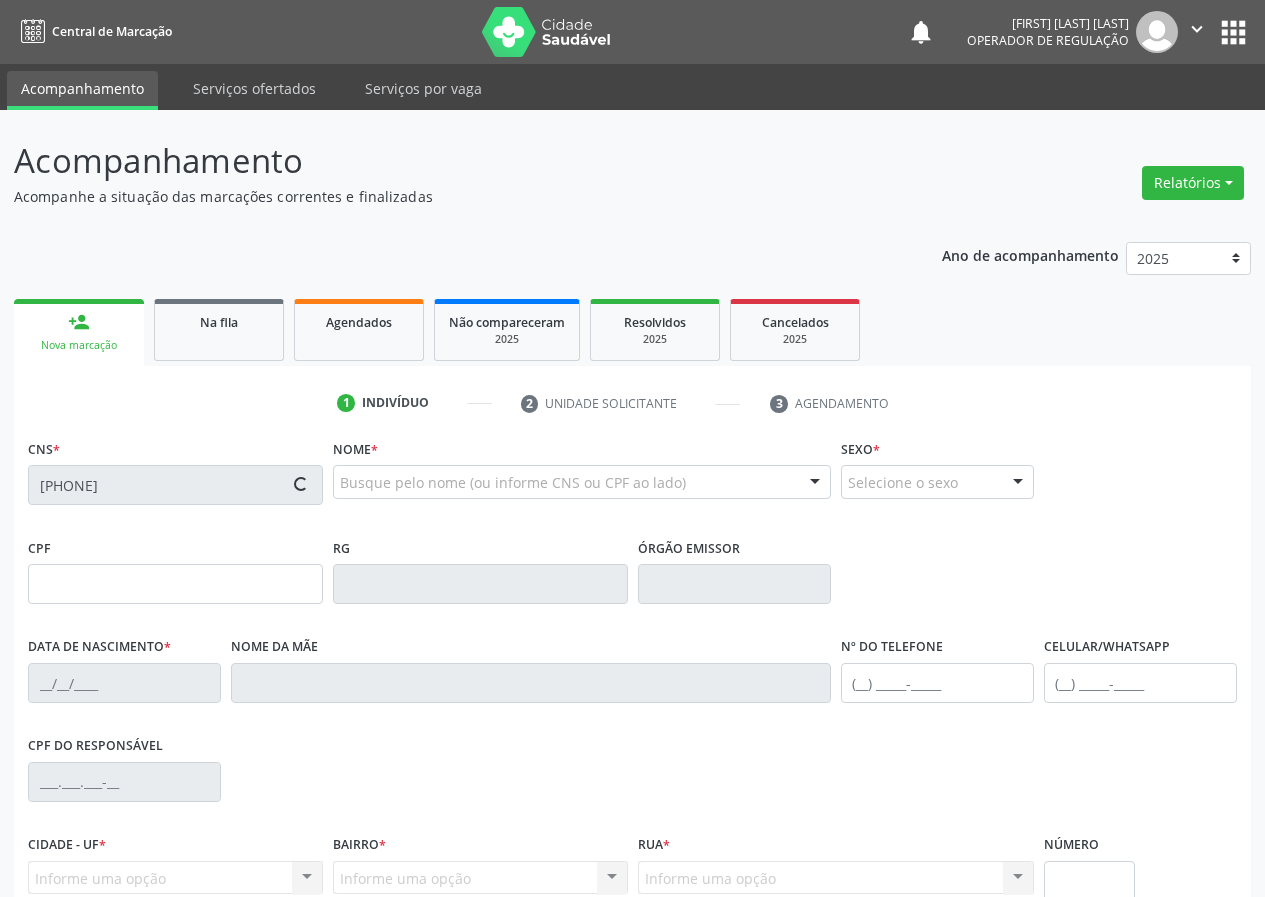 type on "[FIRST] [LAST] [LAST]" 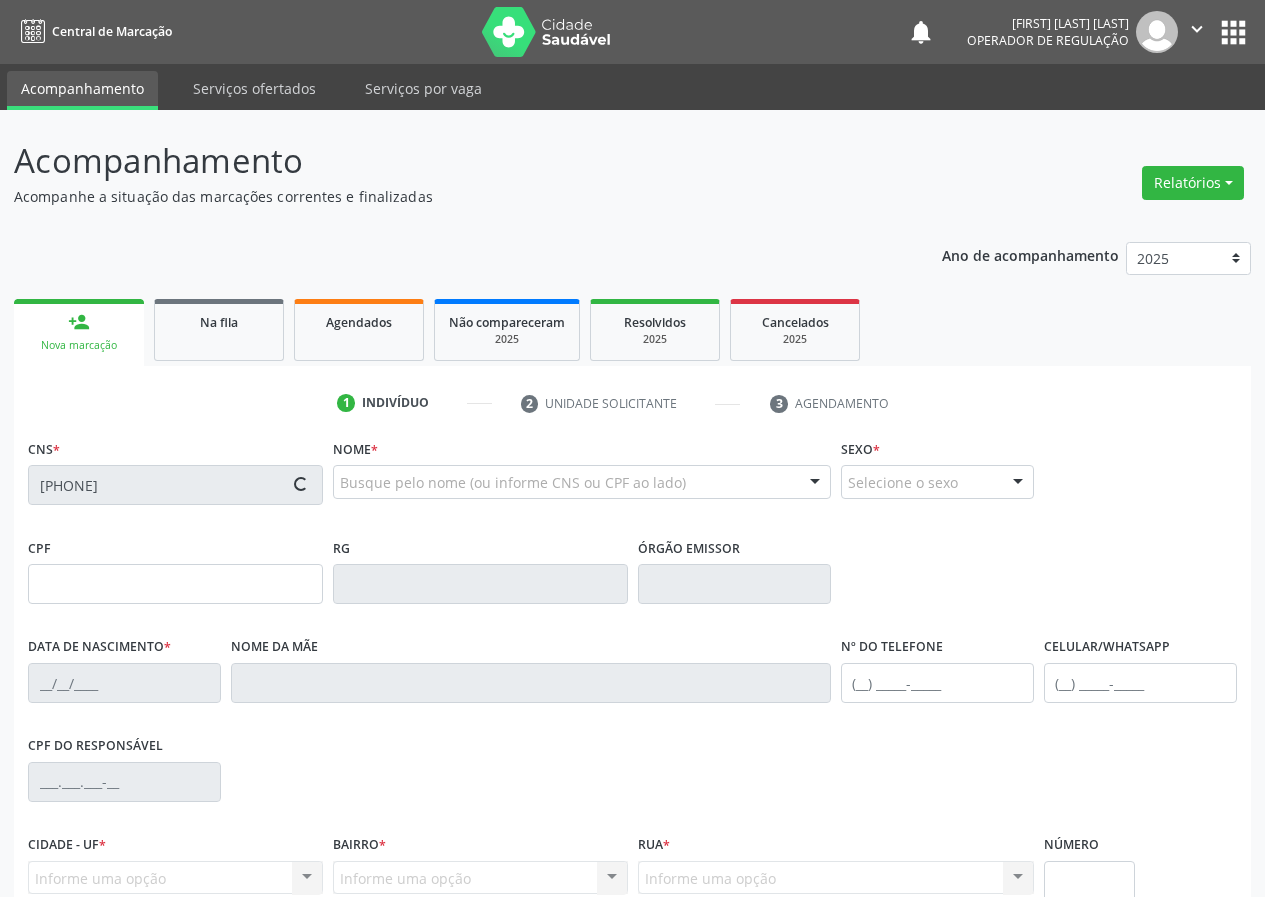 type on "[PHONE]" 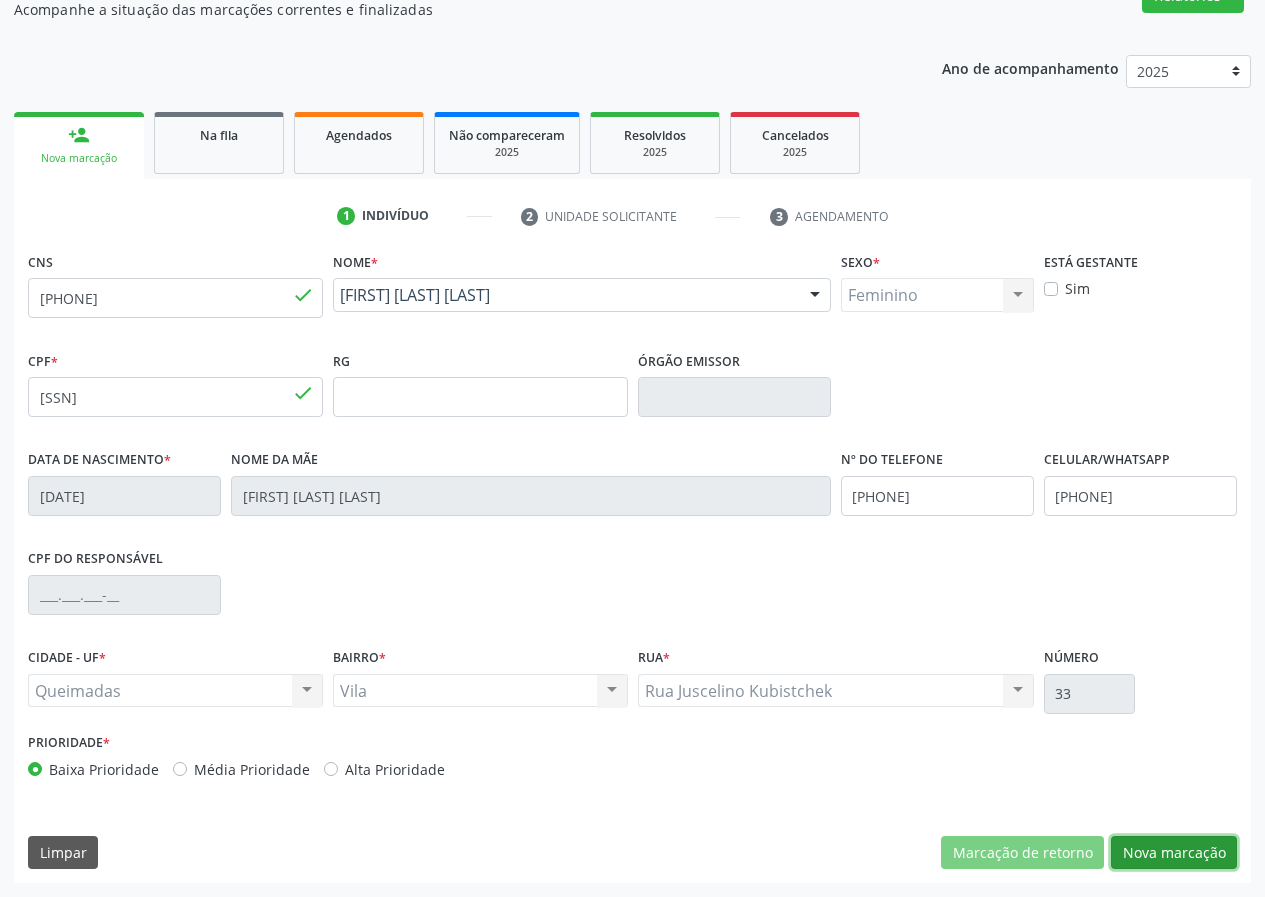 drag, startPoint x: 1183, startPoint y: 856, endPoint x: 587, endPoint y: 802, distance: 598.4413 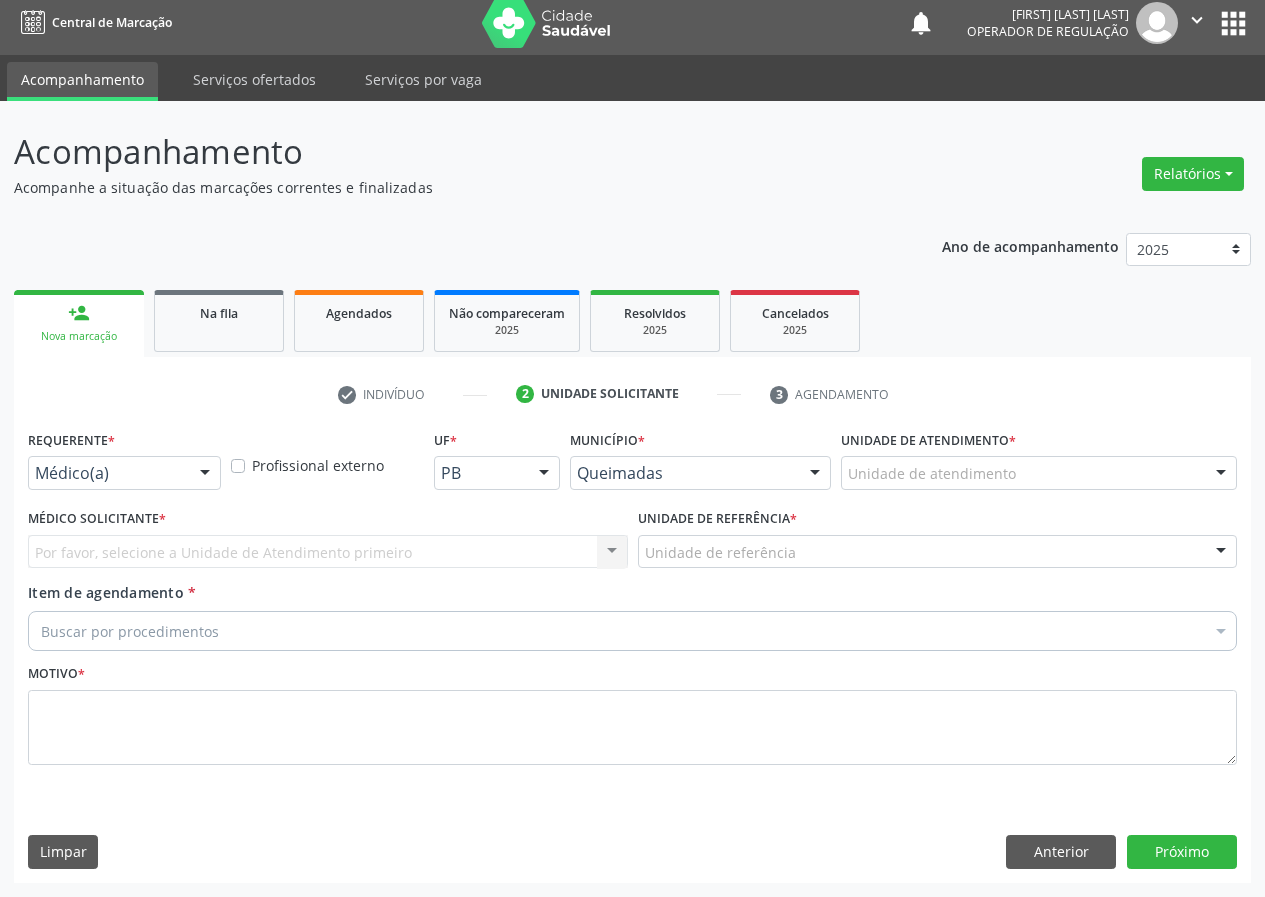 scroll, scrollTop: 9, scrollLeft: 0, axis: vertical 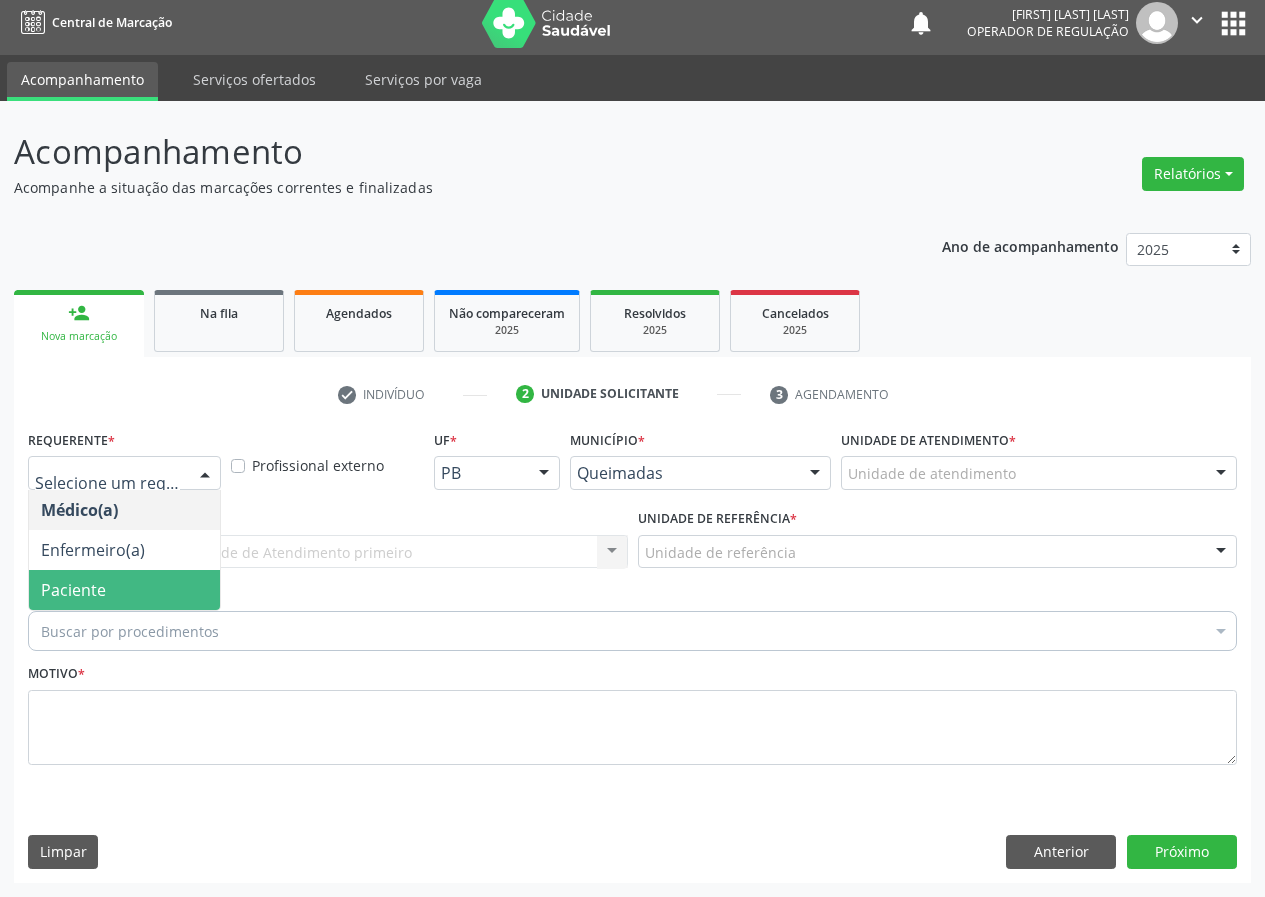 drag, startPoint x: 170, startPoint y: 596, endPoint x: 570, endPoint y: 565, distance: 401.19946 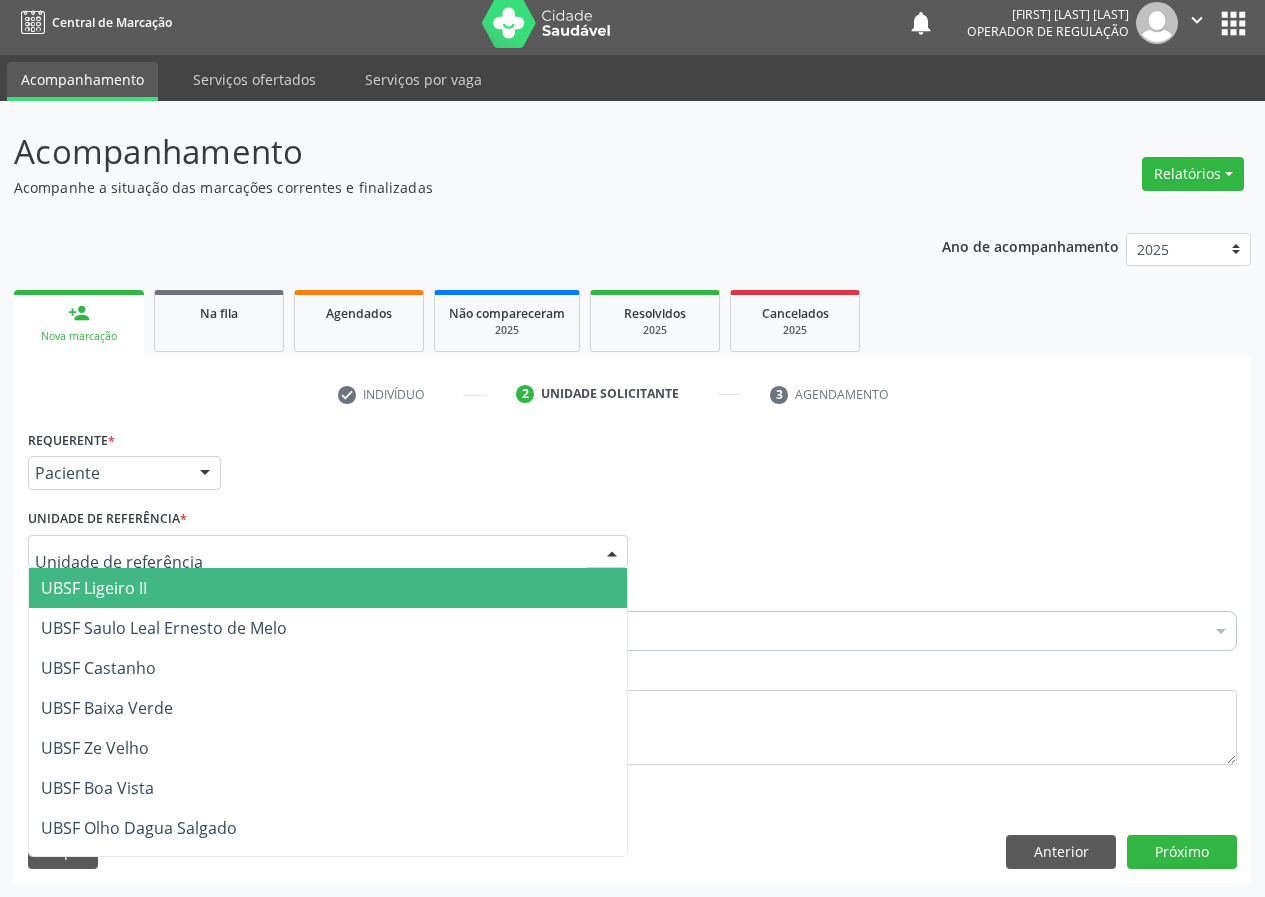 drag, startPoint x: 604, startPoint y: 550, endPoint x: 15, endPoint y: 894, distance: 682.0975 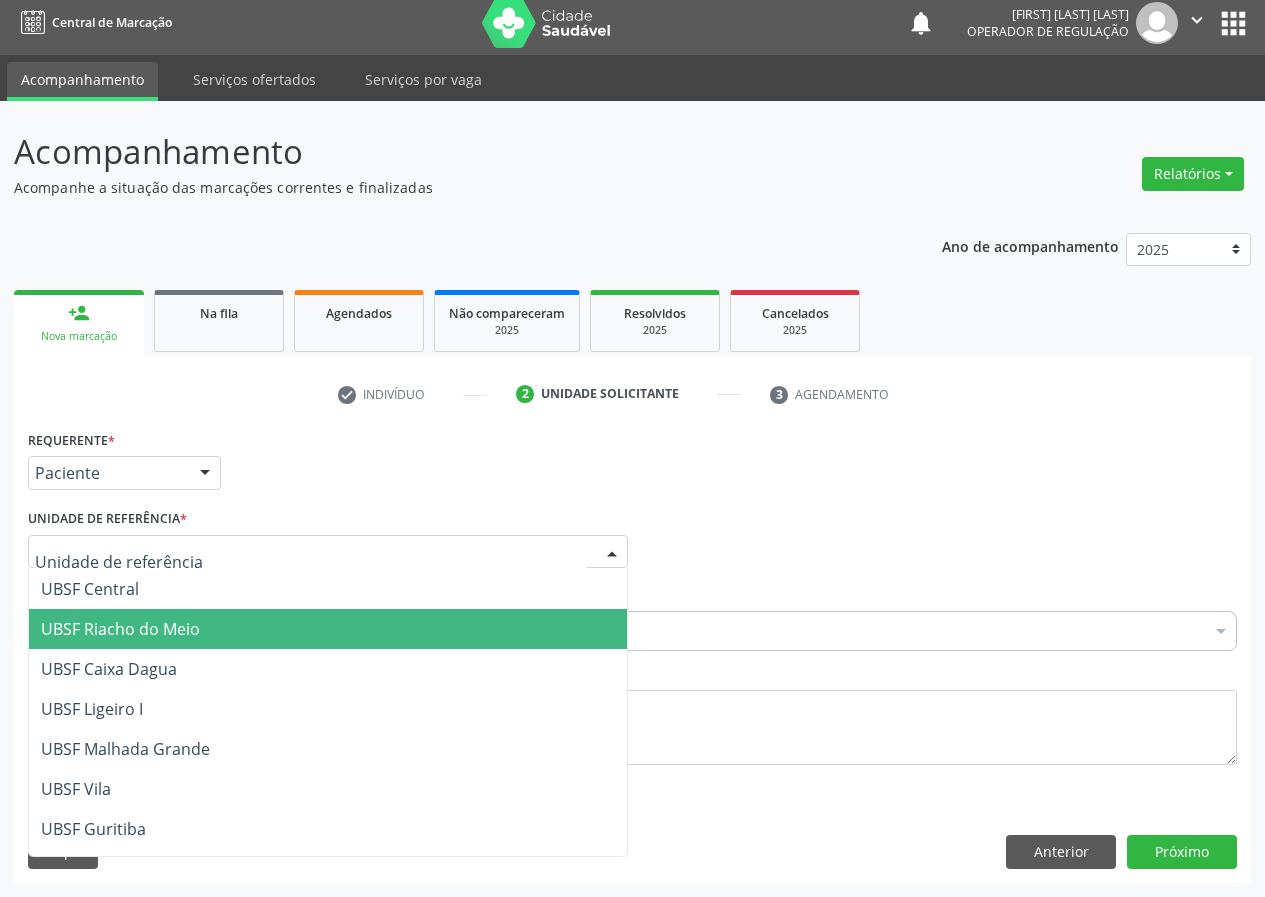 scroll, scrollTop: 500, scrollLeft: 0, axis: vertical 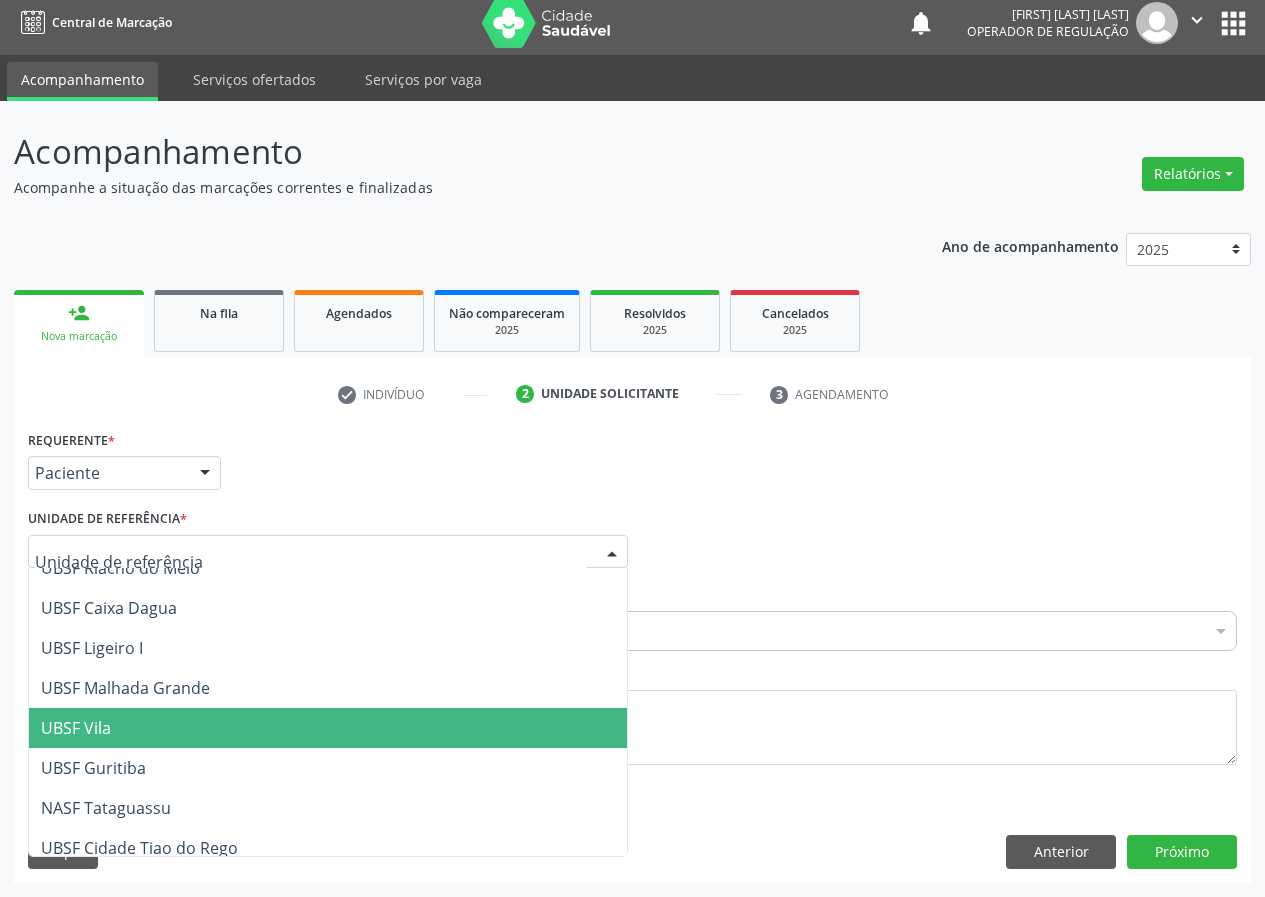 click on "UBSF Vila" at bounding box center (76, 728) 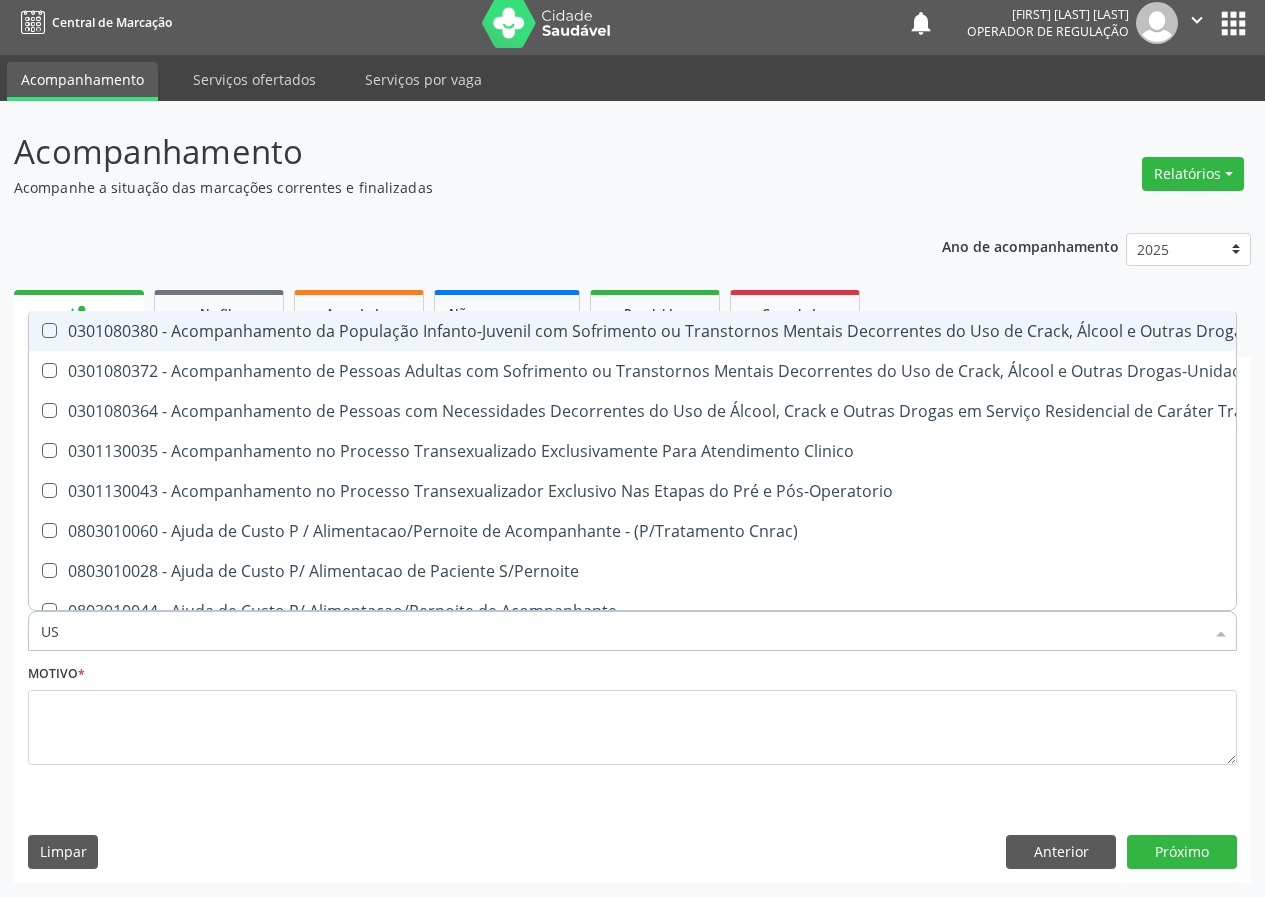type on "USG" 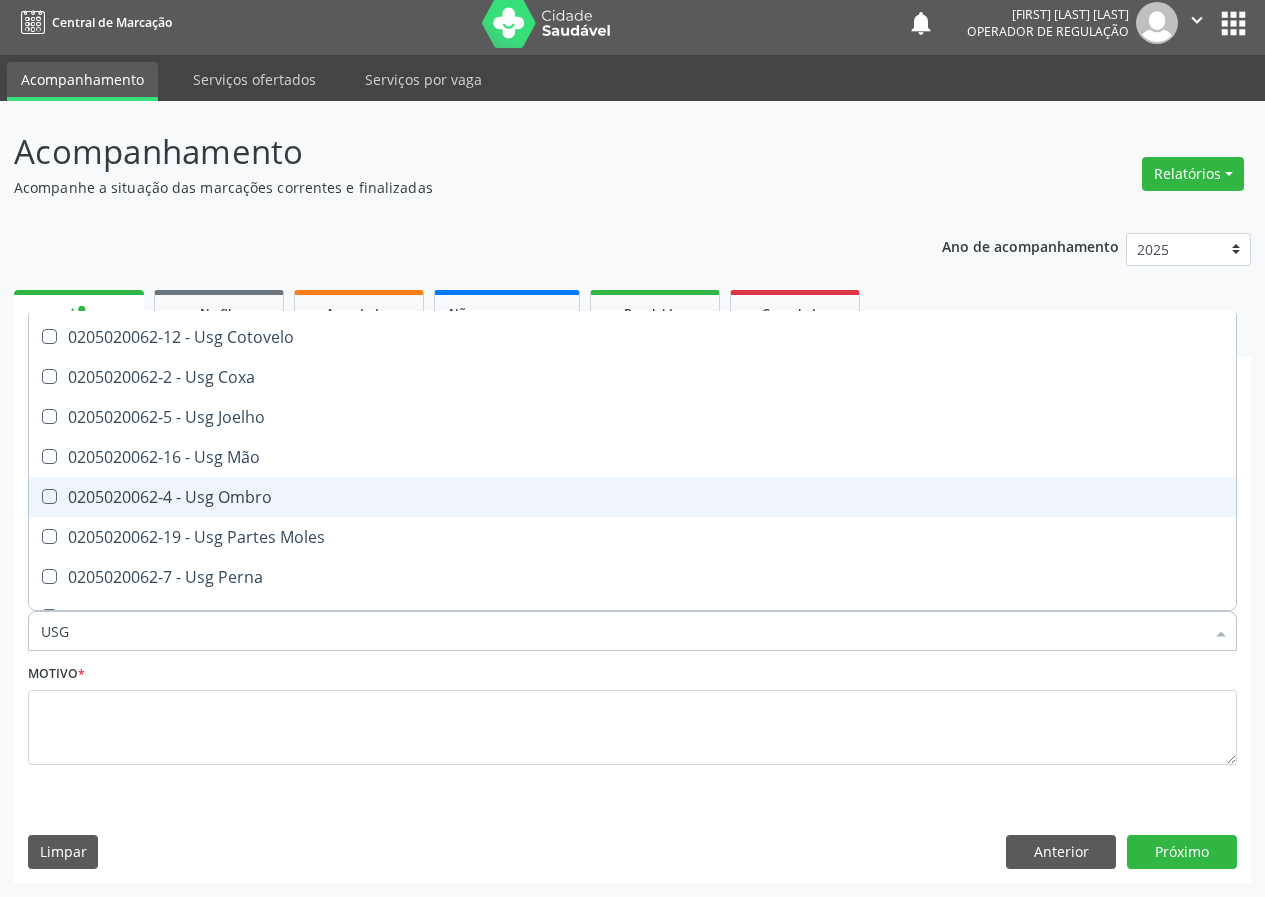 scroll, scrollTop: 161, scrollLeft: 0, axis: vertical 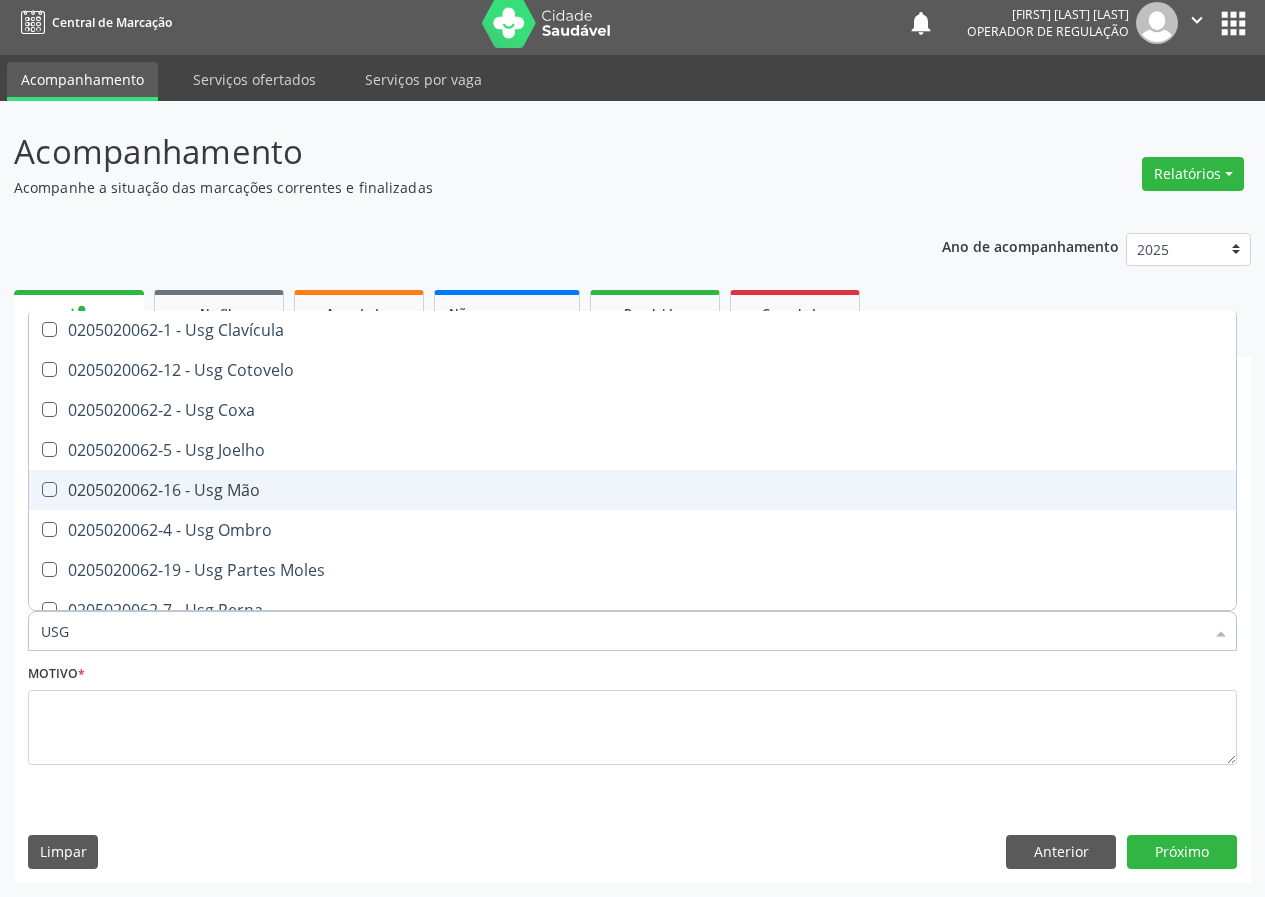 drag, startPoint x: 246, startPoint y: 481, endPoint x: 117, endPoint y: 628, distance: 195.57607 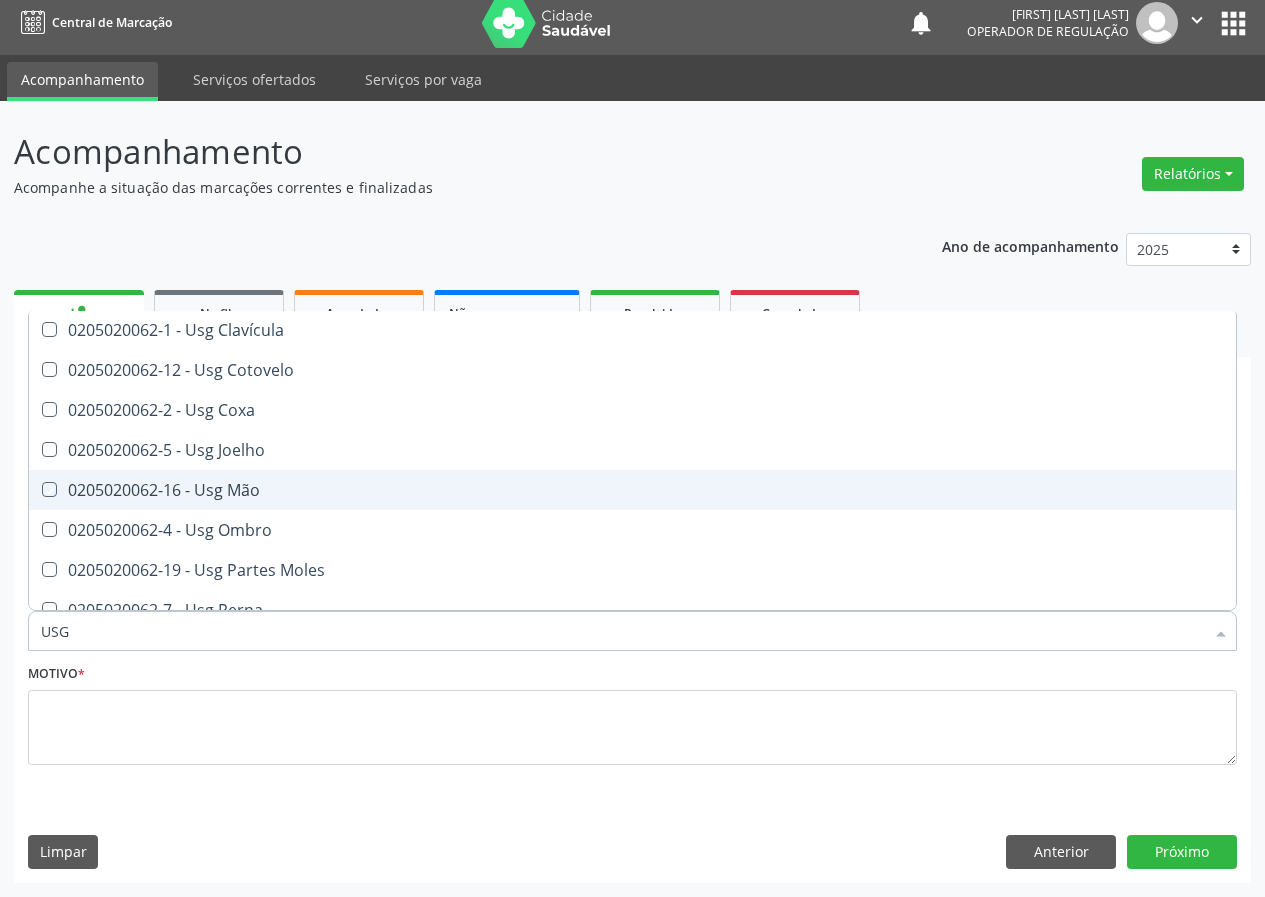 checkbox on "true" 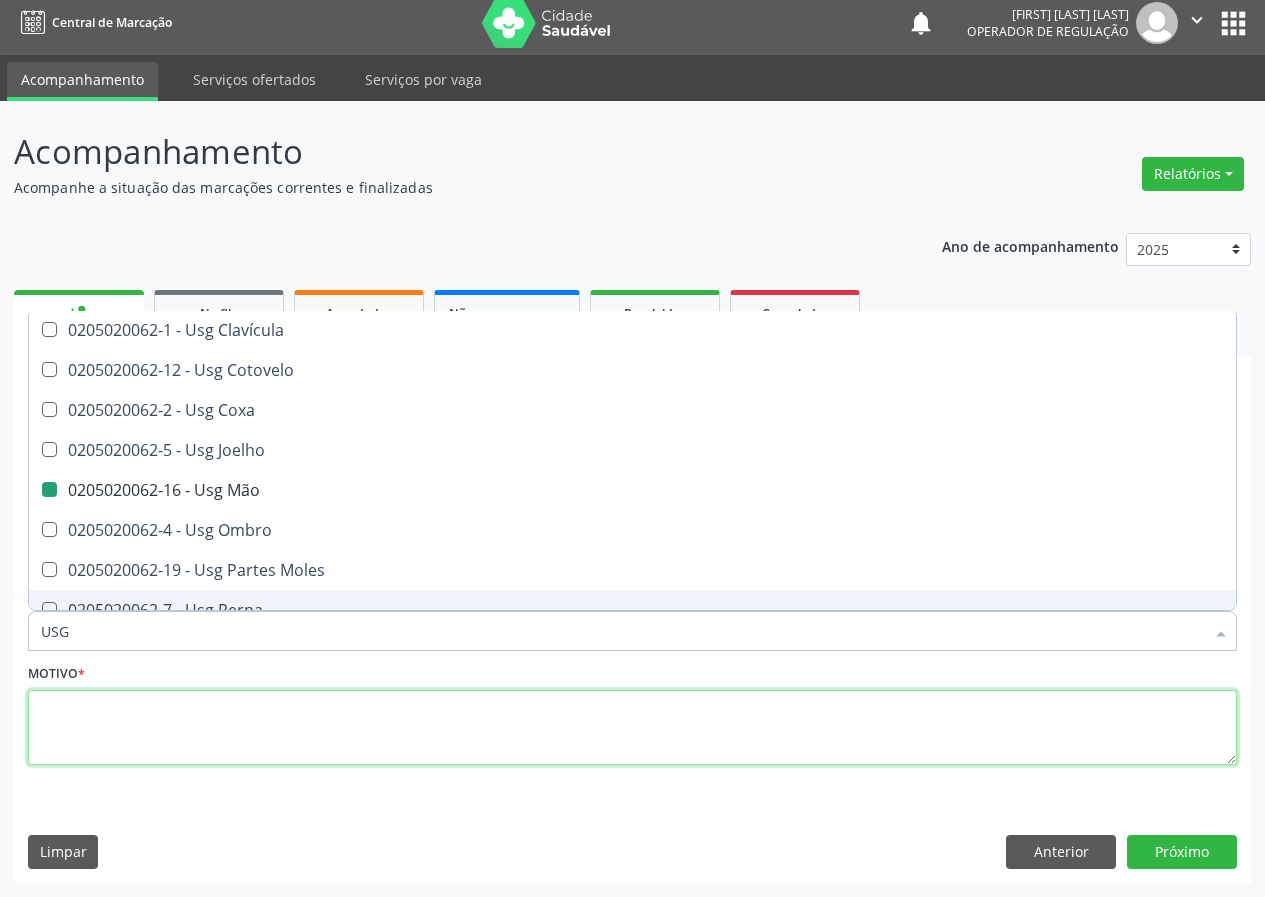 click at bounding box center (632, 728) 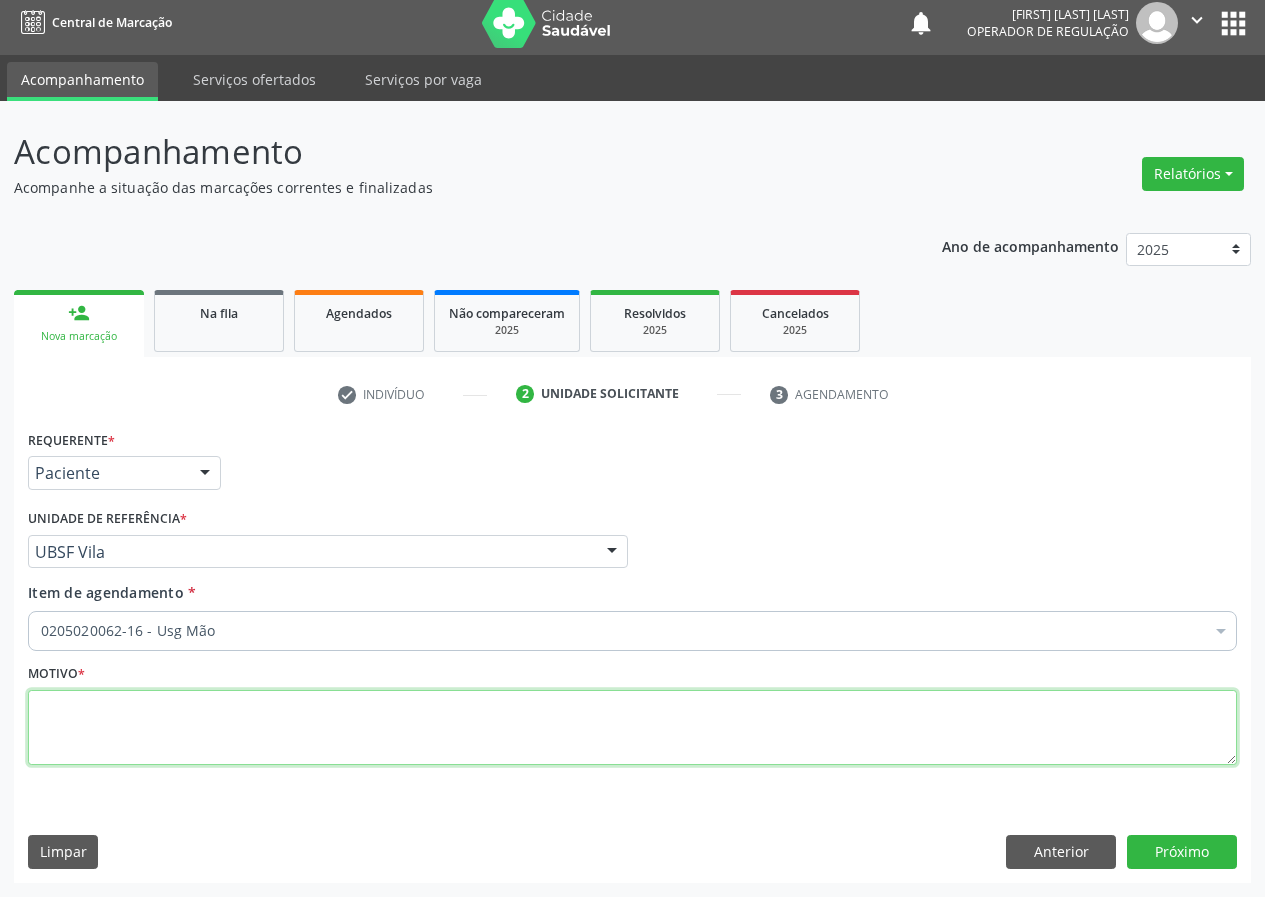 scroll, scrollTop: 0, scrollLeft: 0, axis: both 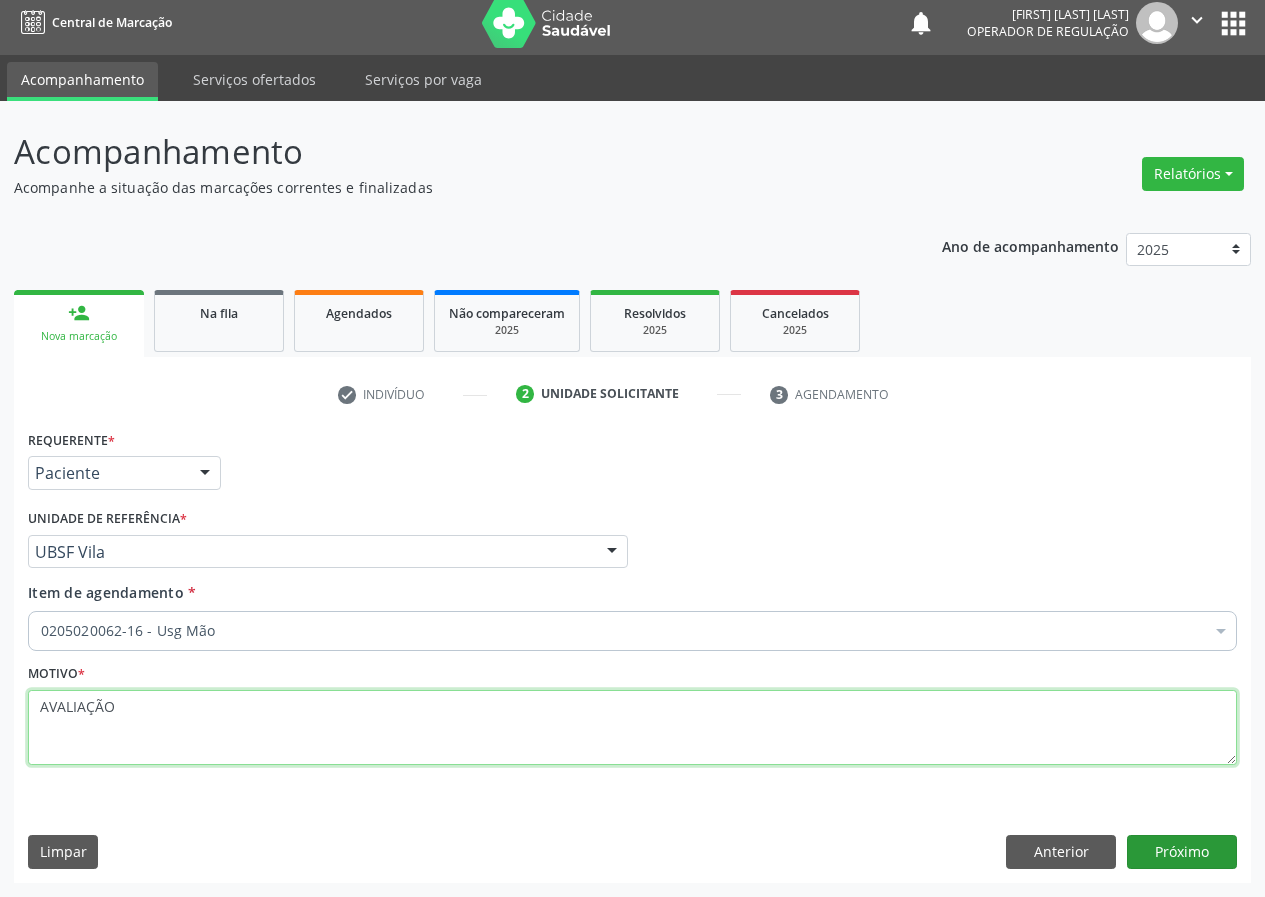 type on "AVALIAÇÃO" 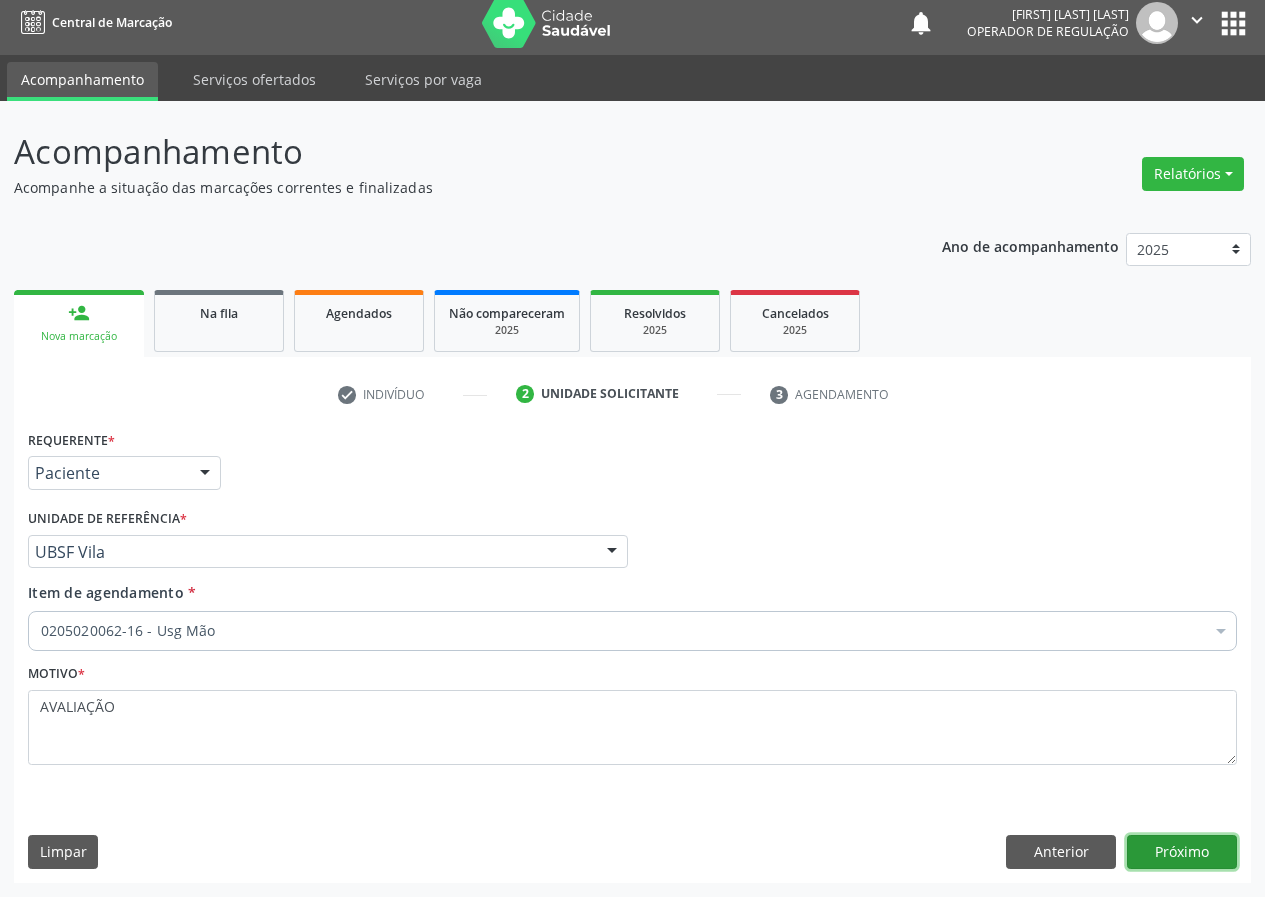 drag, startPoint x: 1195, startPoint y: 850, endPoint x: 0, endPoint y: 674, distance: 1207.8911 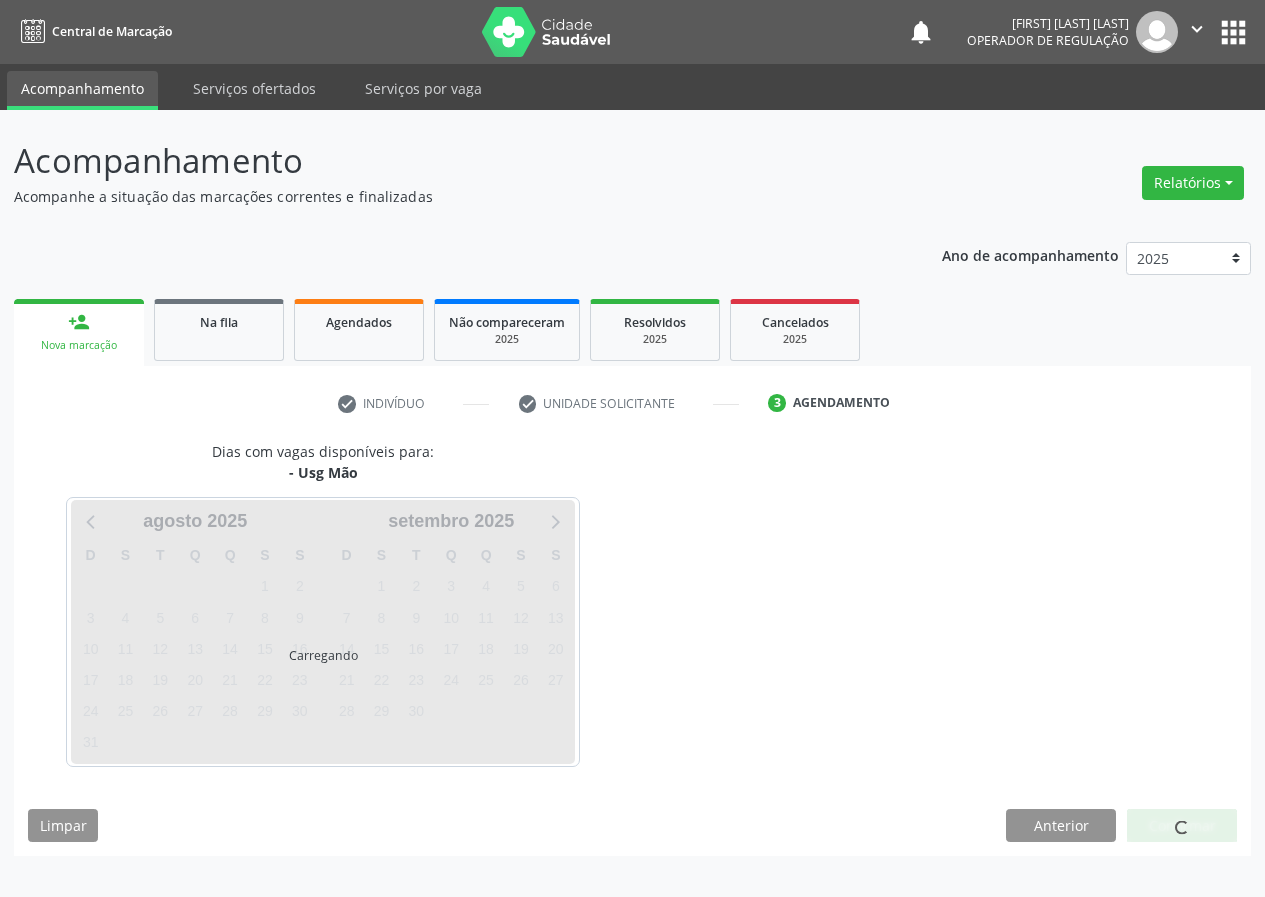 scroll, scrollTop: 0, scrollLeft: 0, axis: both 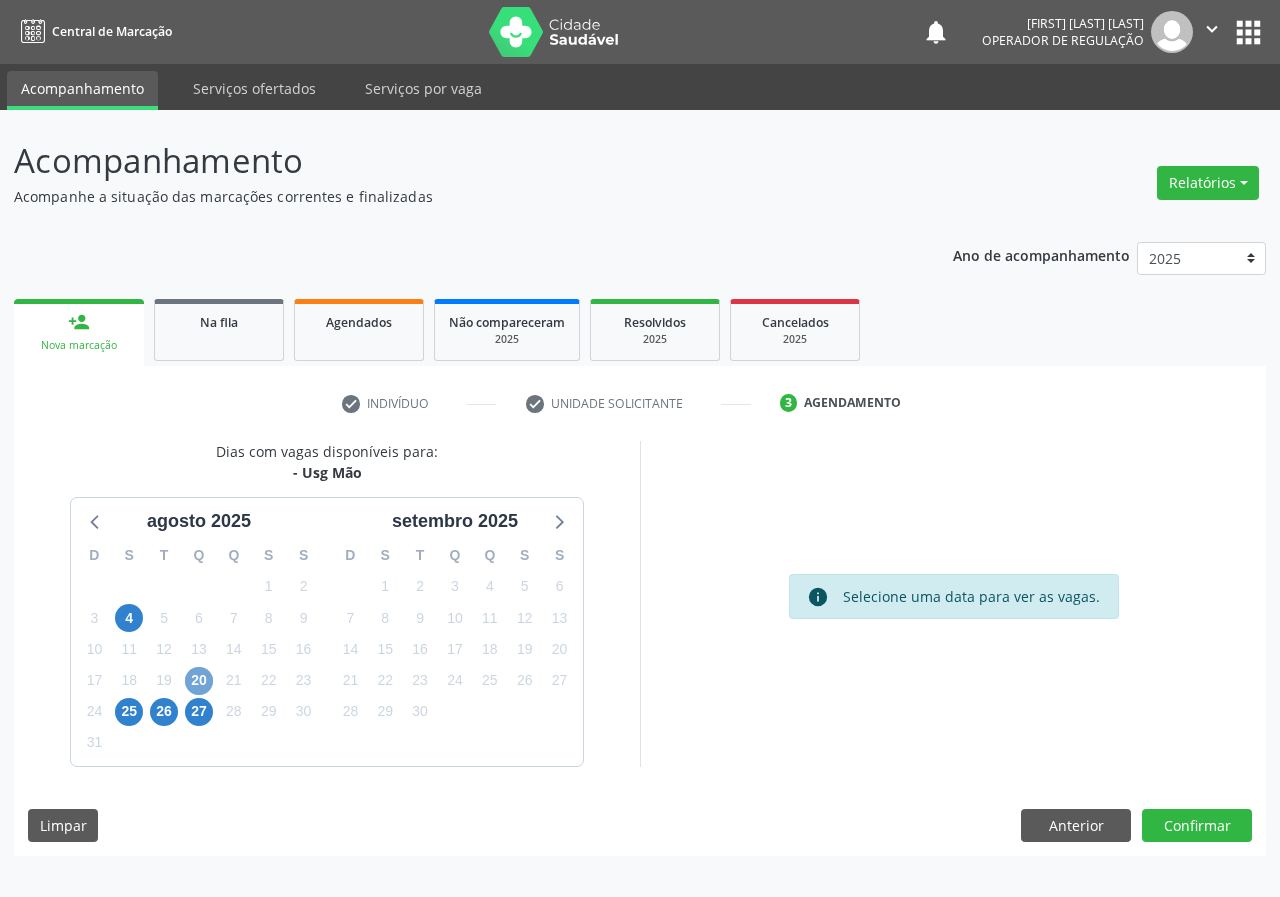 click on "20" at bounding box center [199, 681] 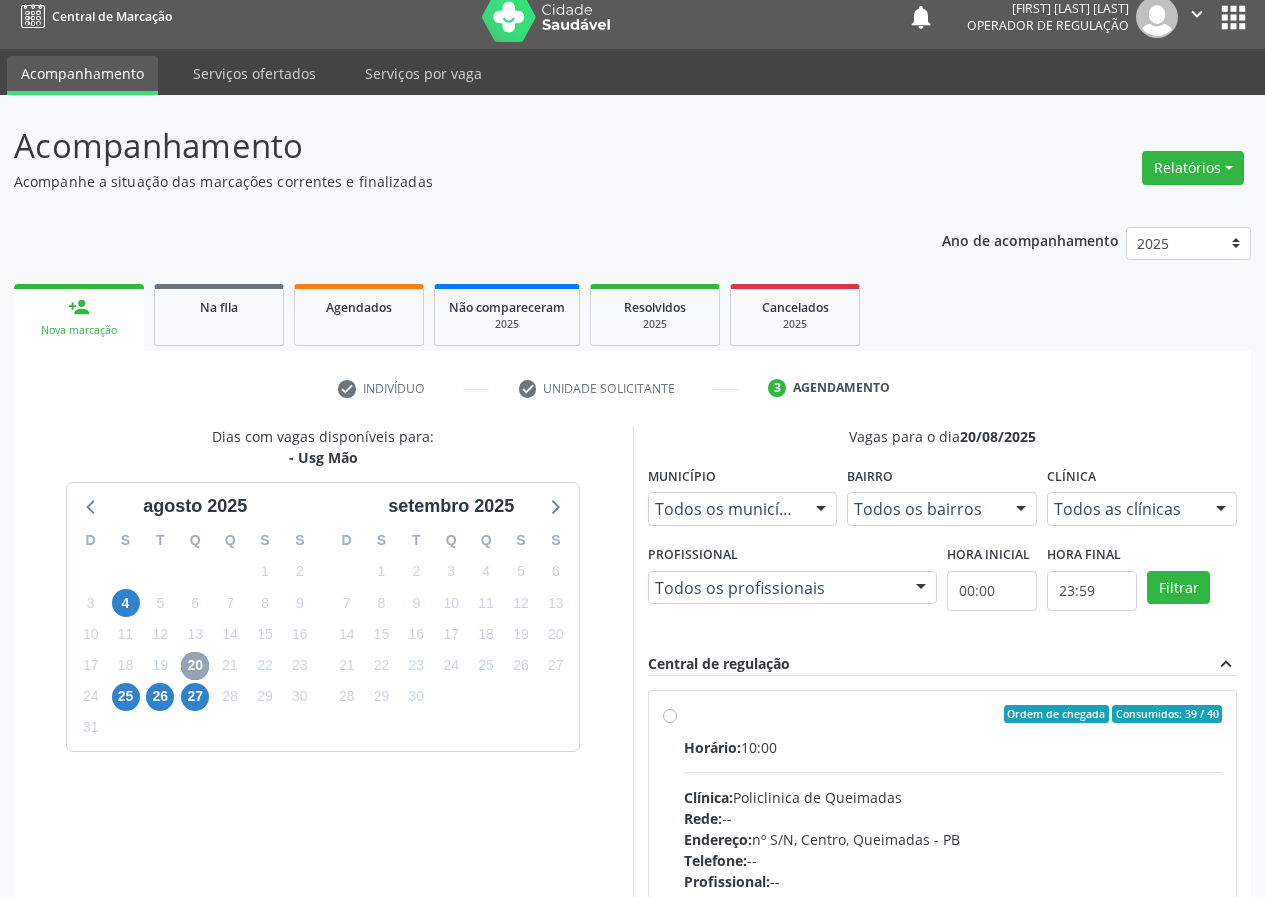 scroll, scrollTop: 262, scrollLeft: 0, axis: vertical 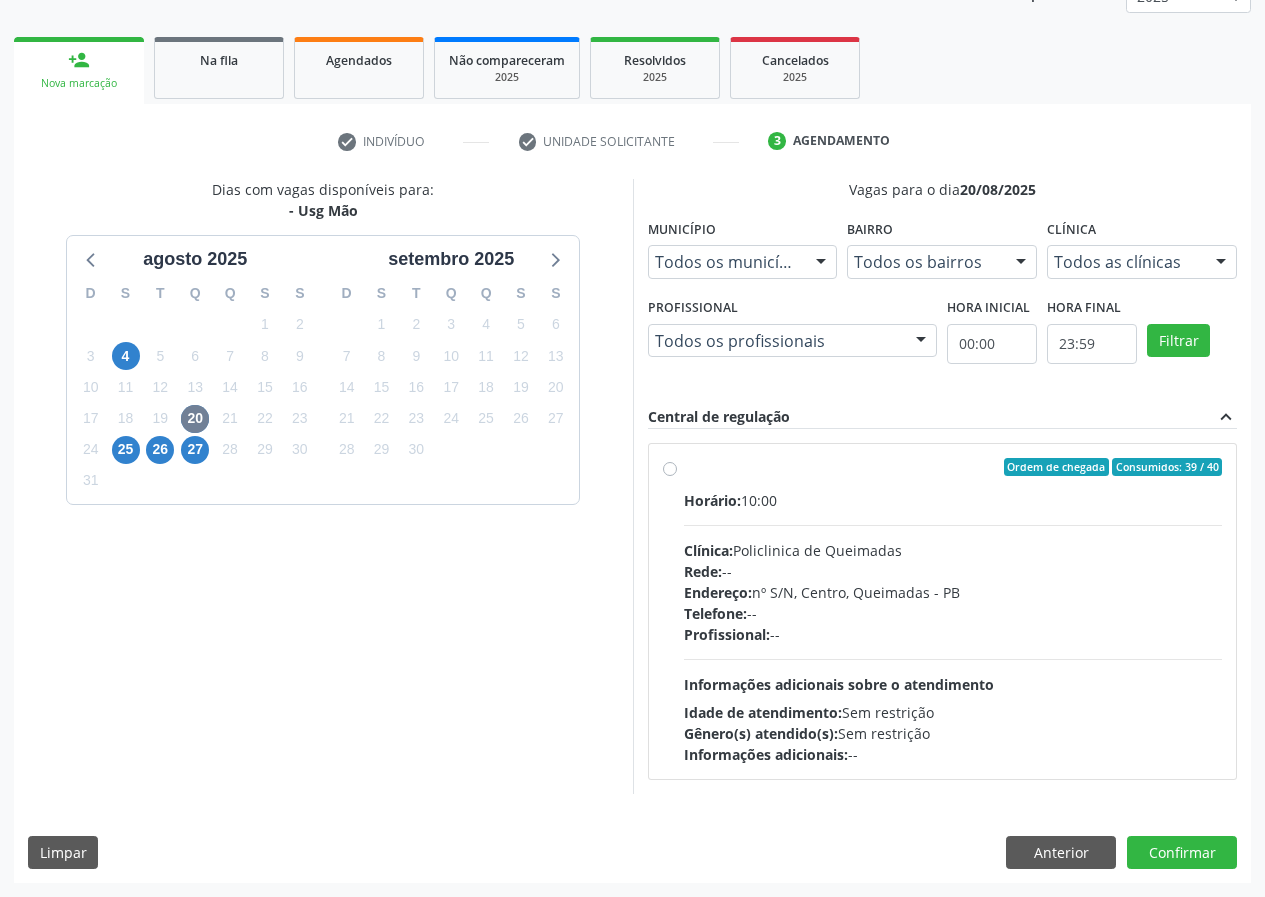 click on "Ordem de chegada
Consumidos: 39 / 40
Horário:   10:00
Clínica:  Policlinica de Queimadas
Rede:
--
Endereço:   nº S/N, Centro, [CITY] - [STATE]
Telefone:   --
Profissional:
--
Informações adicionais sobre o atendimento
Idade de atendimento:
Sem restrição
Gênero(s) atendido(s):
Sem restrição
Informações adicionais:
--" at bounding box center (953, 611) 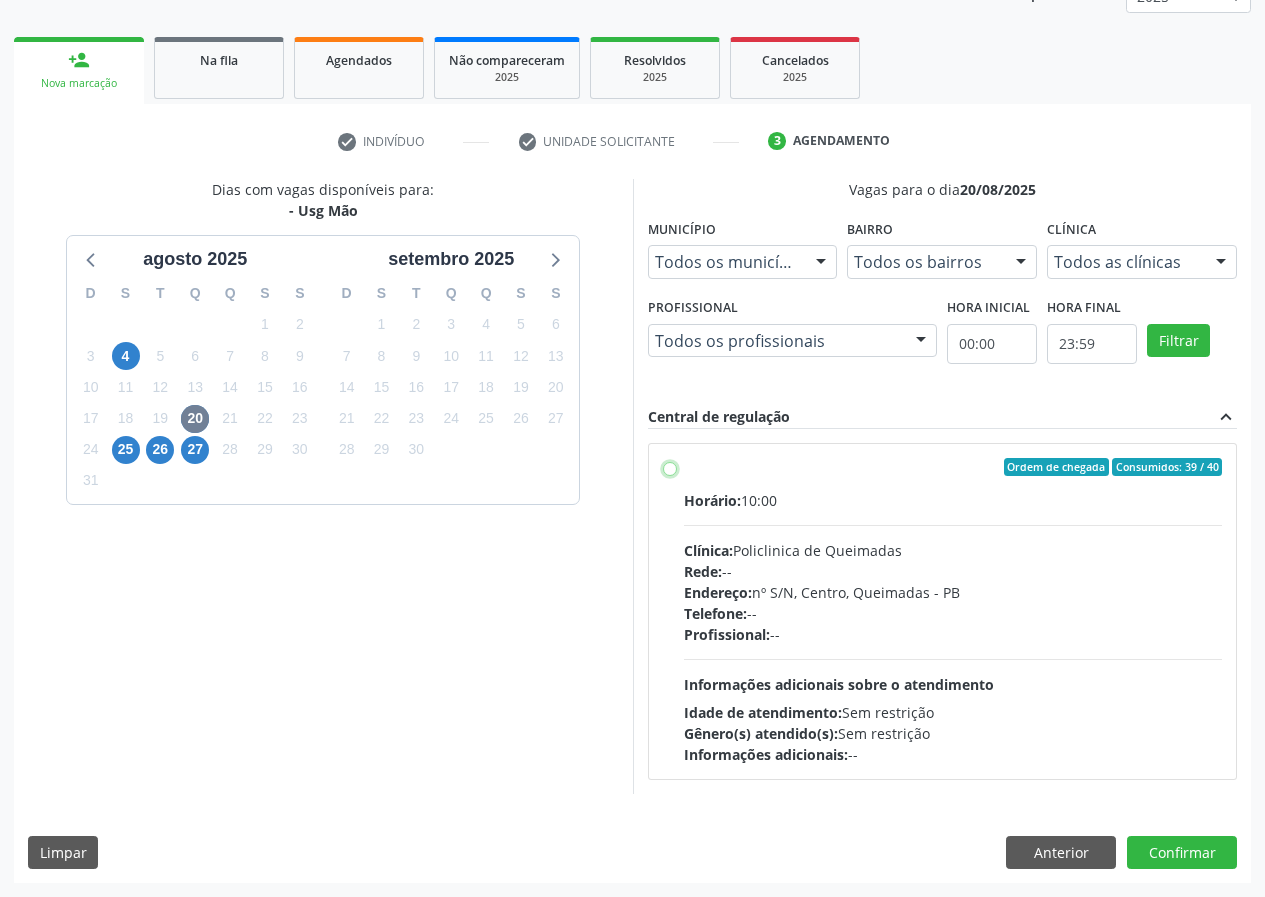 radio on "true" 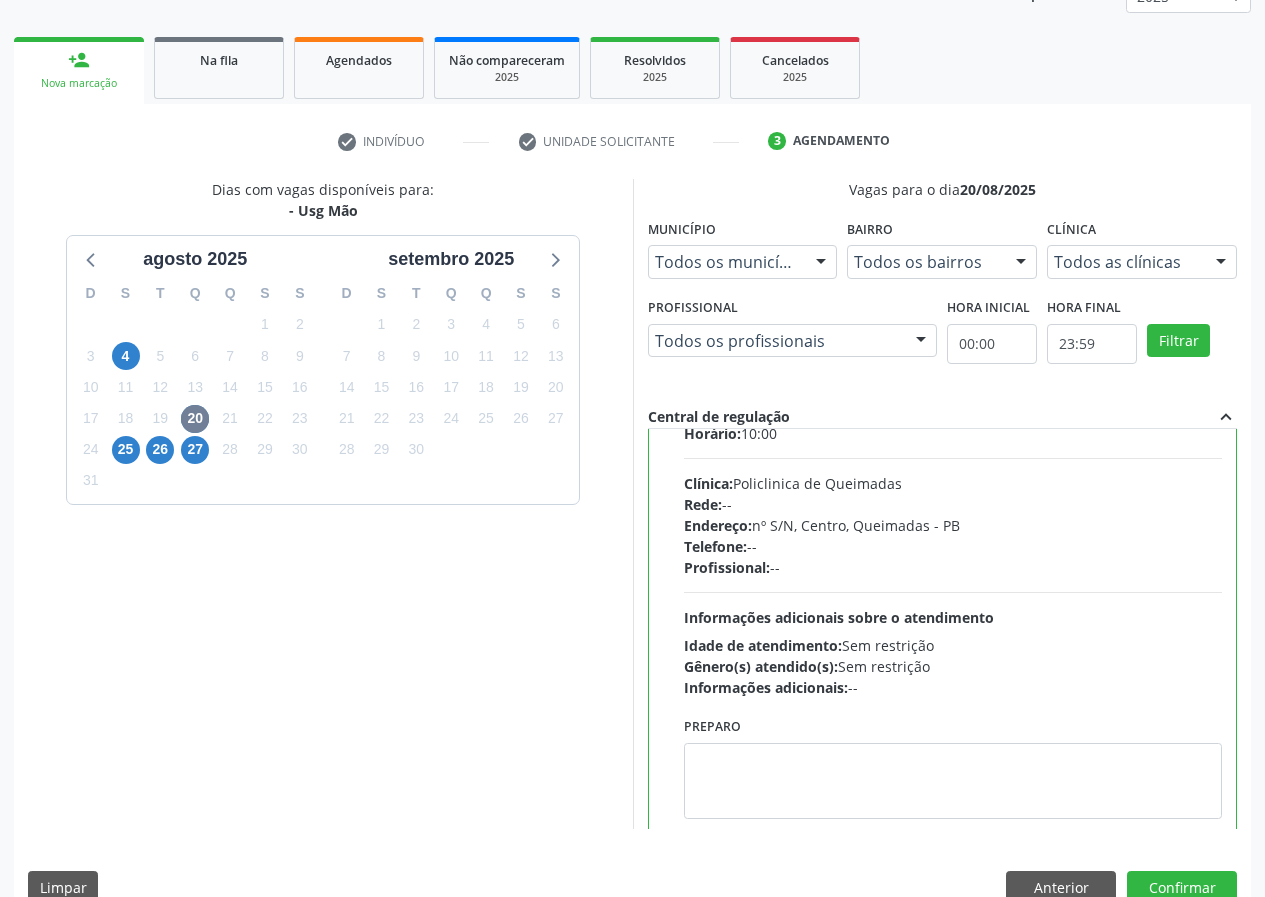 scroll, scrollTop: 99, scrollLeft: 0, axis: vertical 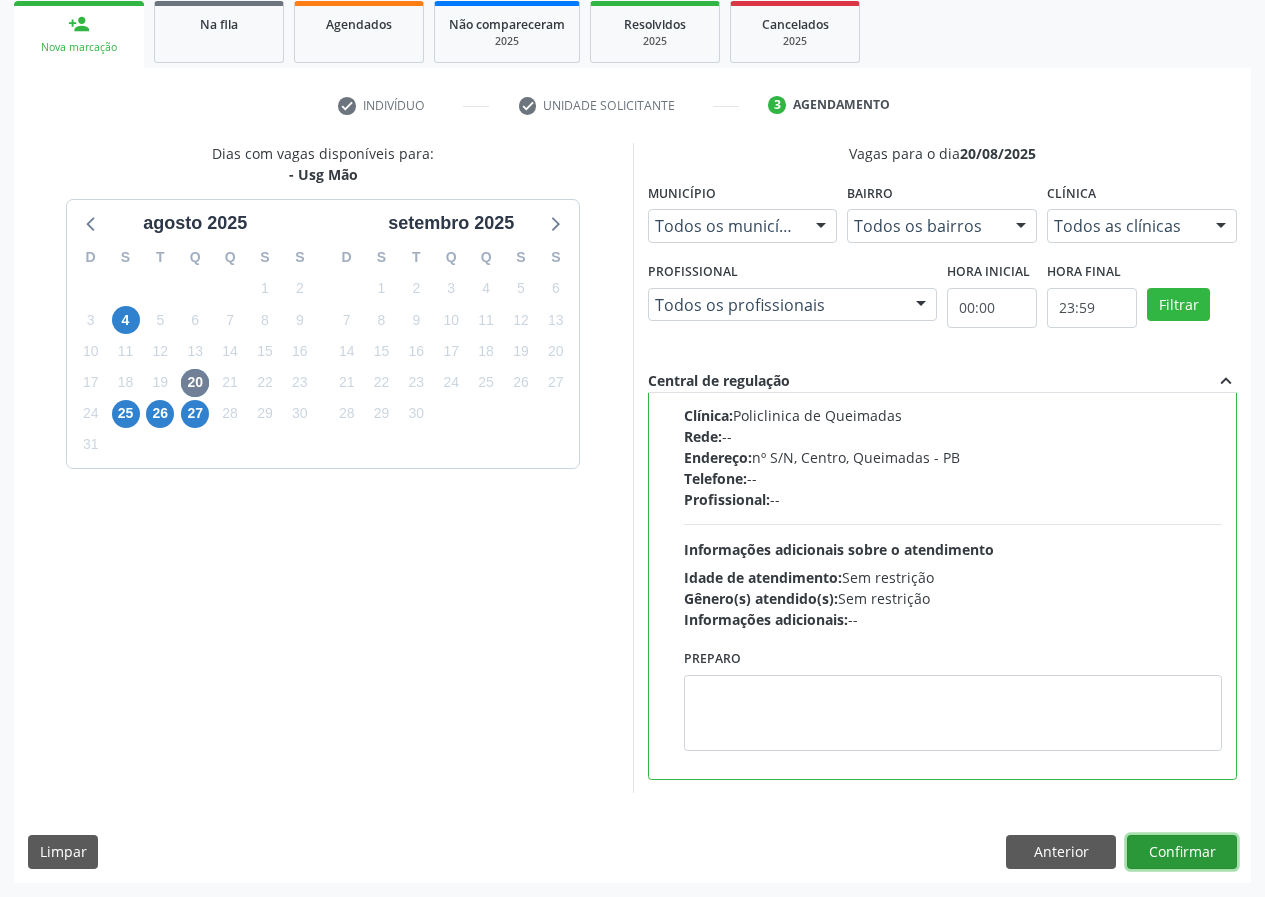 drag, startPoint x: 1175, startPoint y: 847, endPoint x: 498, endPoint y: 679, distance: 697.5335 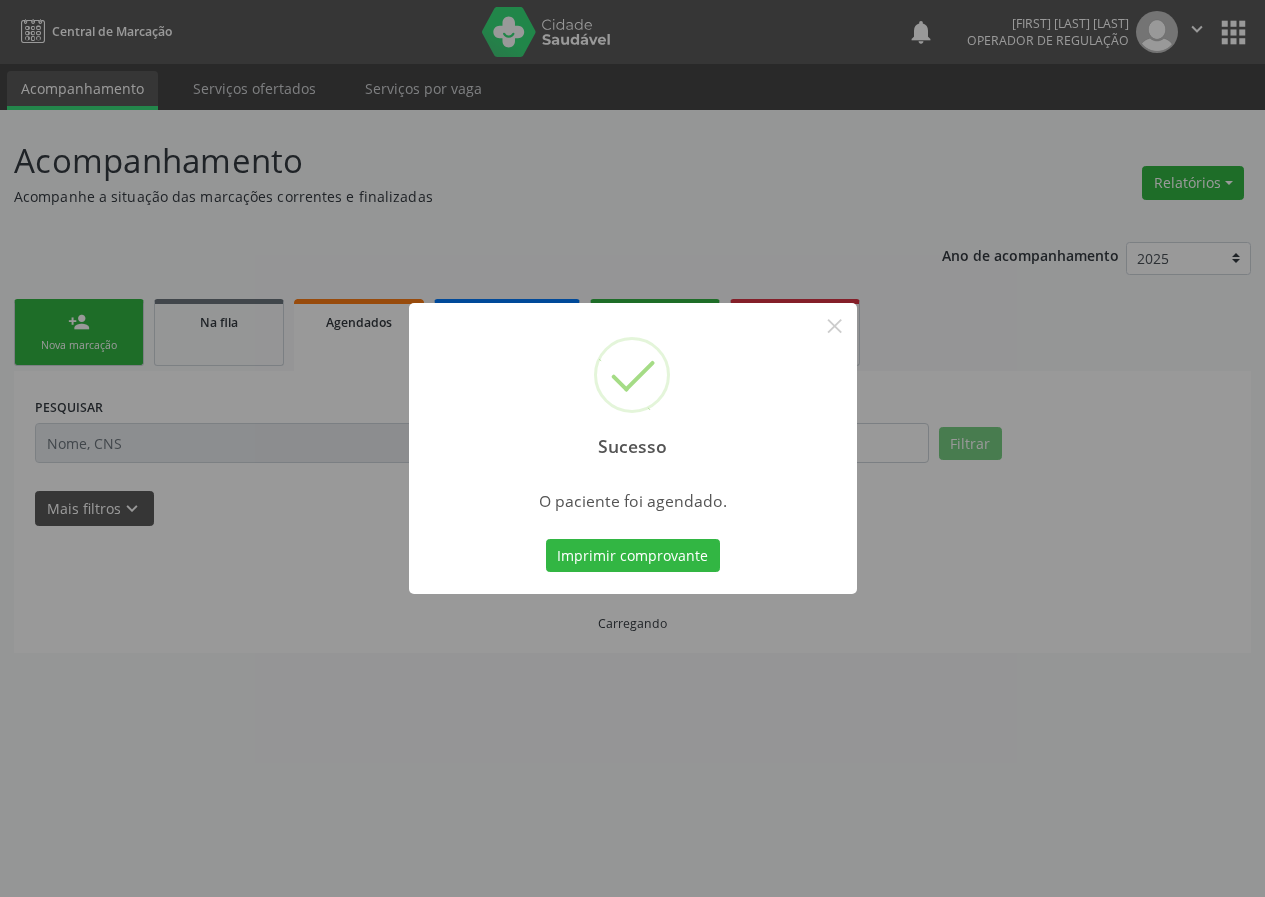scroll, scrollTop: 0, scrollLeft: 0, axis: both 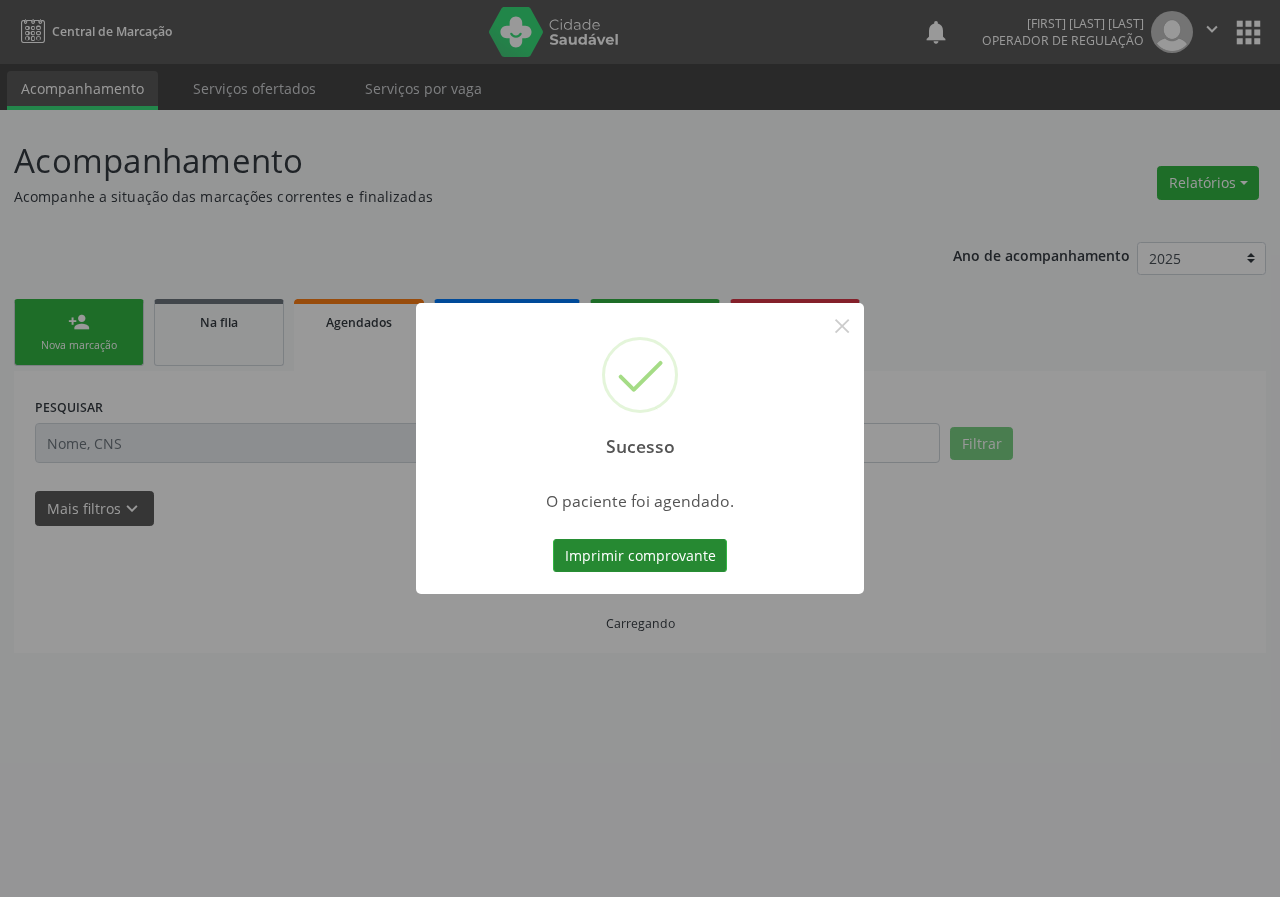 click on "Imprimir comprovante" at bounding box center (640, 556) 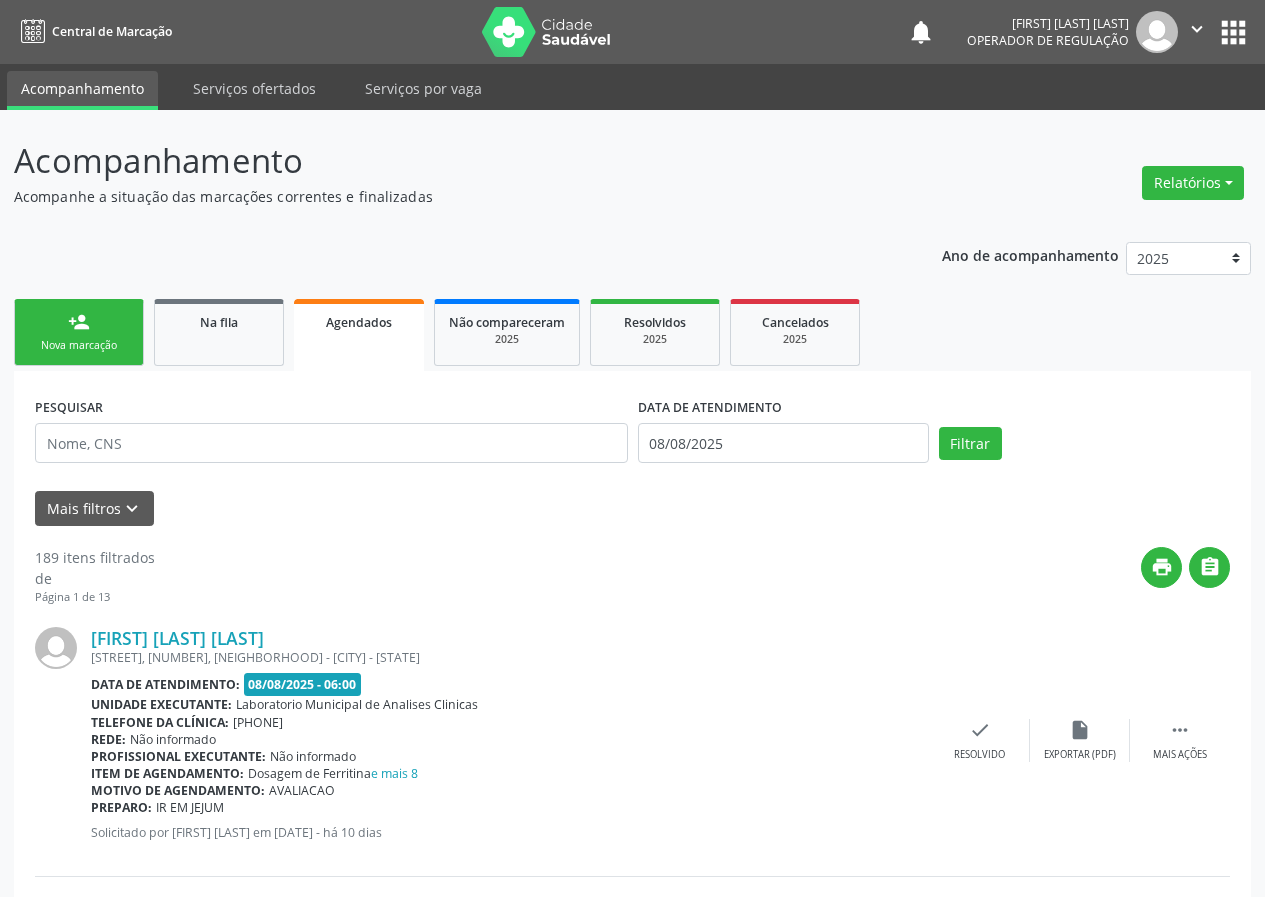 click on "person_add
Nova marcação" at bounding box center [79, 332] 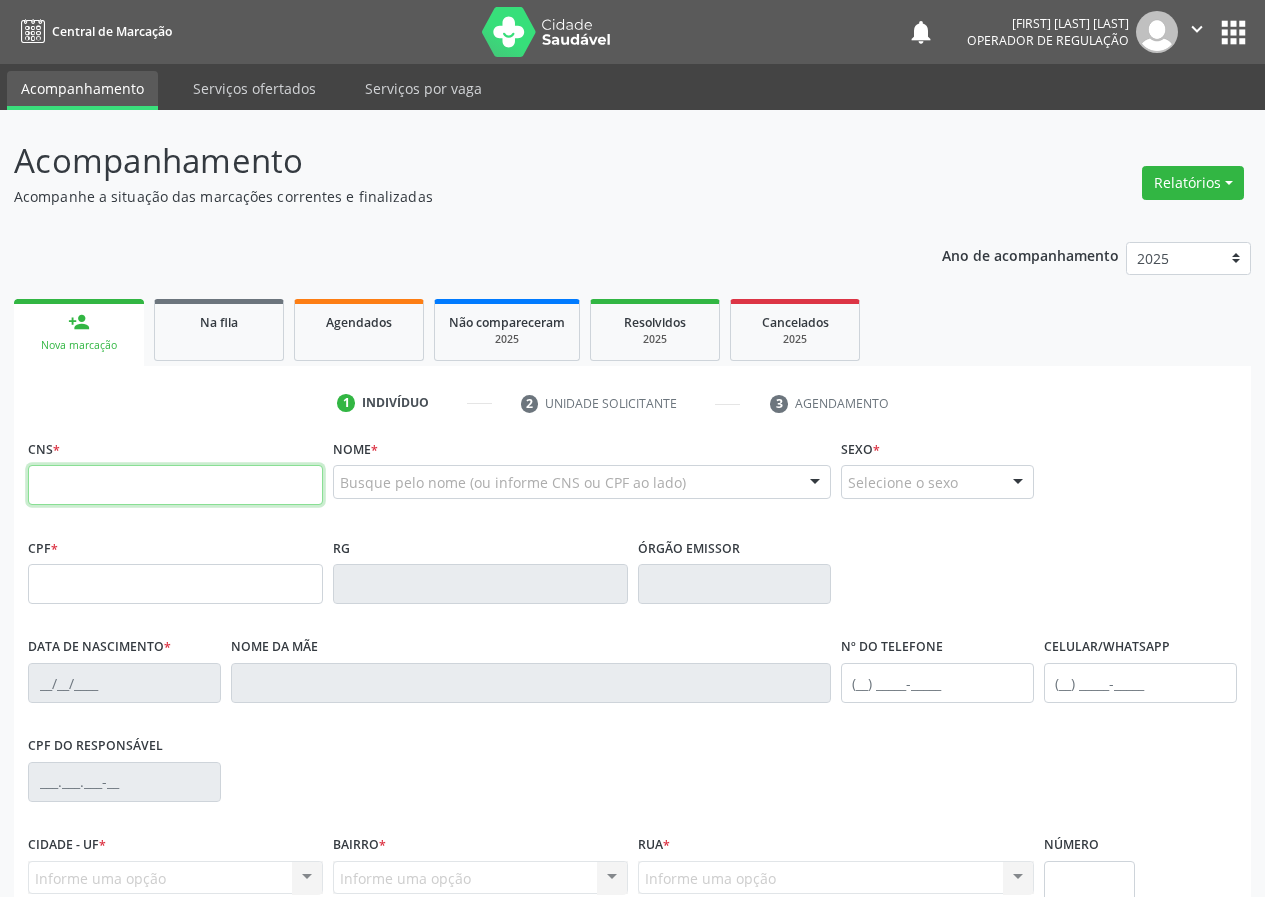 click at bounding box center [175, 485] 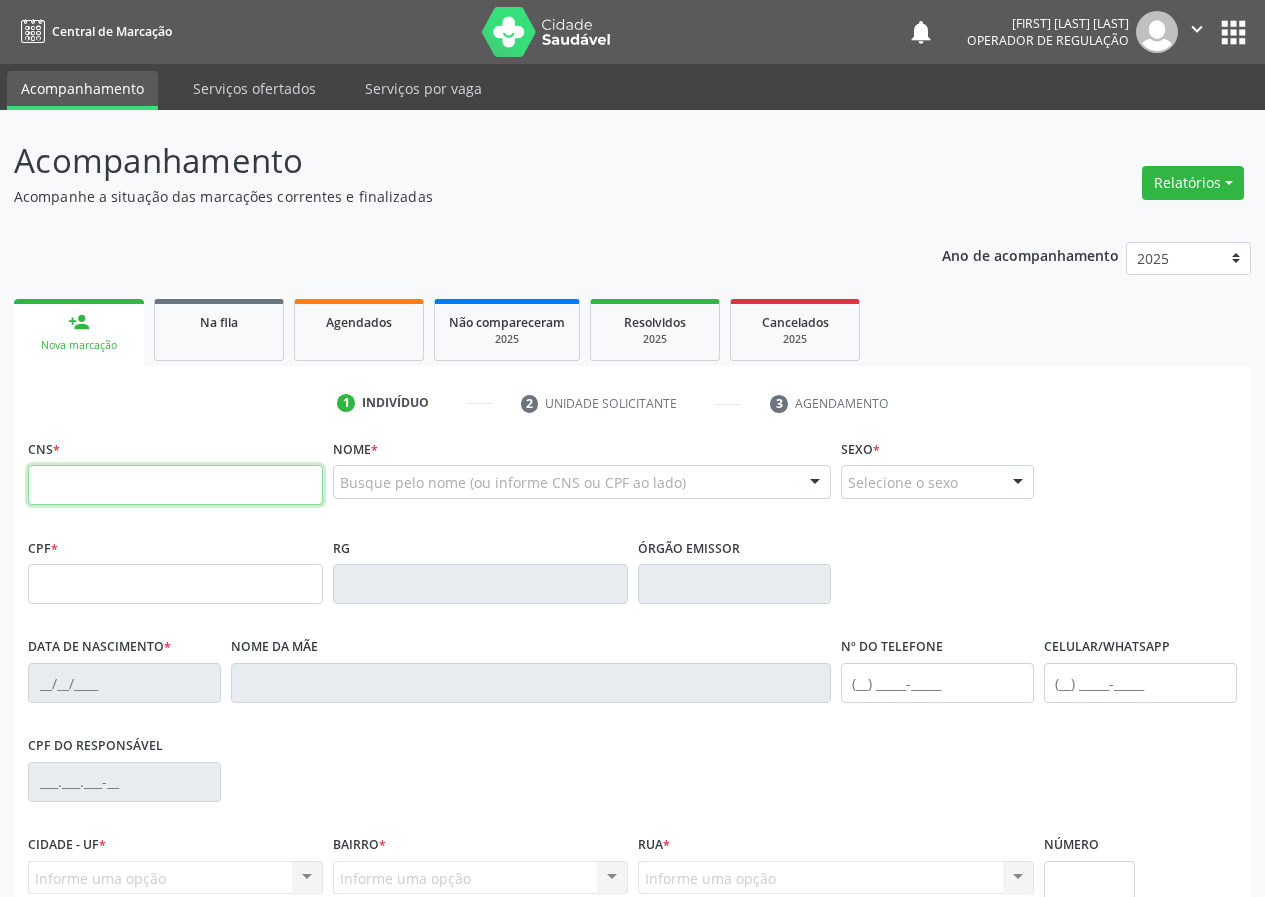click at bounding box center [175, 485] 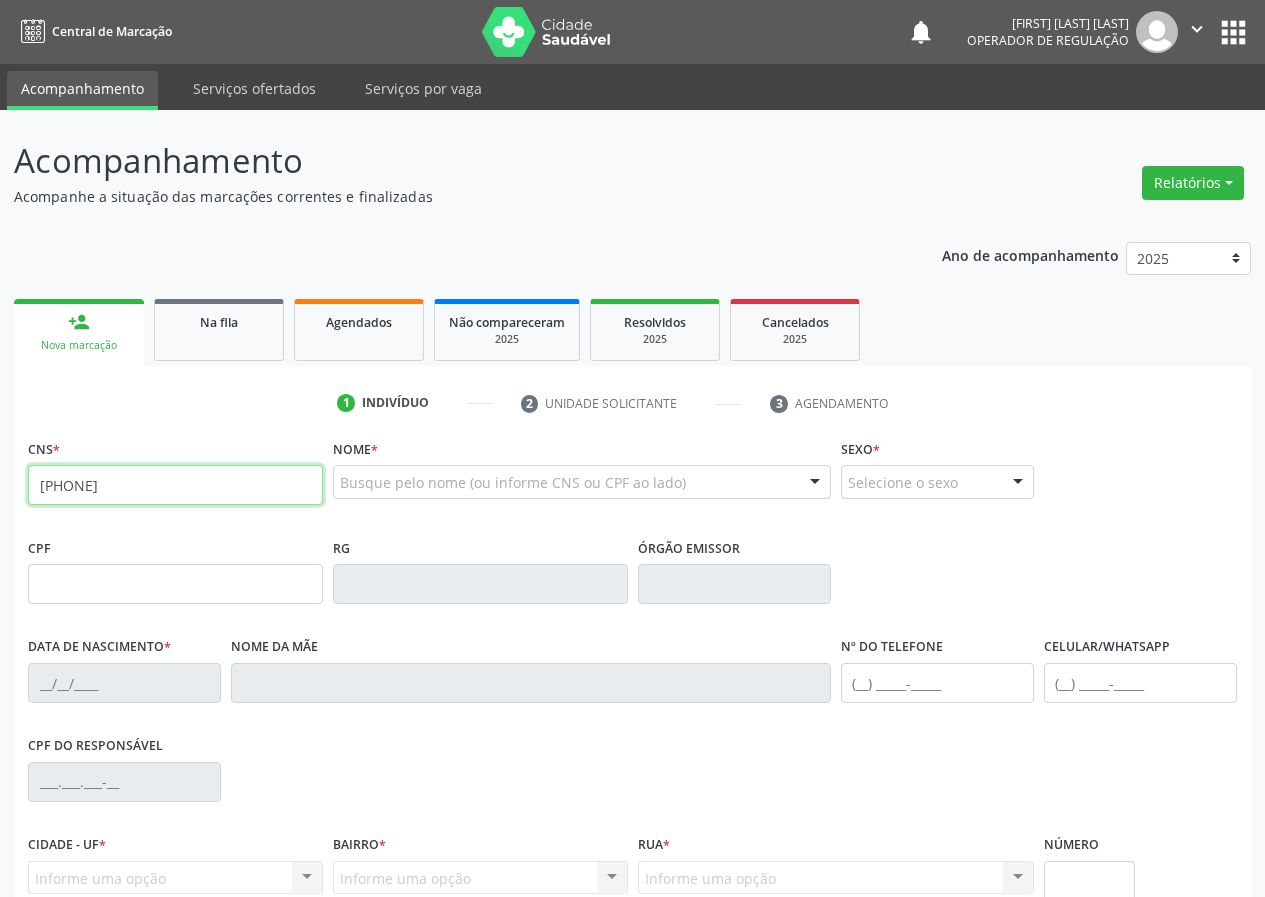 type on "[PHONE]" 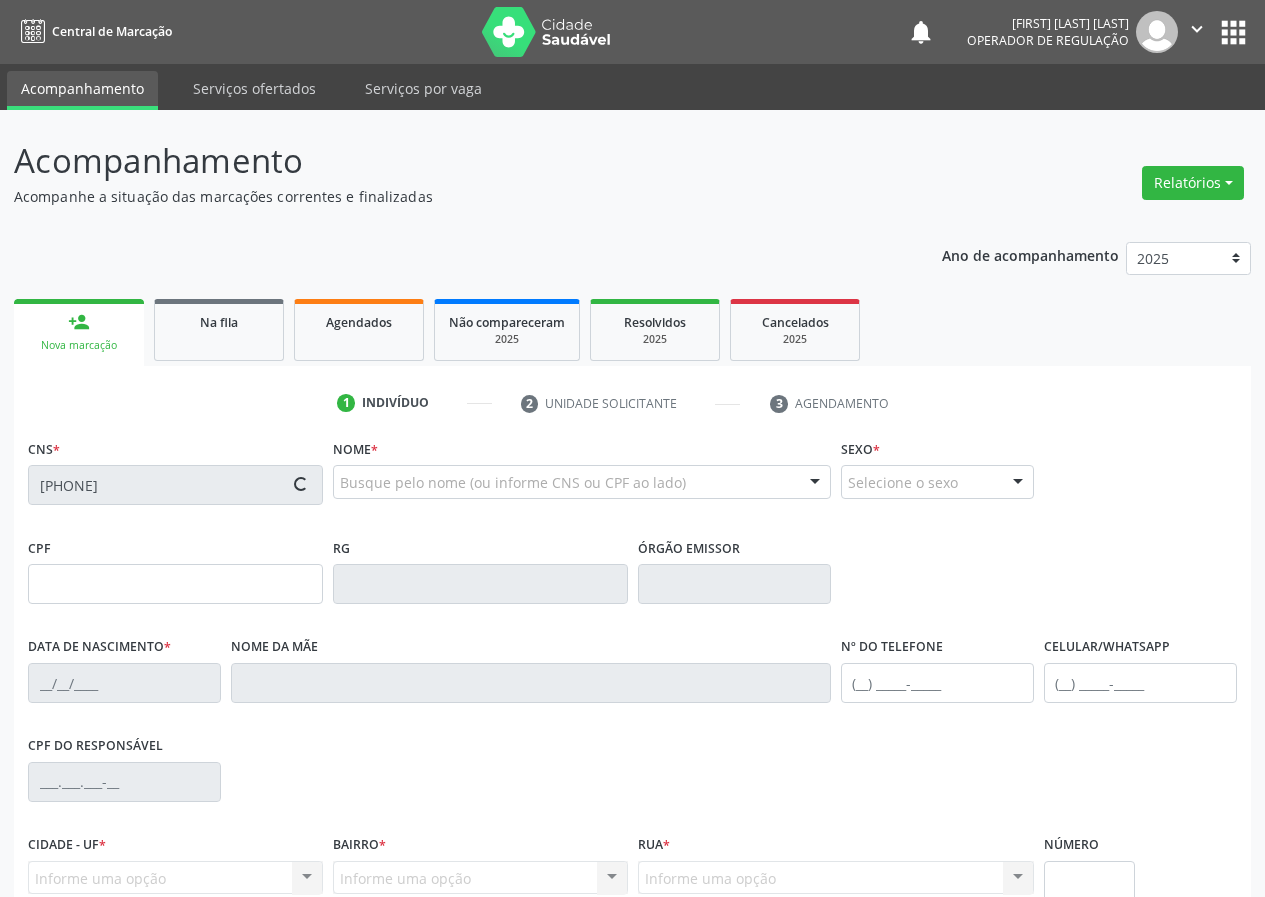 type on "[SSN]" 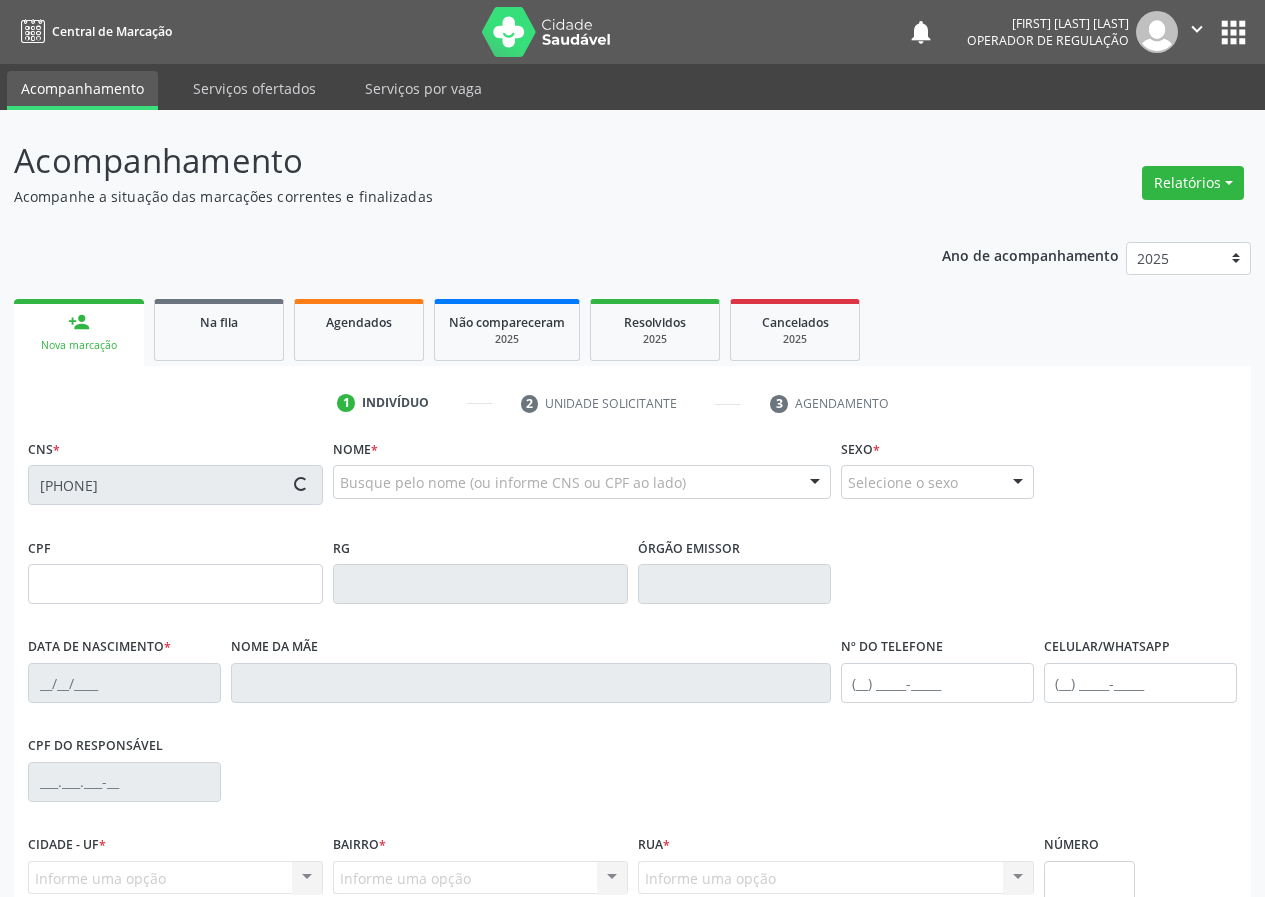 type on "[DATE]" 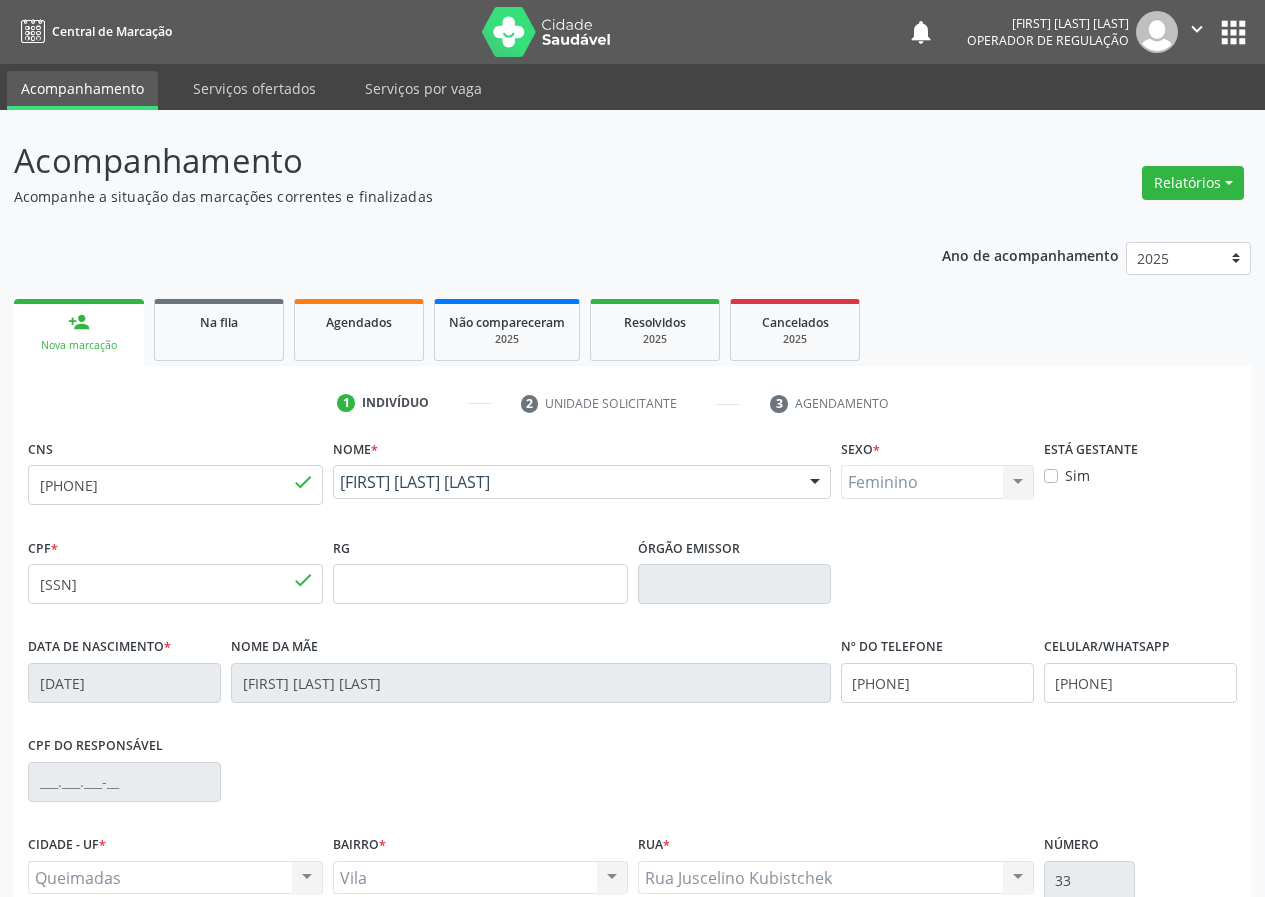 scroll, scrollTop: 187, scrollLeft: 0, axis: vertical 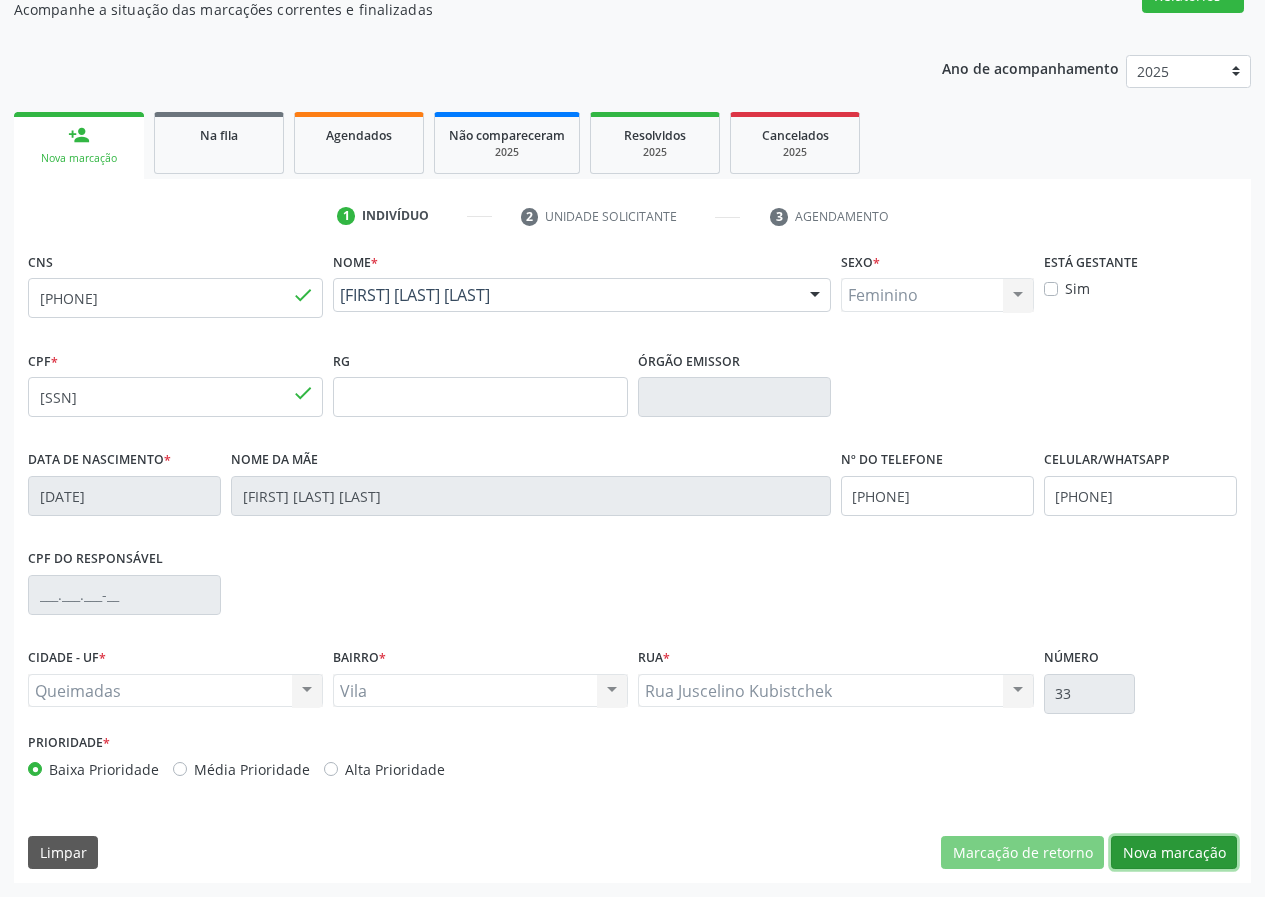 drag, startPoint x: 1189, startPoint y: 848, endPoint x: 235, endPoint y: 720, distance: 962.5487 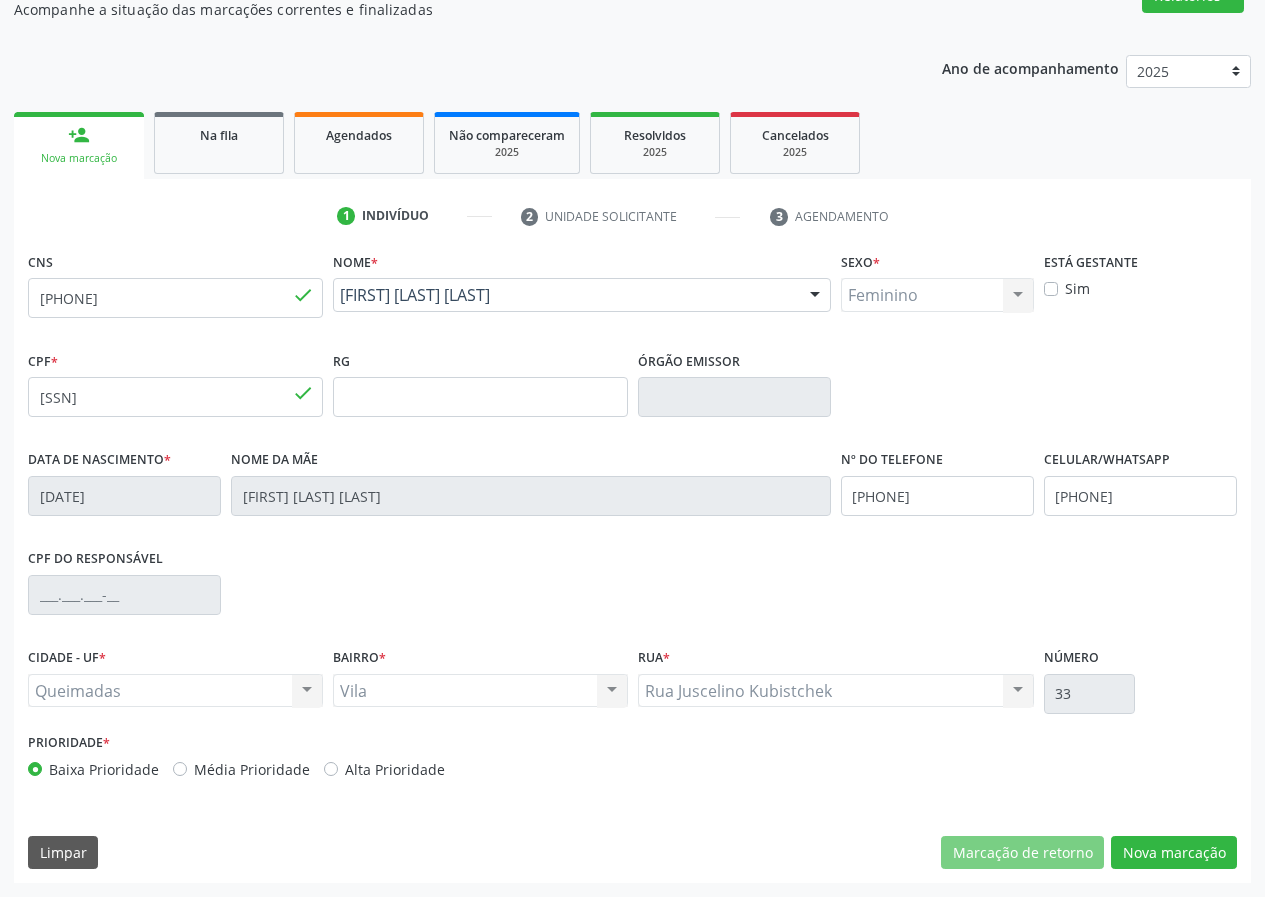 scroll, scrollTop: 9, scrollLeft: 0, axis: vertical 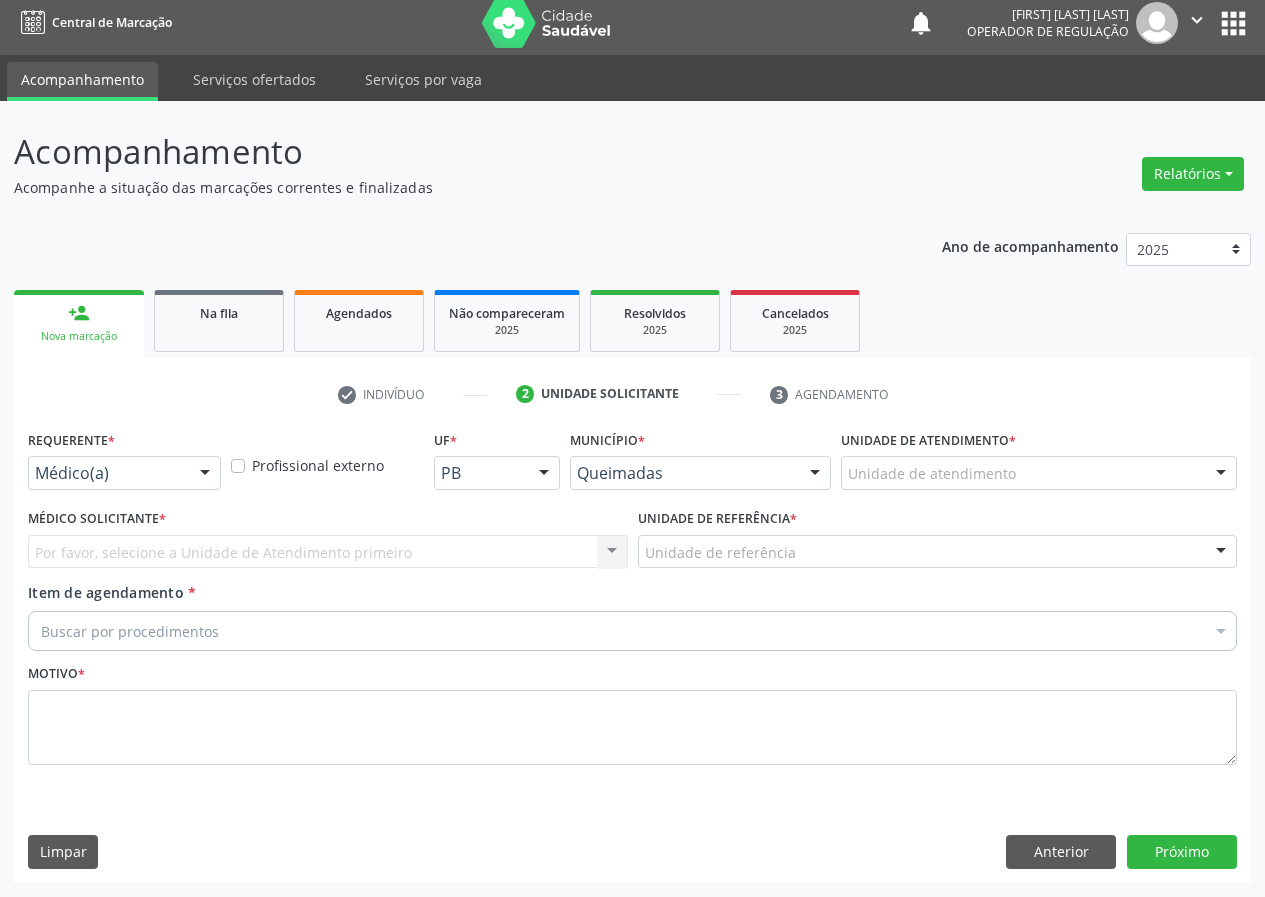 drag, startPoint x: 201, startPoint y: 464, endPoint x: 184, endPoint y: 565, distance: 102.4207 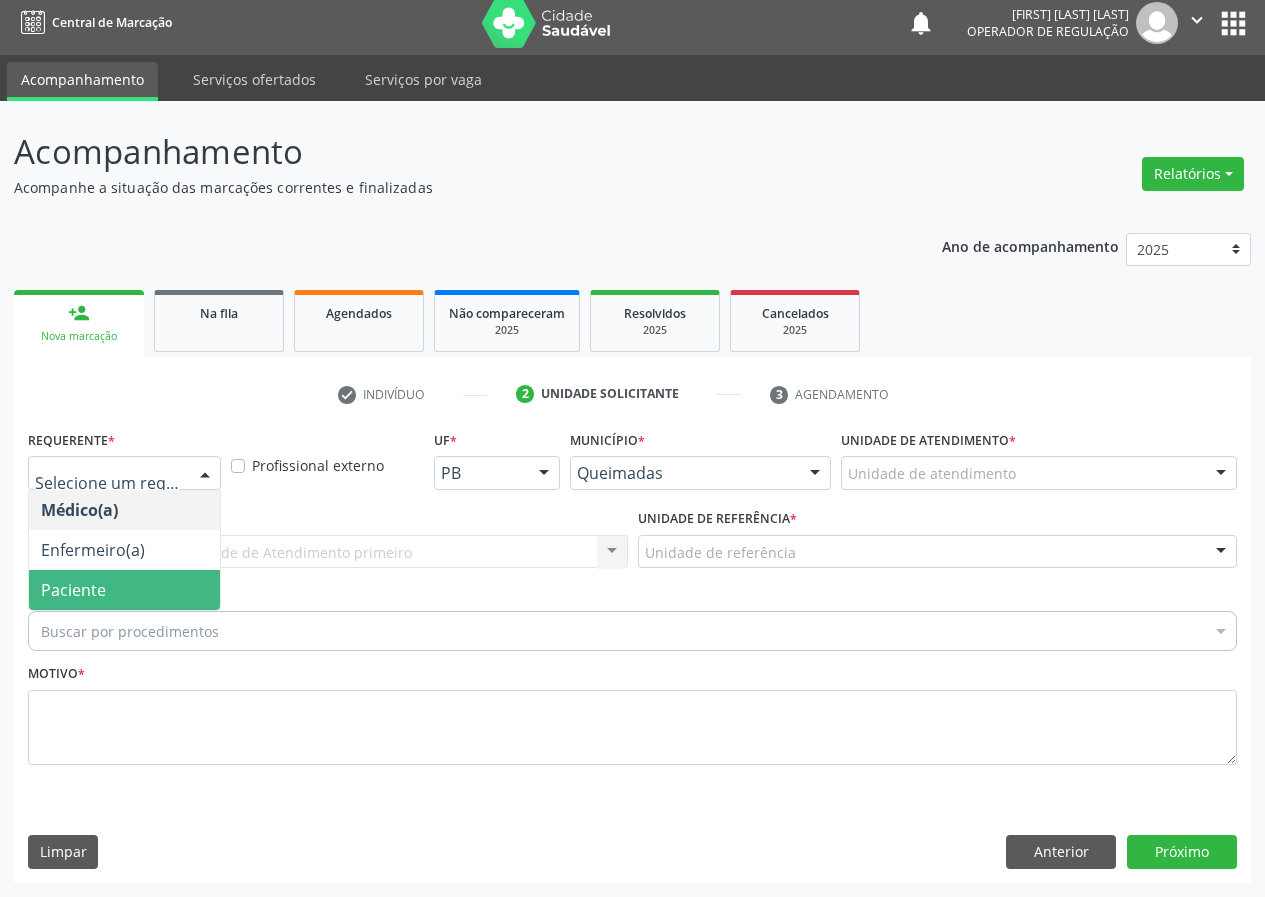 drag, startPoint x: 179, startPoint y: 594, endPoint x: 438, endPoint y: 573, distance: 259.84995 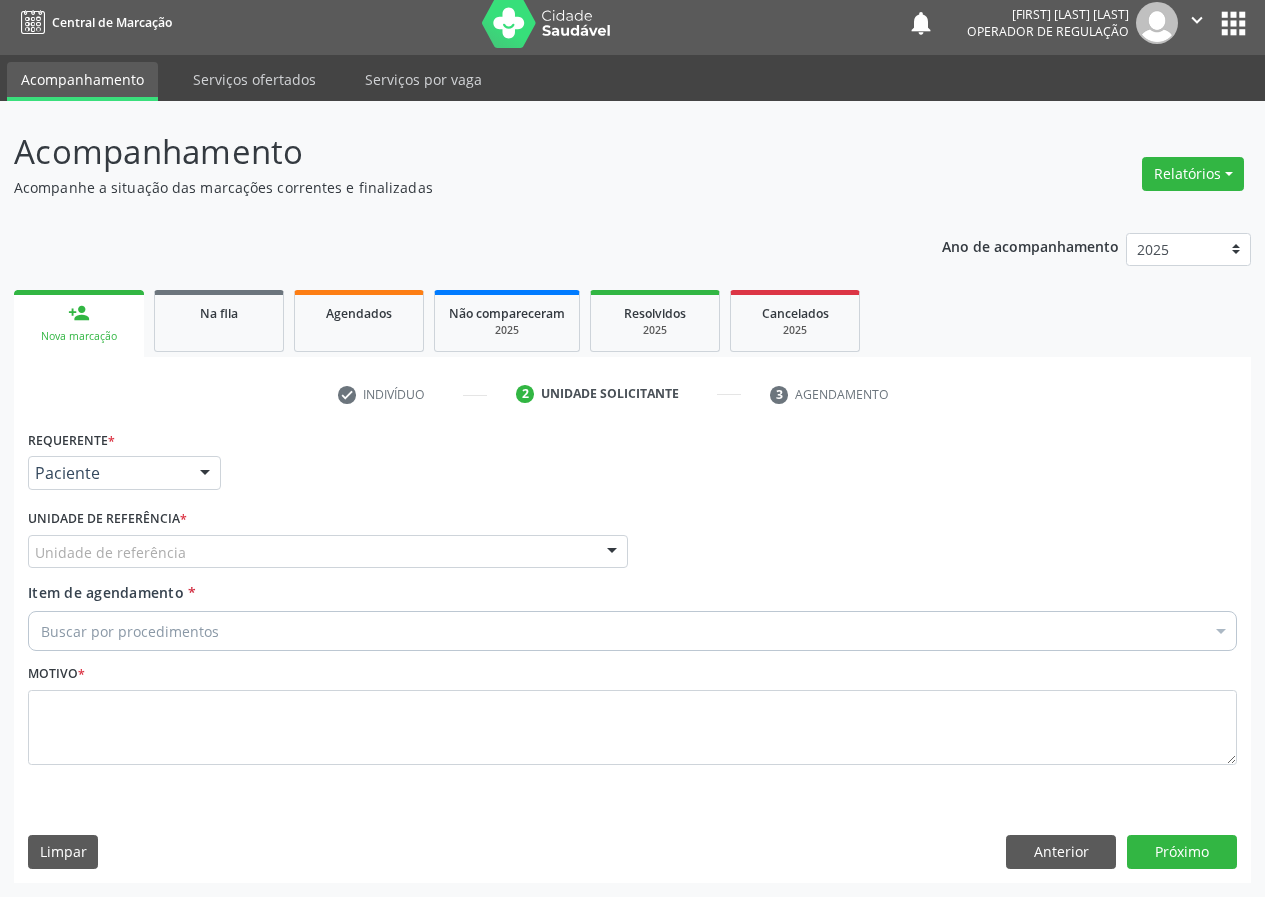 click on "Unidade de referência" at bounding box center [328, 552] 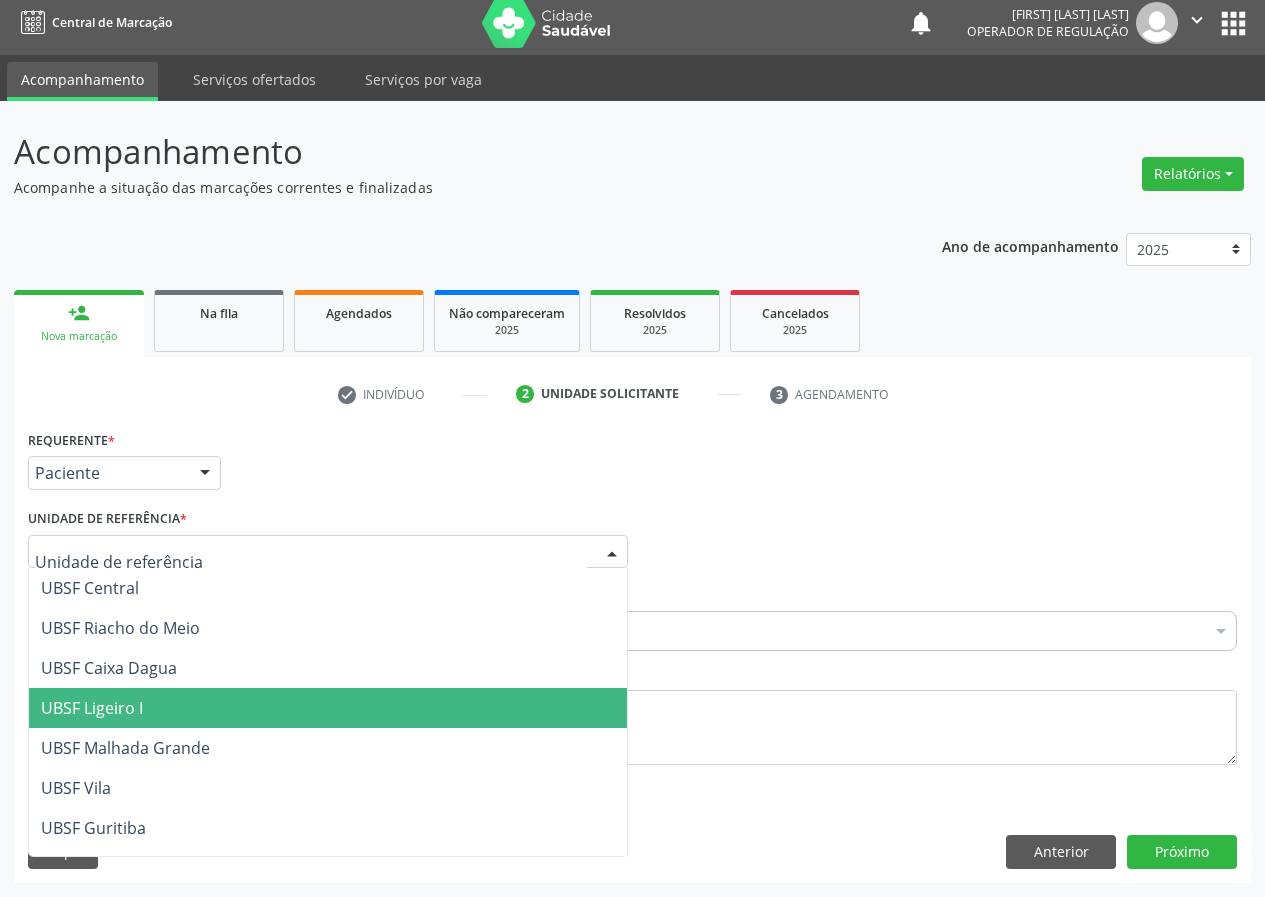 scroll, scrollTop: 500, scrollLeft: 0, axis: vertical 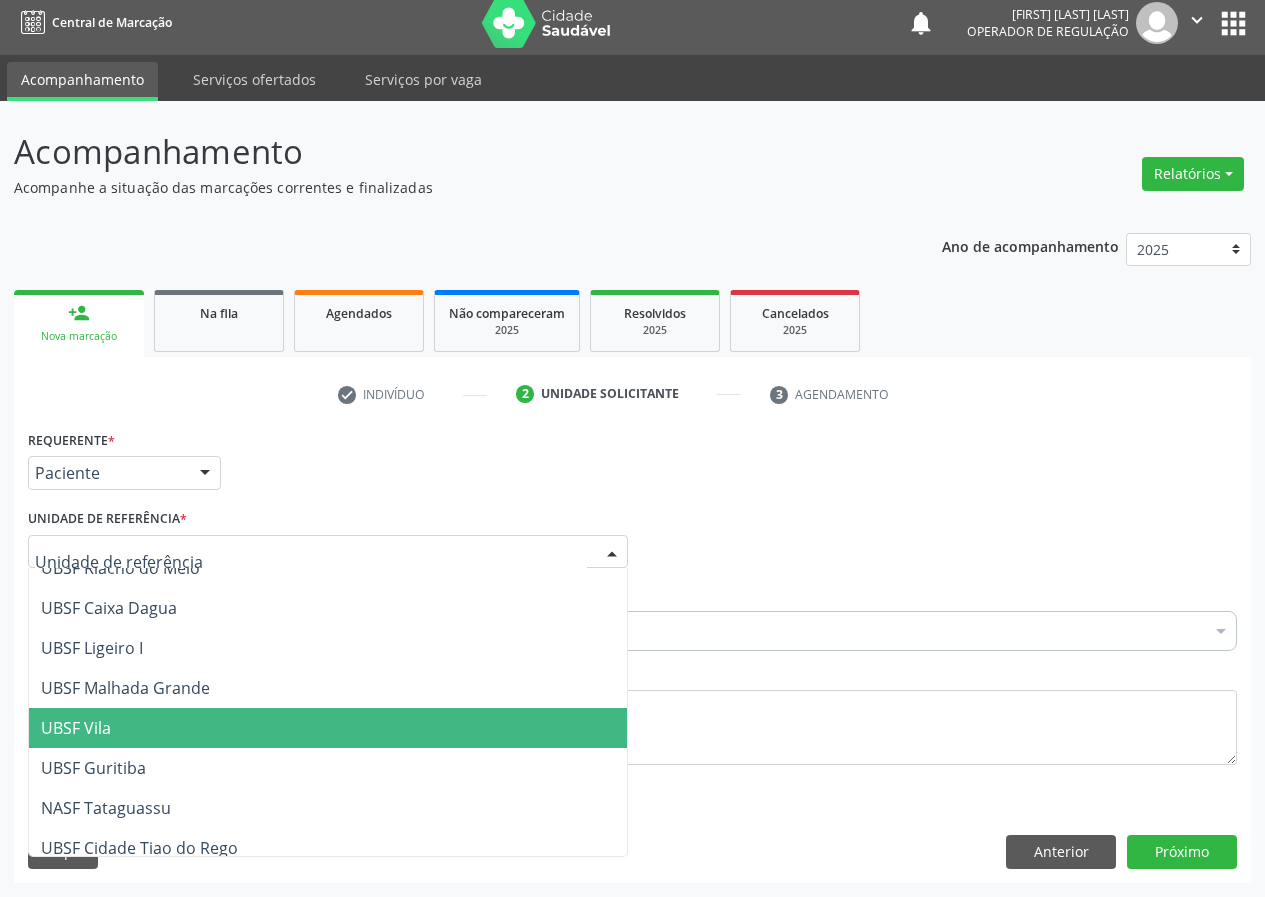 click on "UBSF Vila" at bounding box center (328, 728) 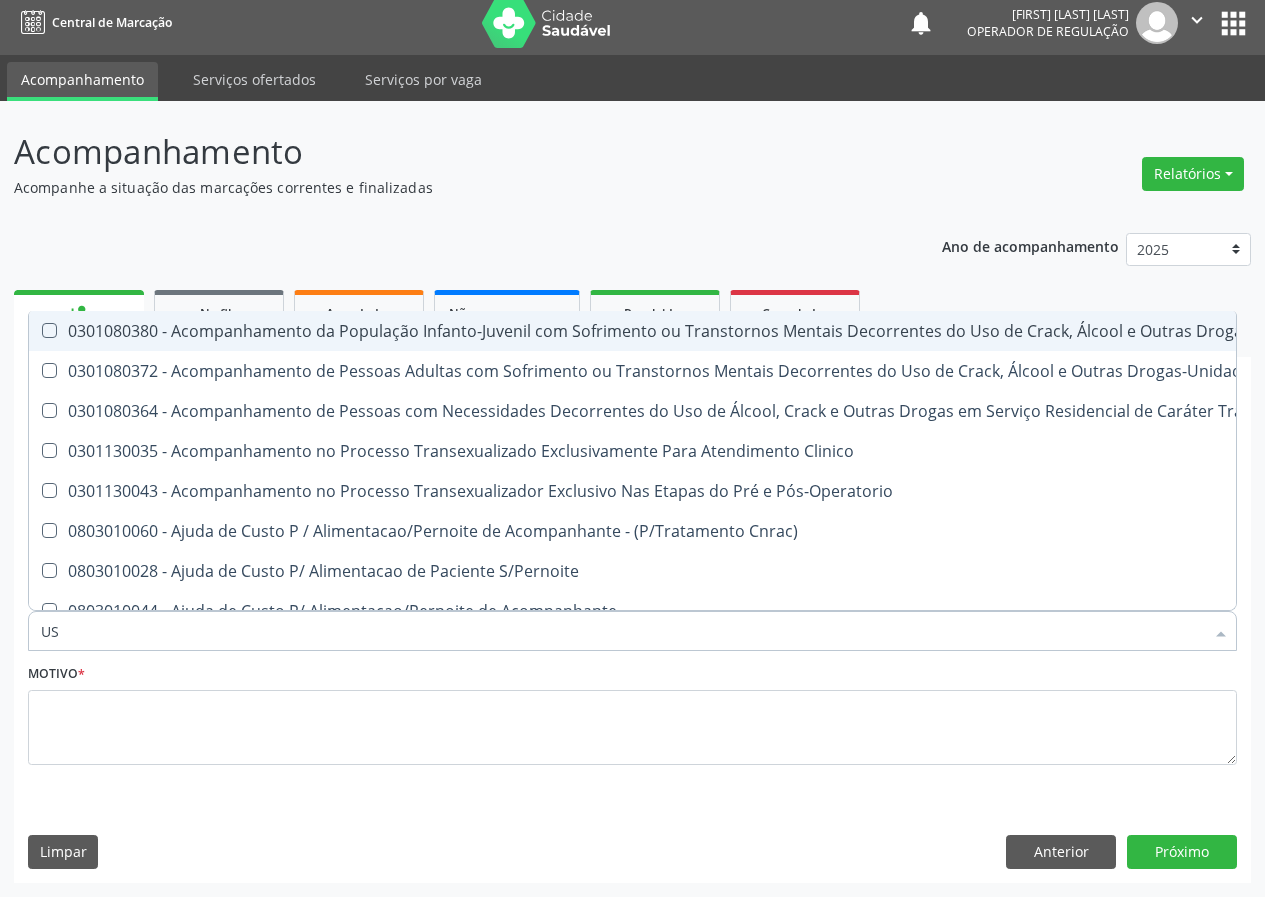 type on "USG" 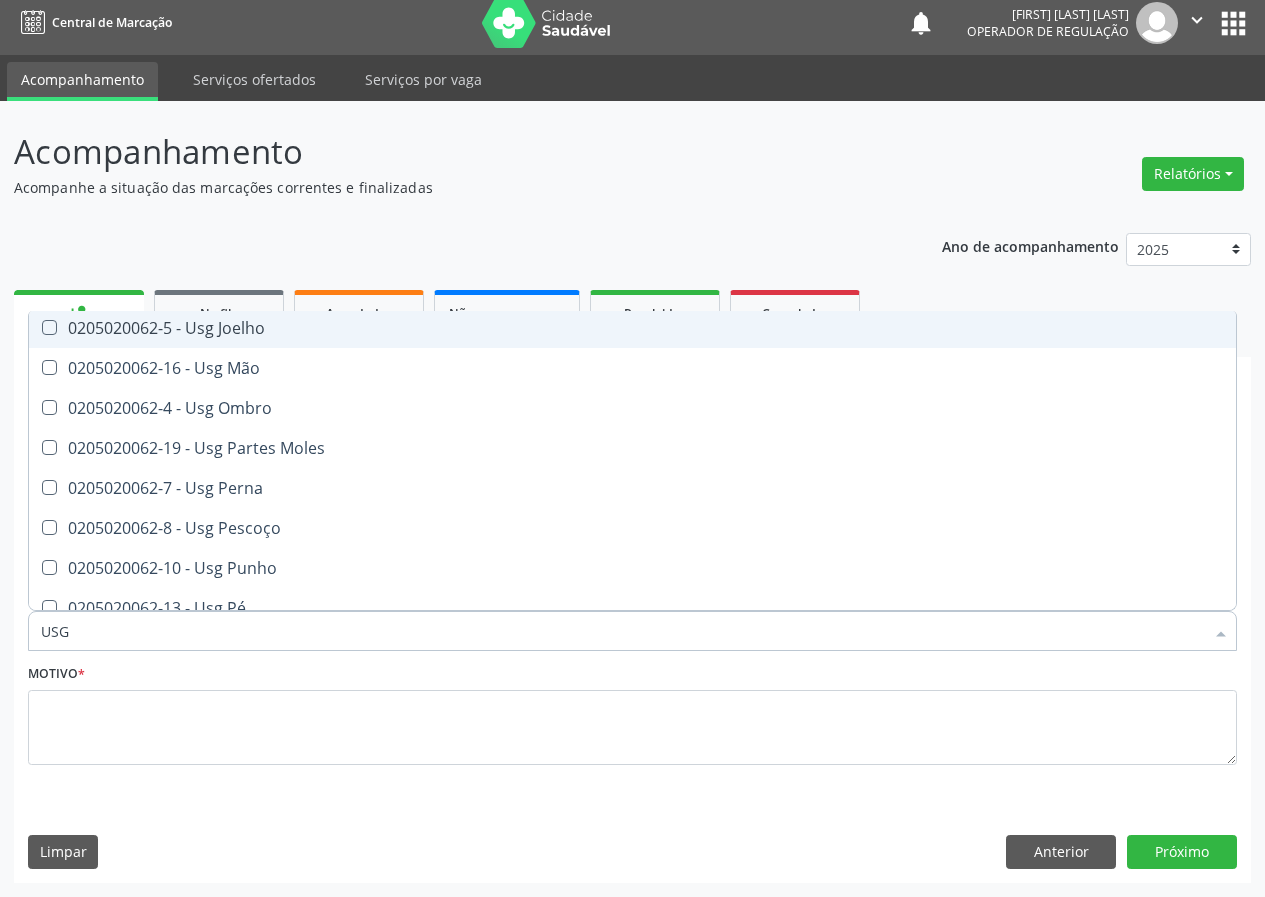 scroll, scrollTop: 300, scrollLeft: 0, axis: vertical 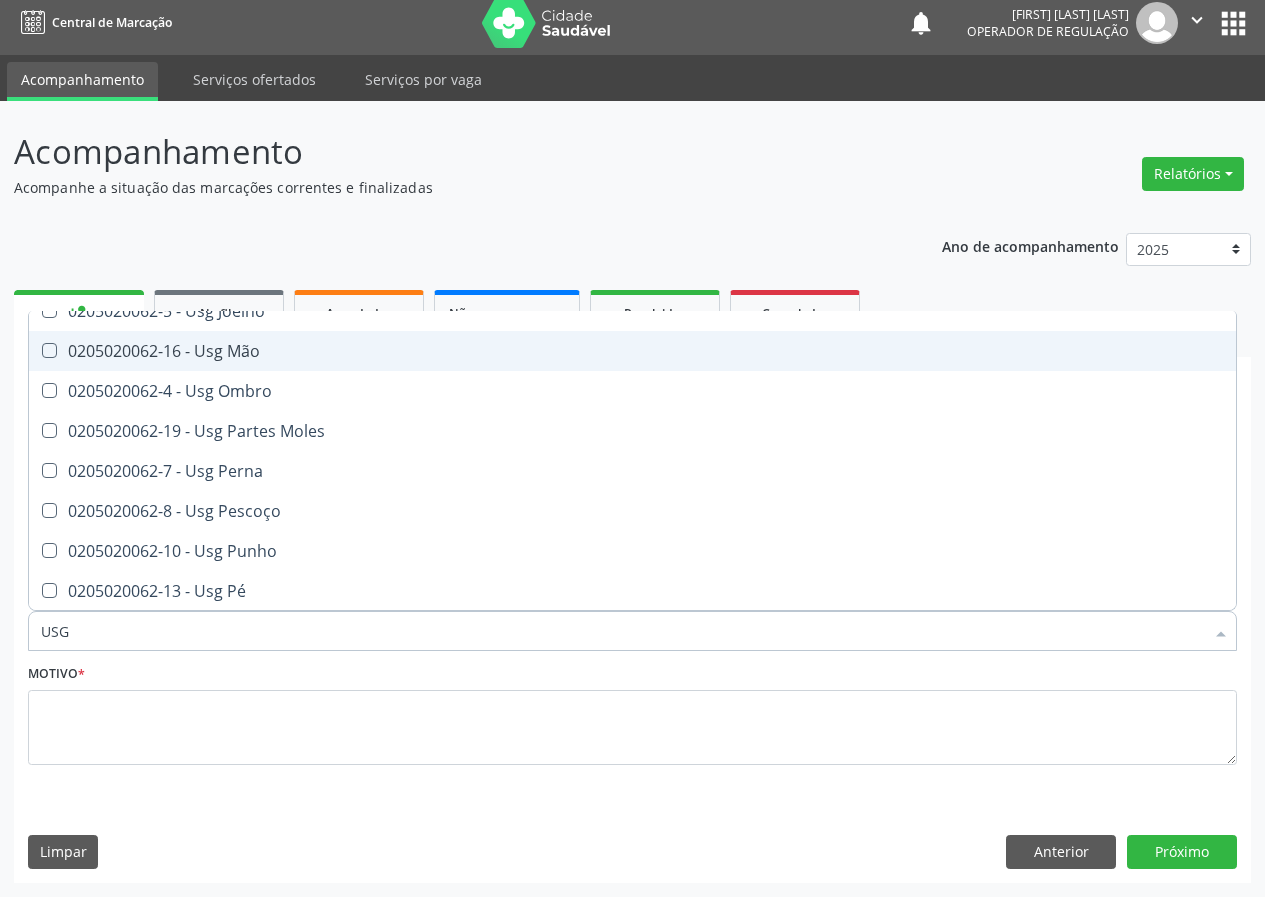click on "0205020062-16 - Usg Mão" at bounding box center [632, 351] 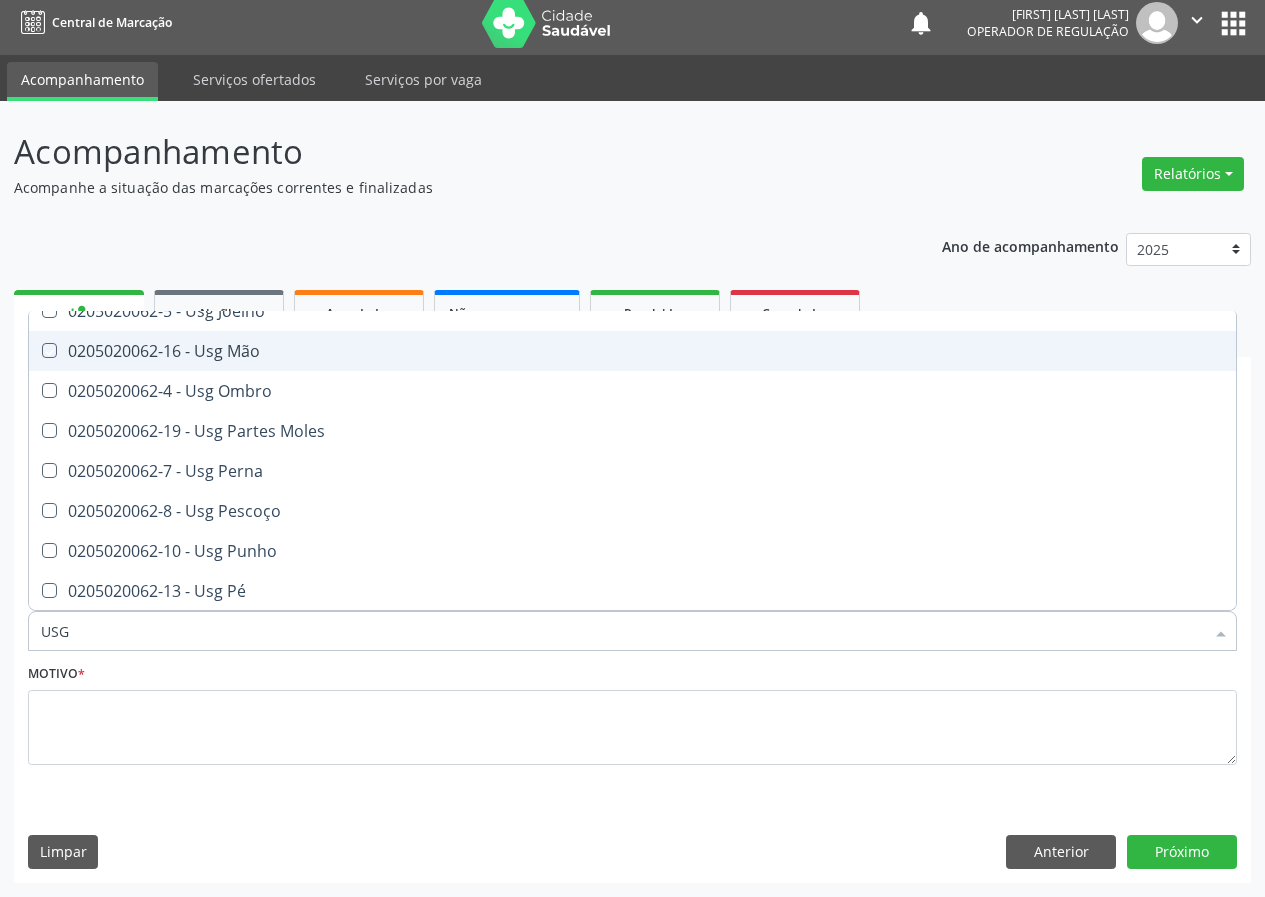 checkbox on "true" 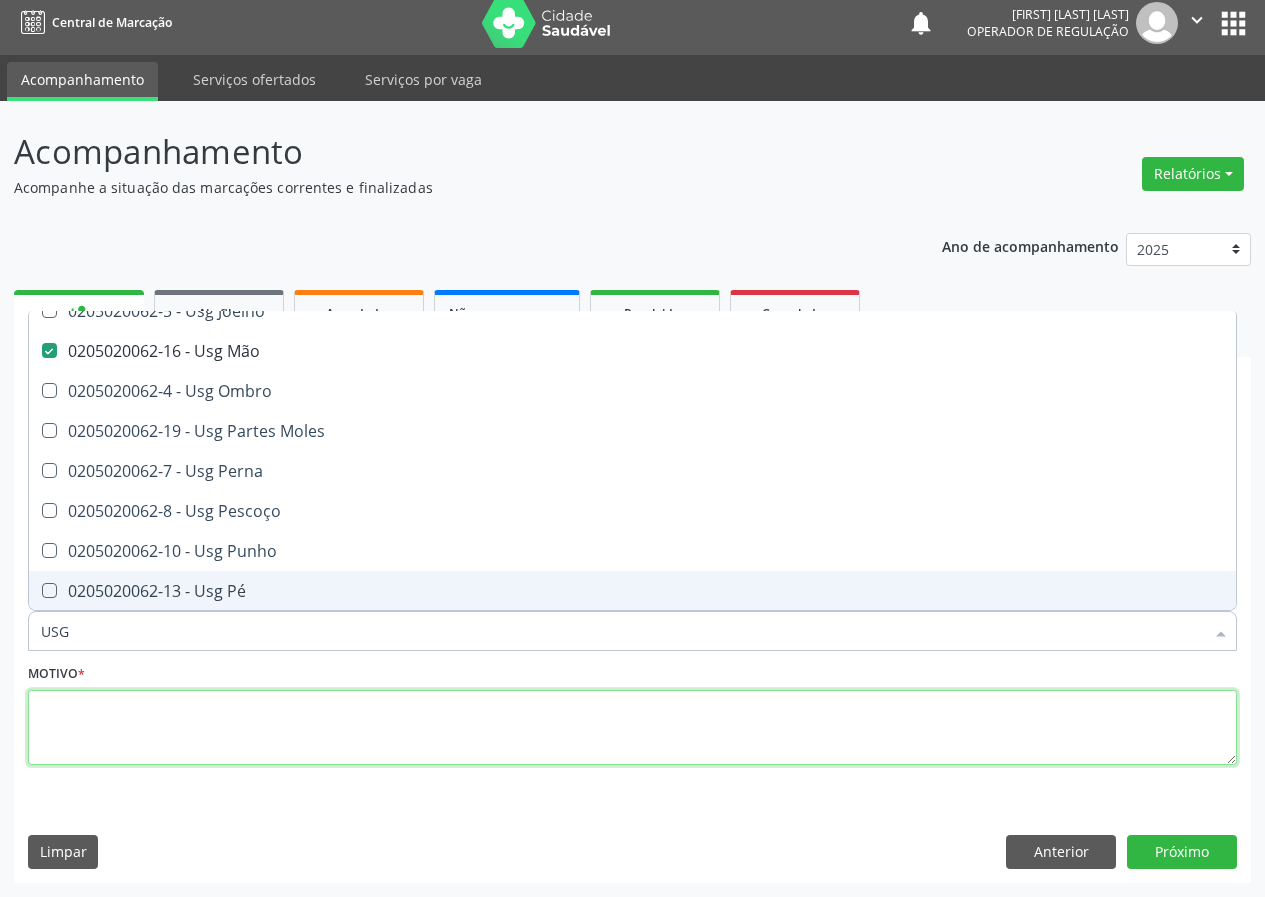 drag, startPoint x: 88, startPoint y: 716, endPoint x: 98, endPoint y: 698, distance: 20.59126 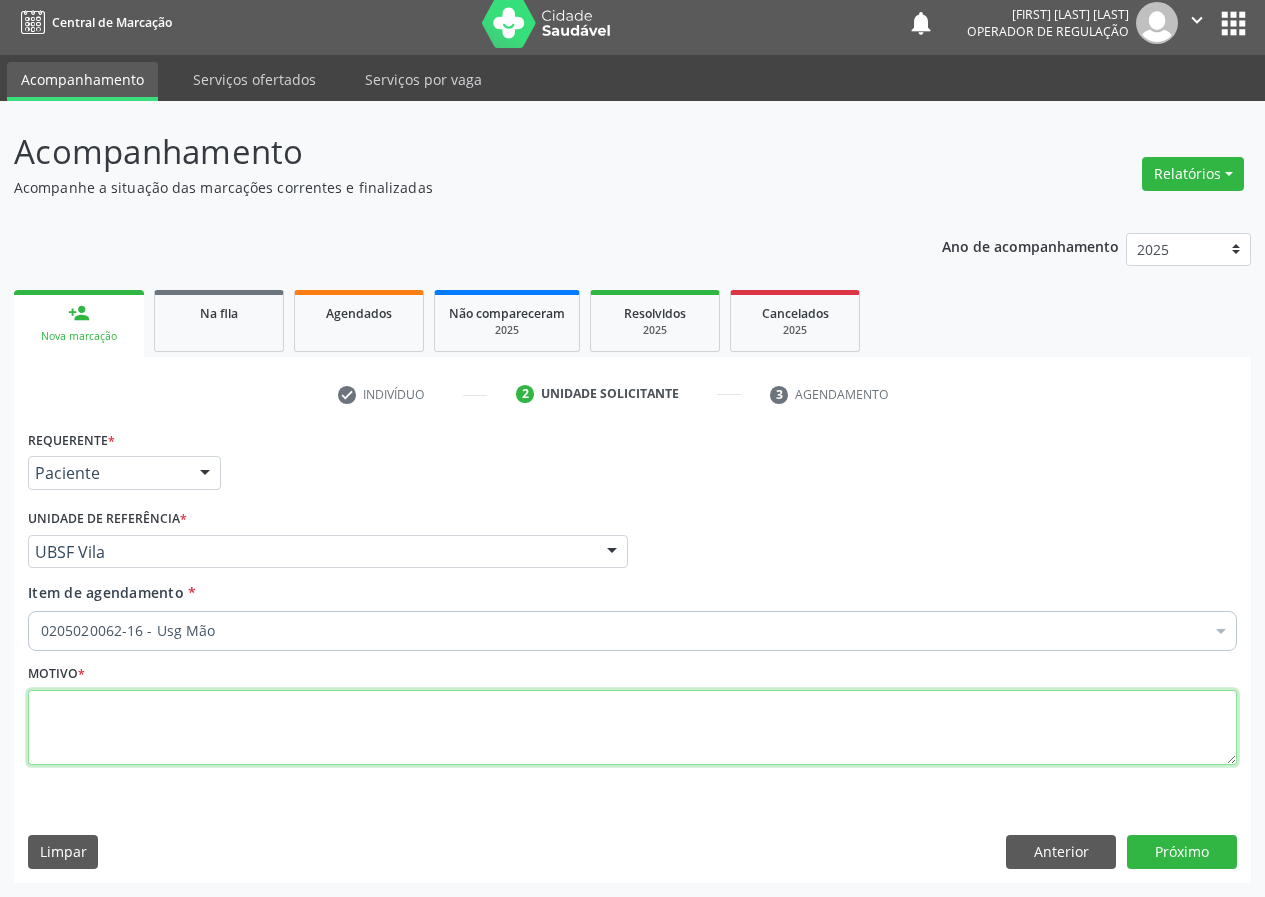 scroll, scrollTop: 0, scrollLeft: 0, axis: both 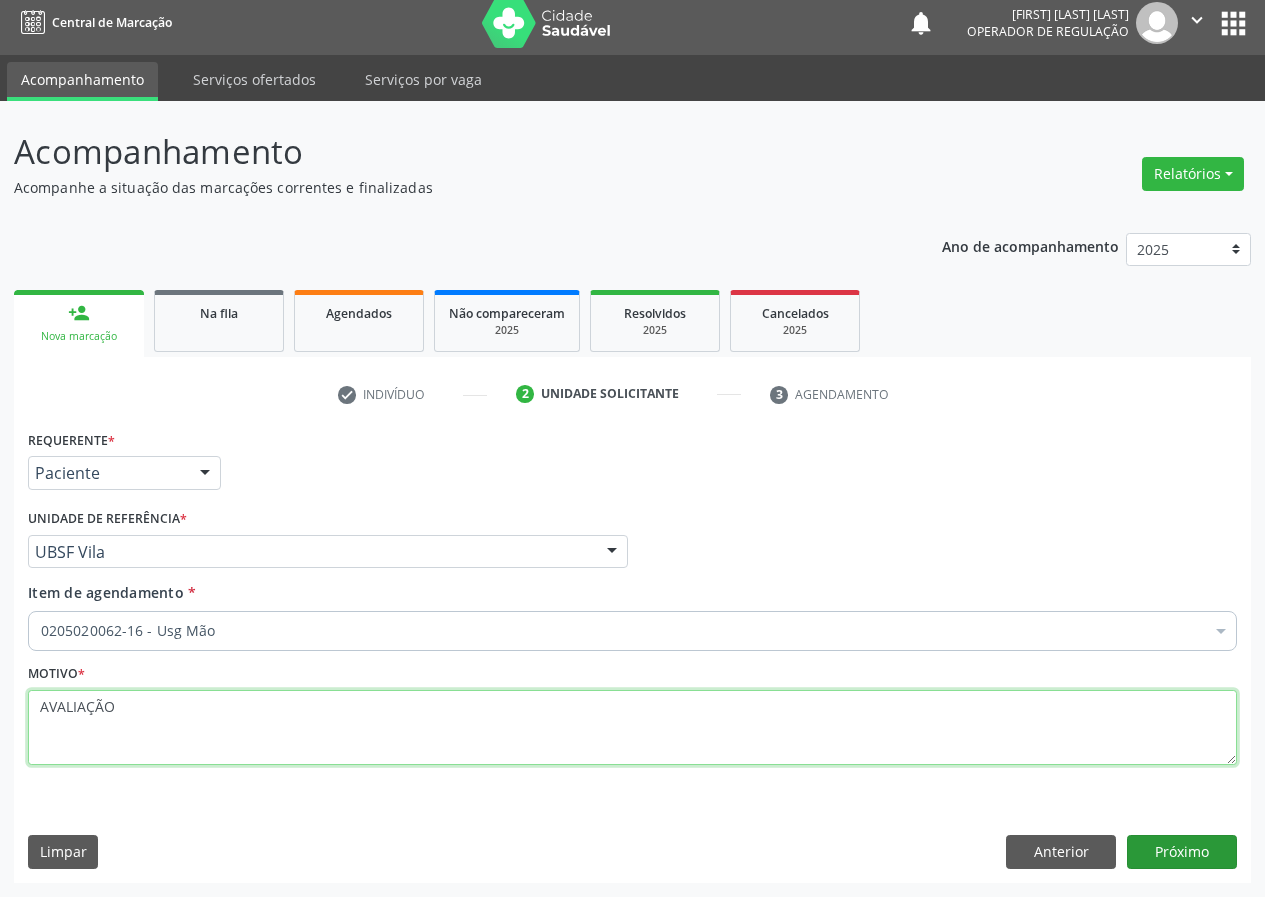type on "AVALIAÇÃO" 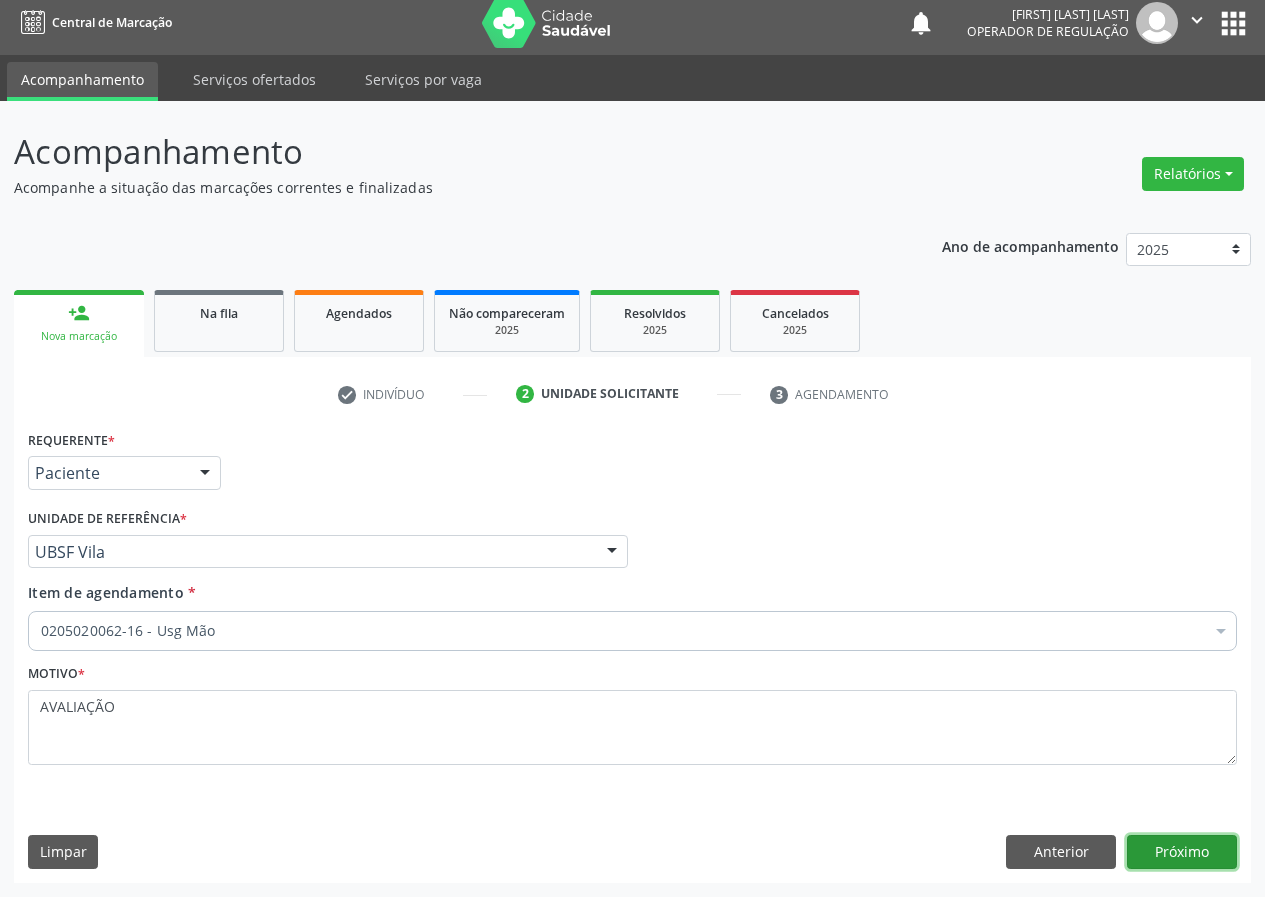 click on "Próximo" at bounding box center [1182, 852] 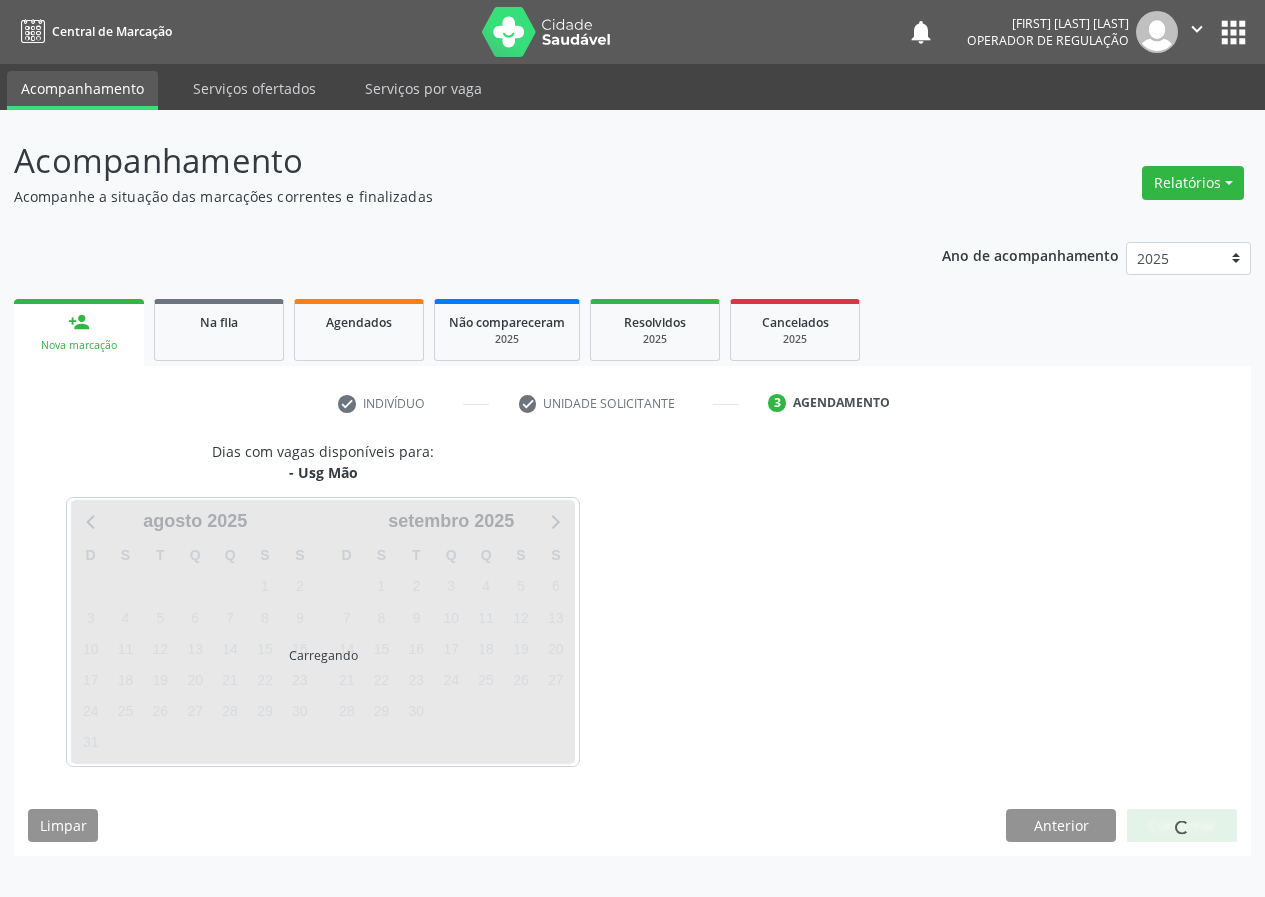 scroll, scrollTop: 0, scrollLeft: 0, axis: both 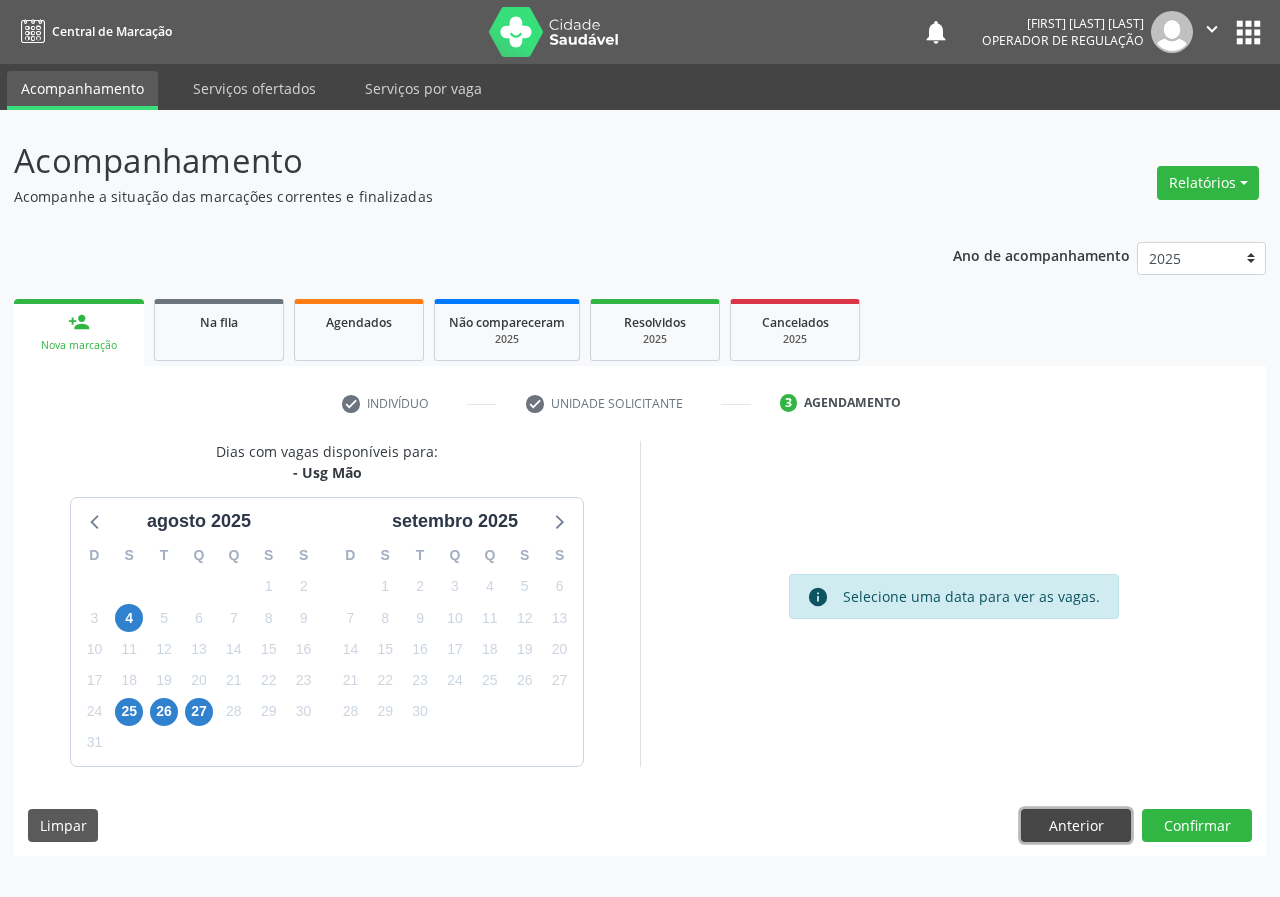 drag, startPoint x: 1043, startPoint y: 829, endPoint x: 243, endPoint y: 817, distance: 800.08997 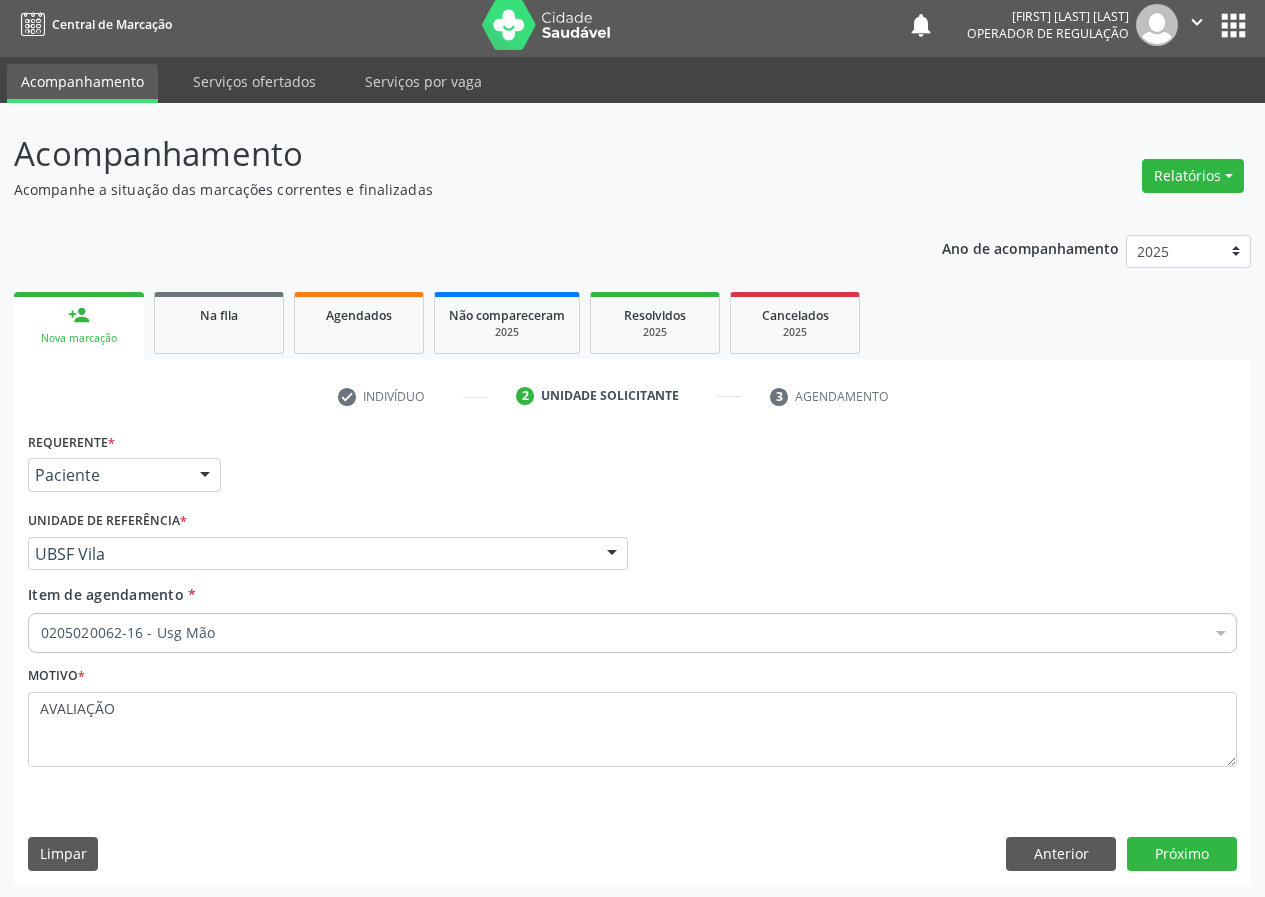 scroll, scrollTop: 9, scrollLeft: 0, axis: vertical 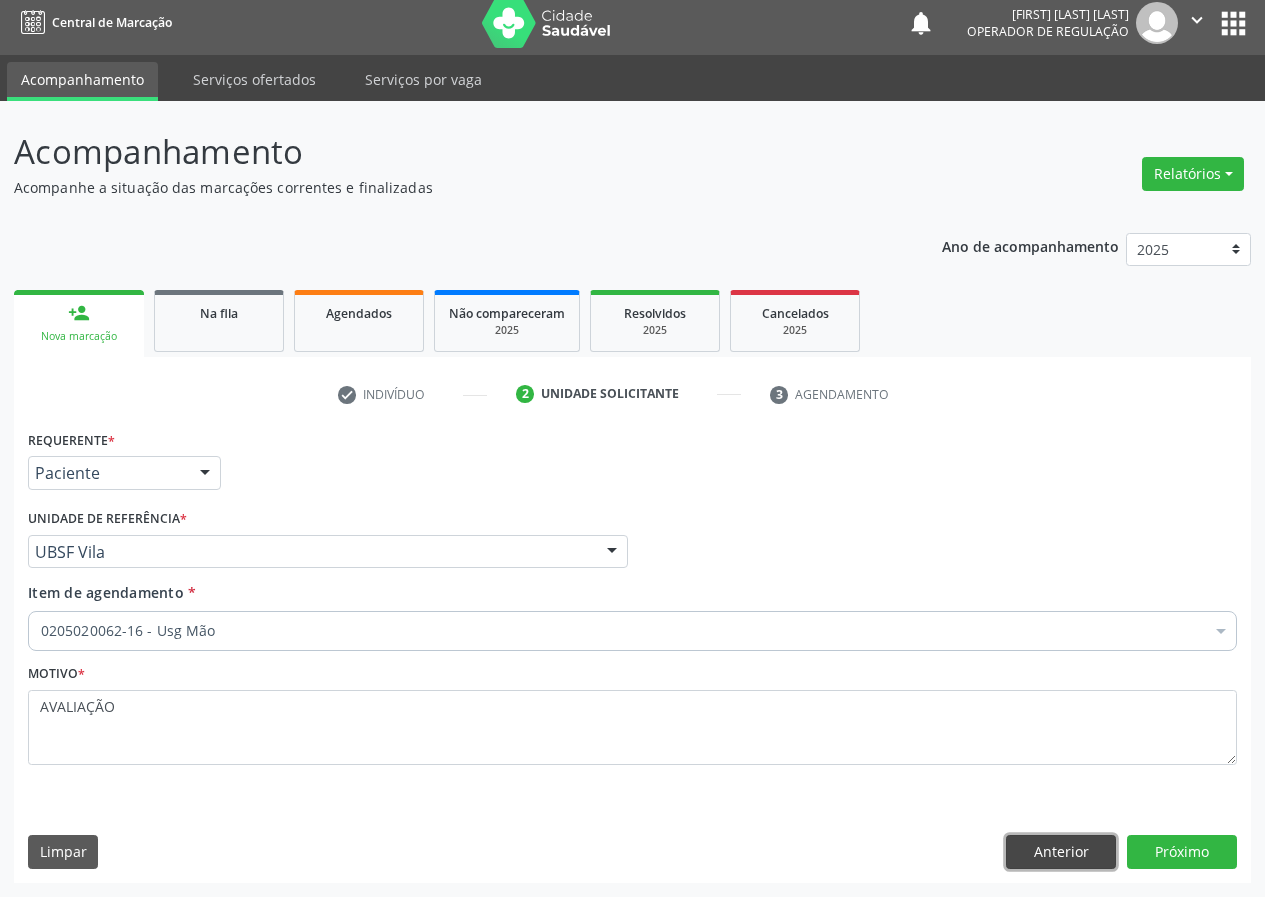 drag, startPoint x: 1081, startPoint y: 852, endPoint x: 769, endPoint y: 803, distance: 315.8243 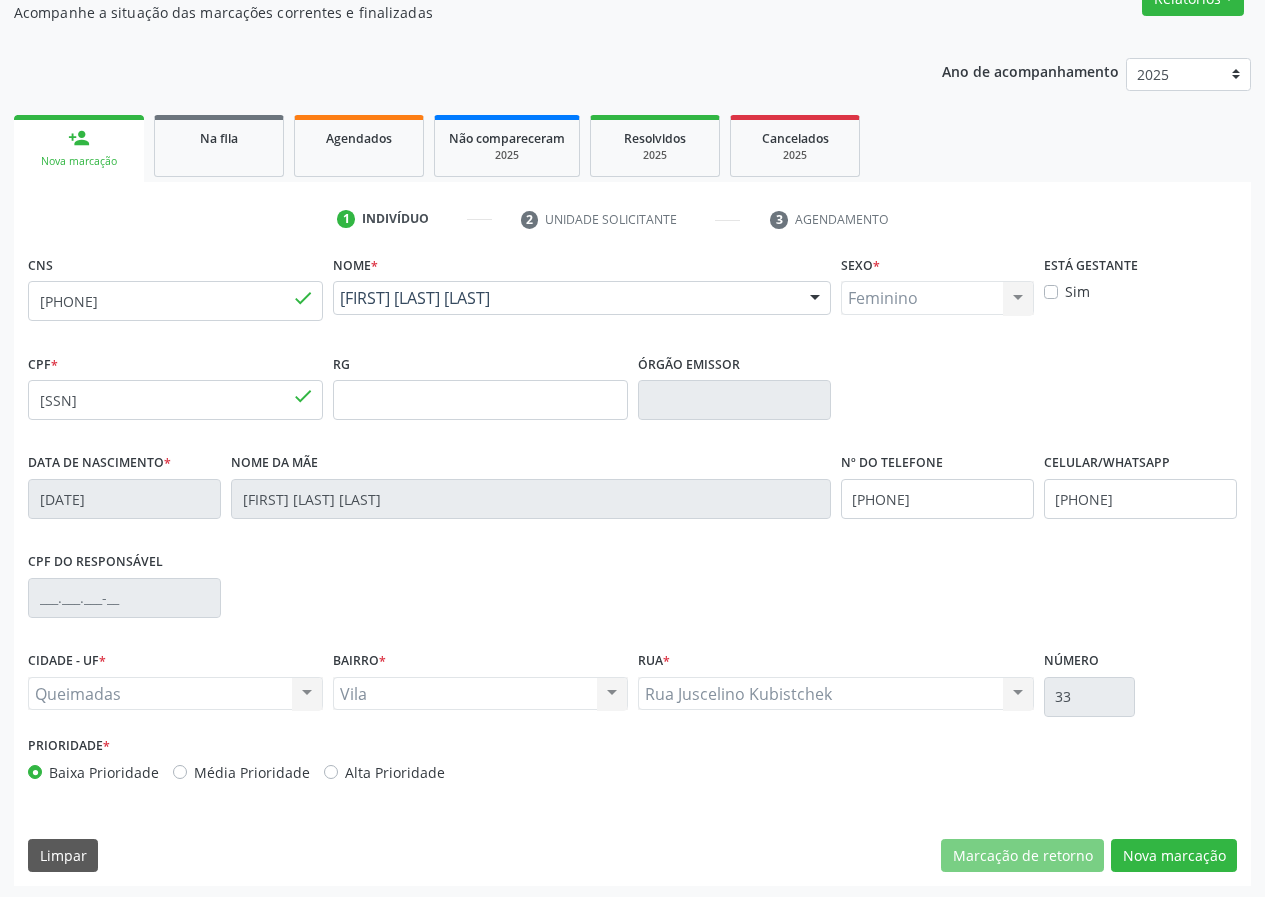 scroll, scrollTop: 187, scrollLeft: 0, axis: vertical 